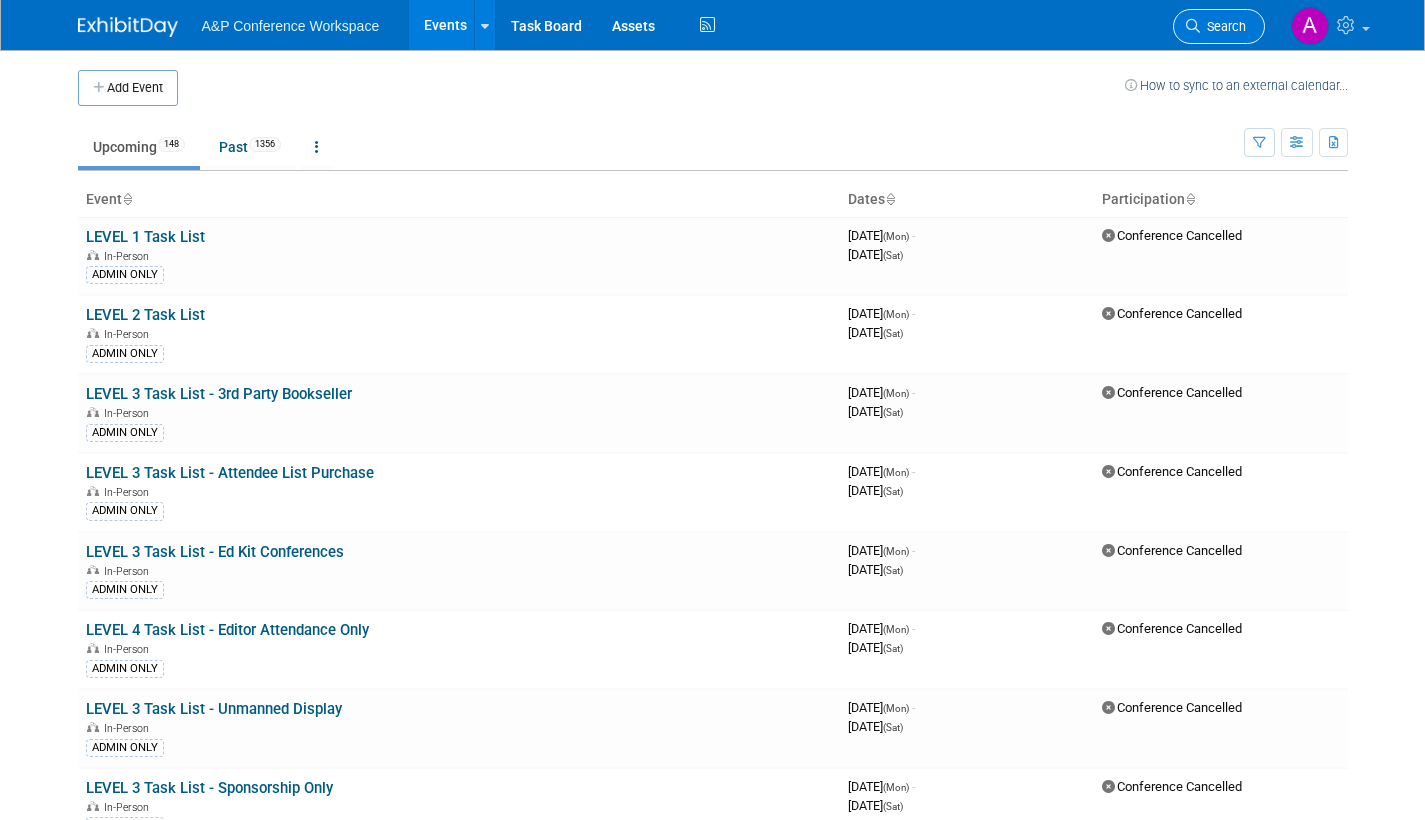 scroll, scrollTop: 0, scrollLeft: 0, axis: both 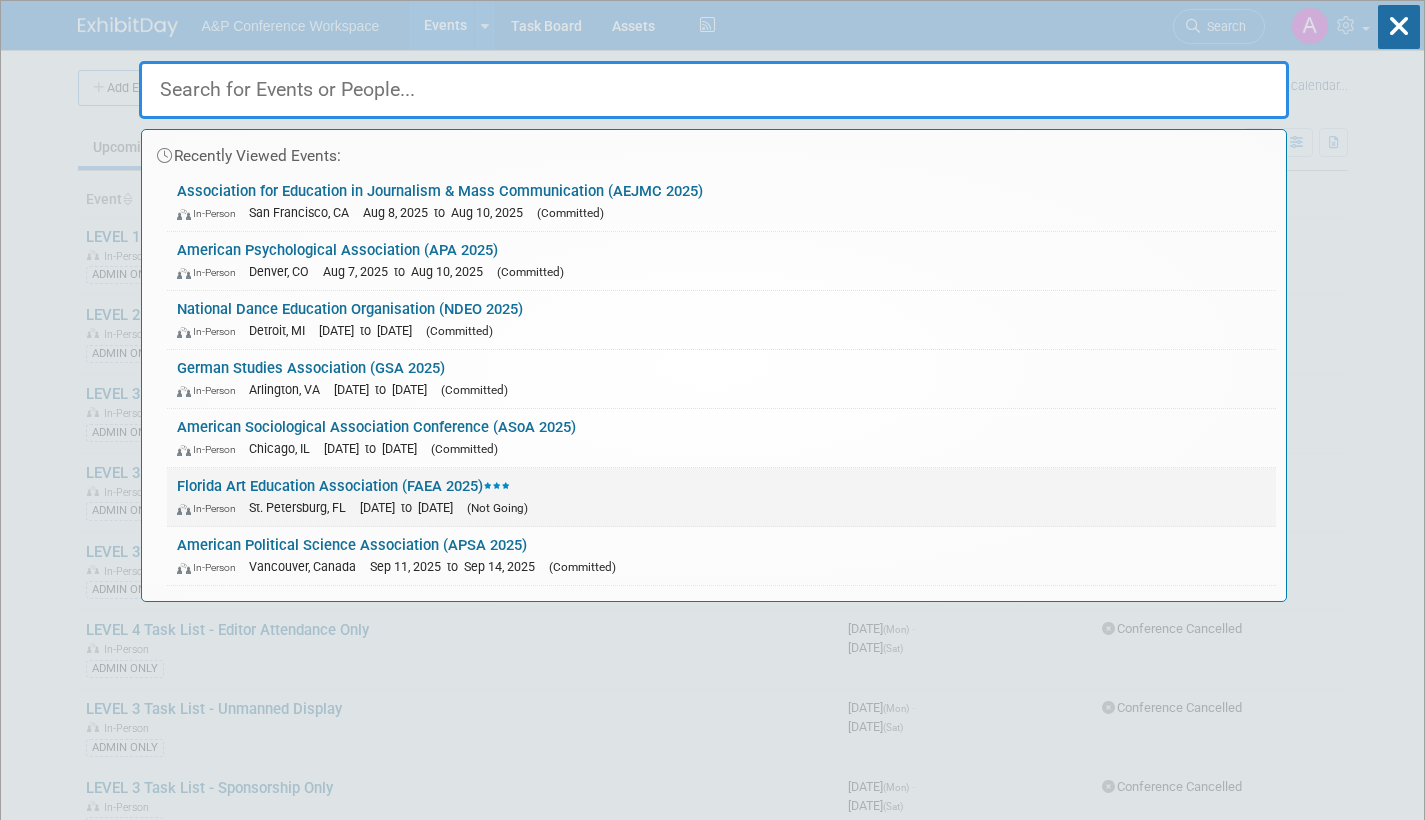 click on "[EVENT] ([YEAR])
In-Person
[CITY], [STATE]
[DATE]  to  [DATE]
(Not Going)" at bounding box center [721, 497] 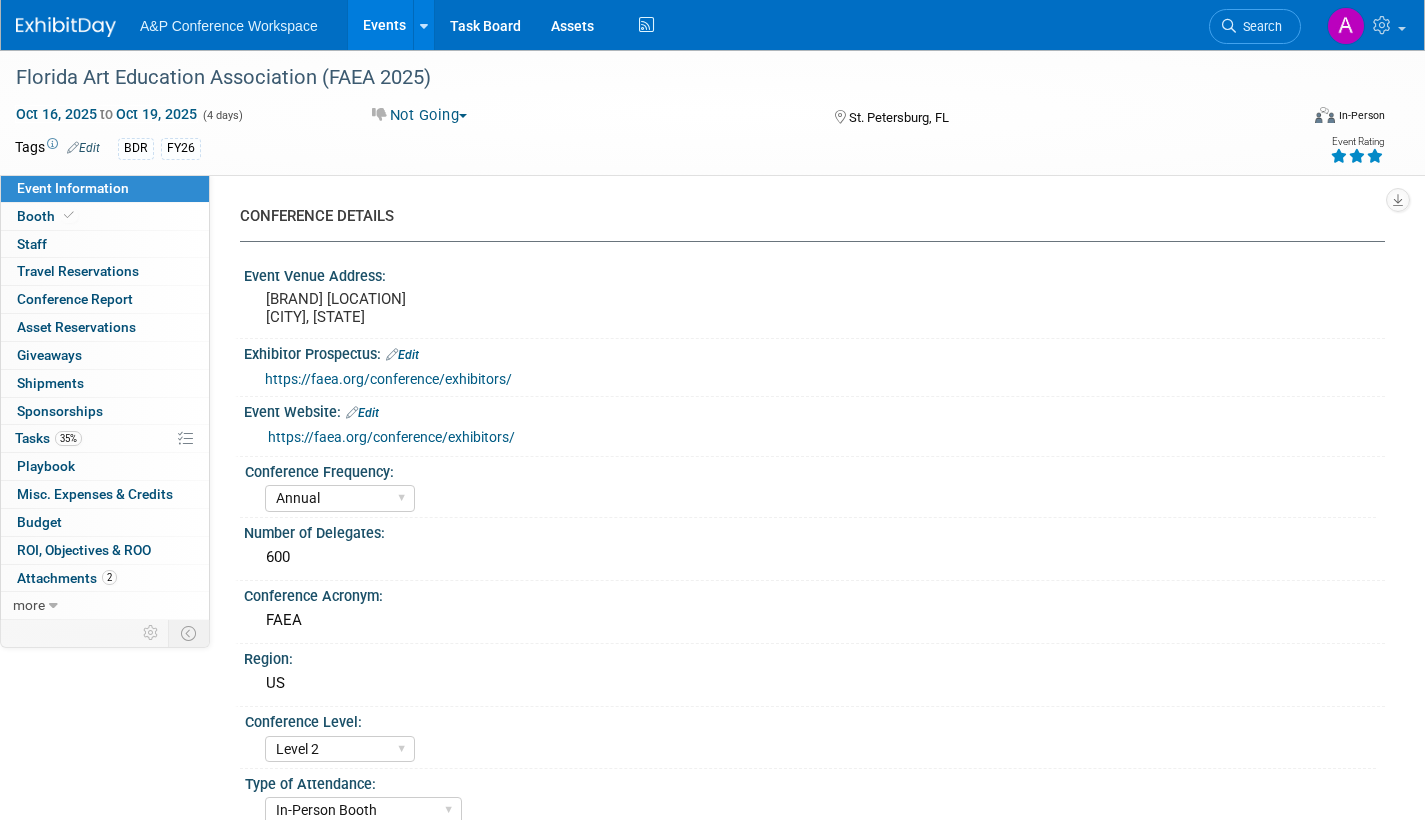 select on "Annual" 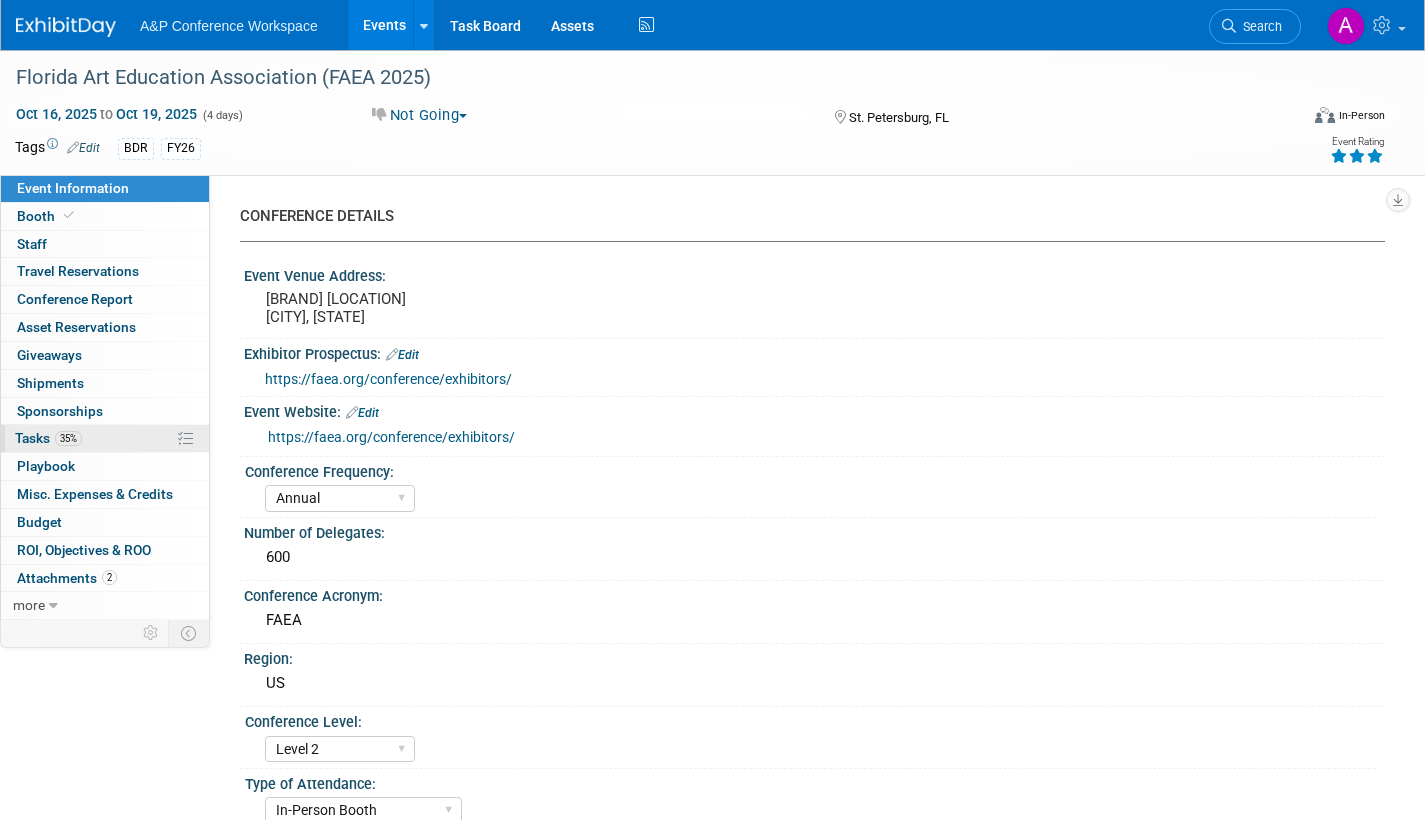 click on "Tasks 35%" at bounding box center [48, 438] 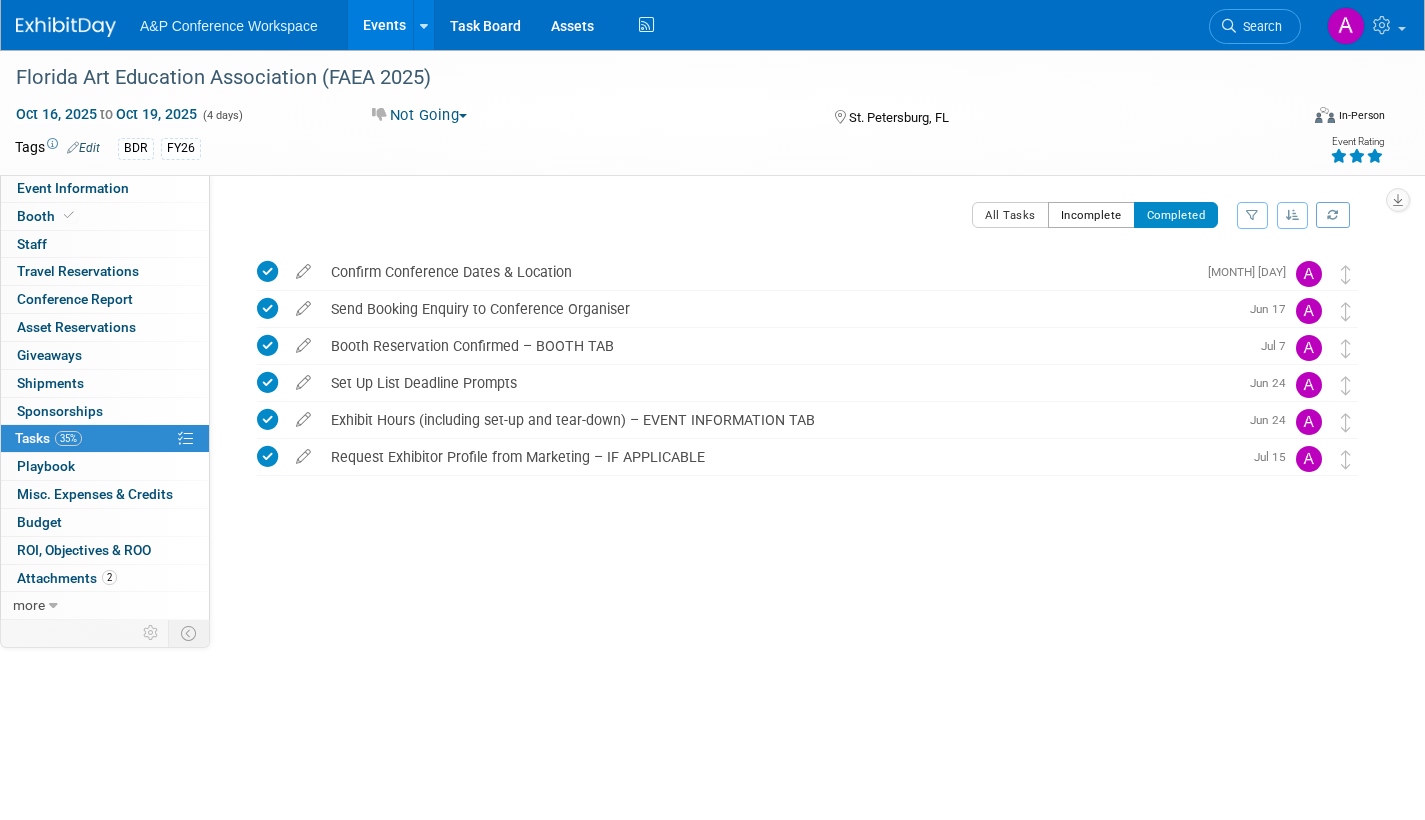 click on "Incomplete" at bounding box center [1091, 215] 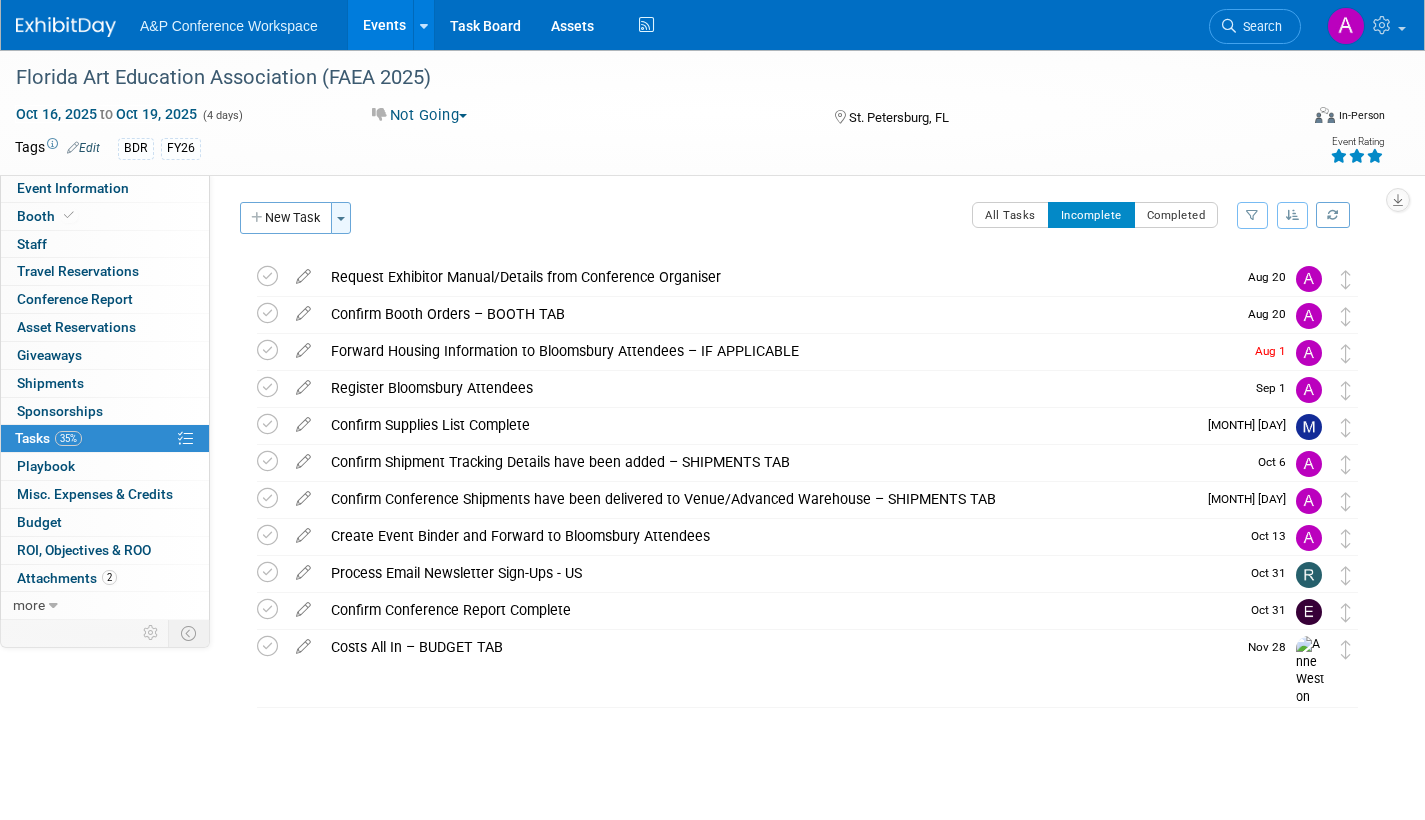 click on "Toggle Dropdown" at bounding box center [341, 218] 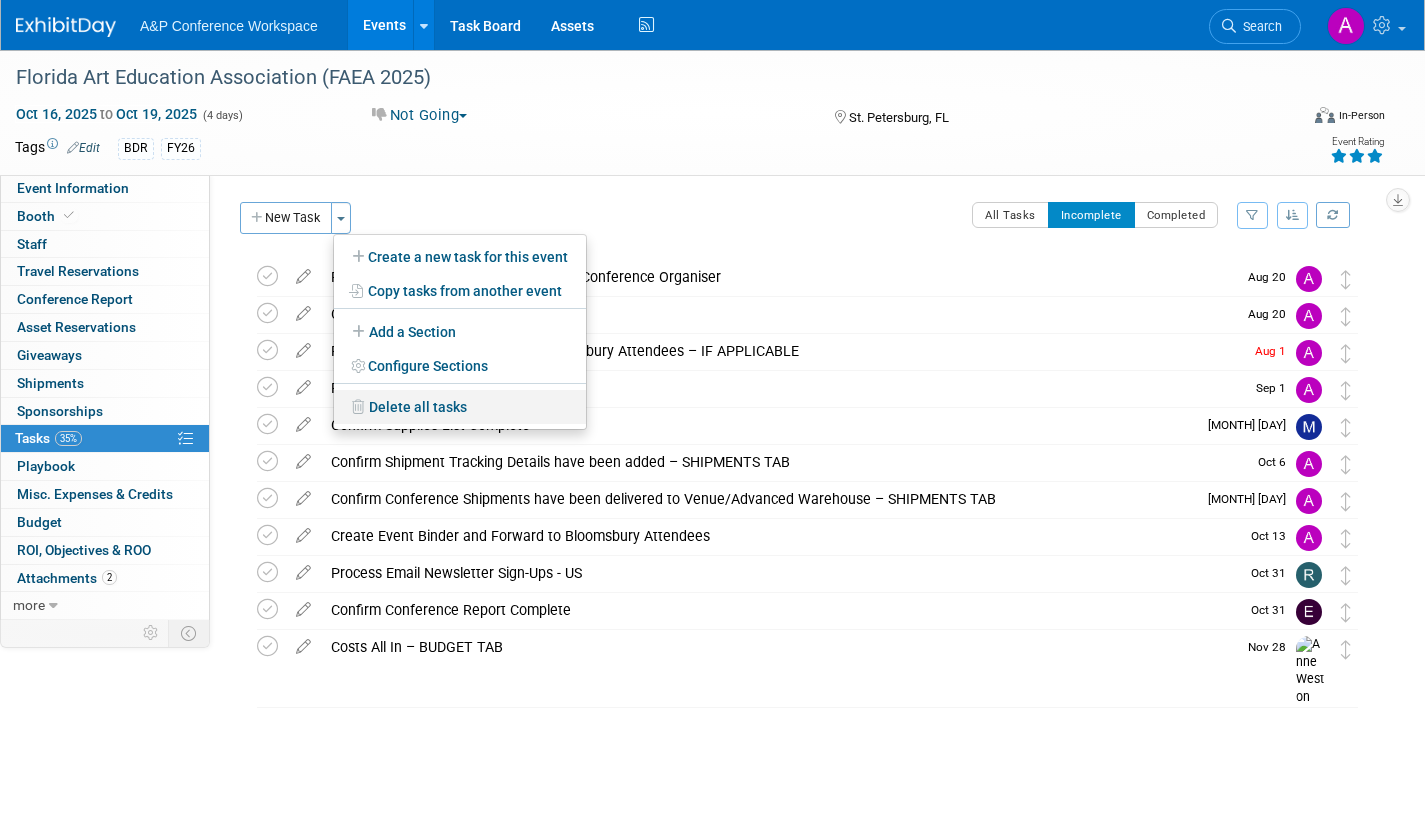 click on "Delete all tasks" at bounding box center [460, 407] 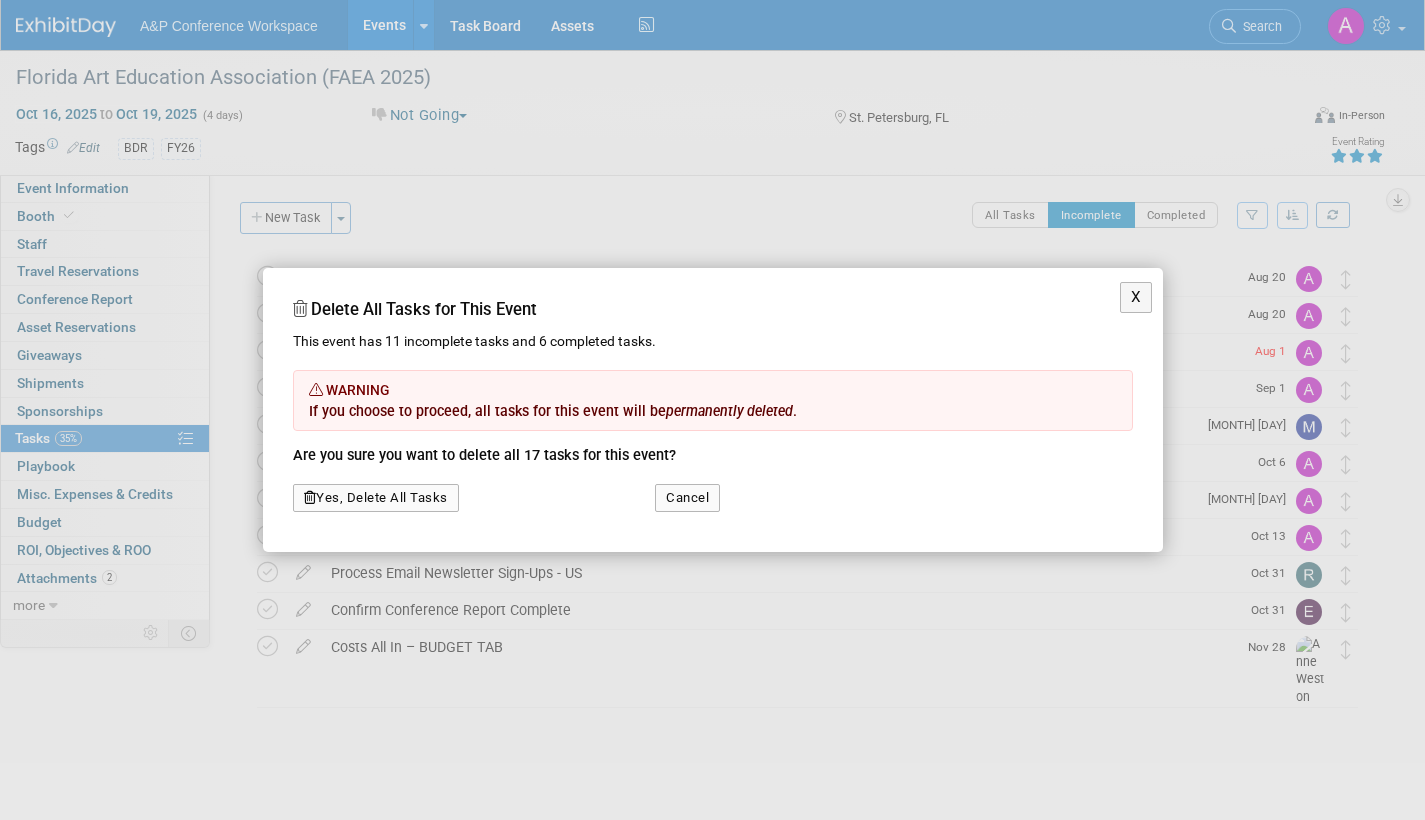click on "Yes, Delete All Tasks" 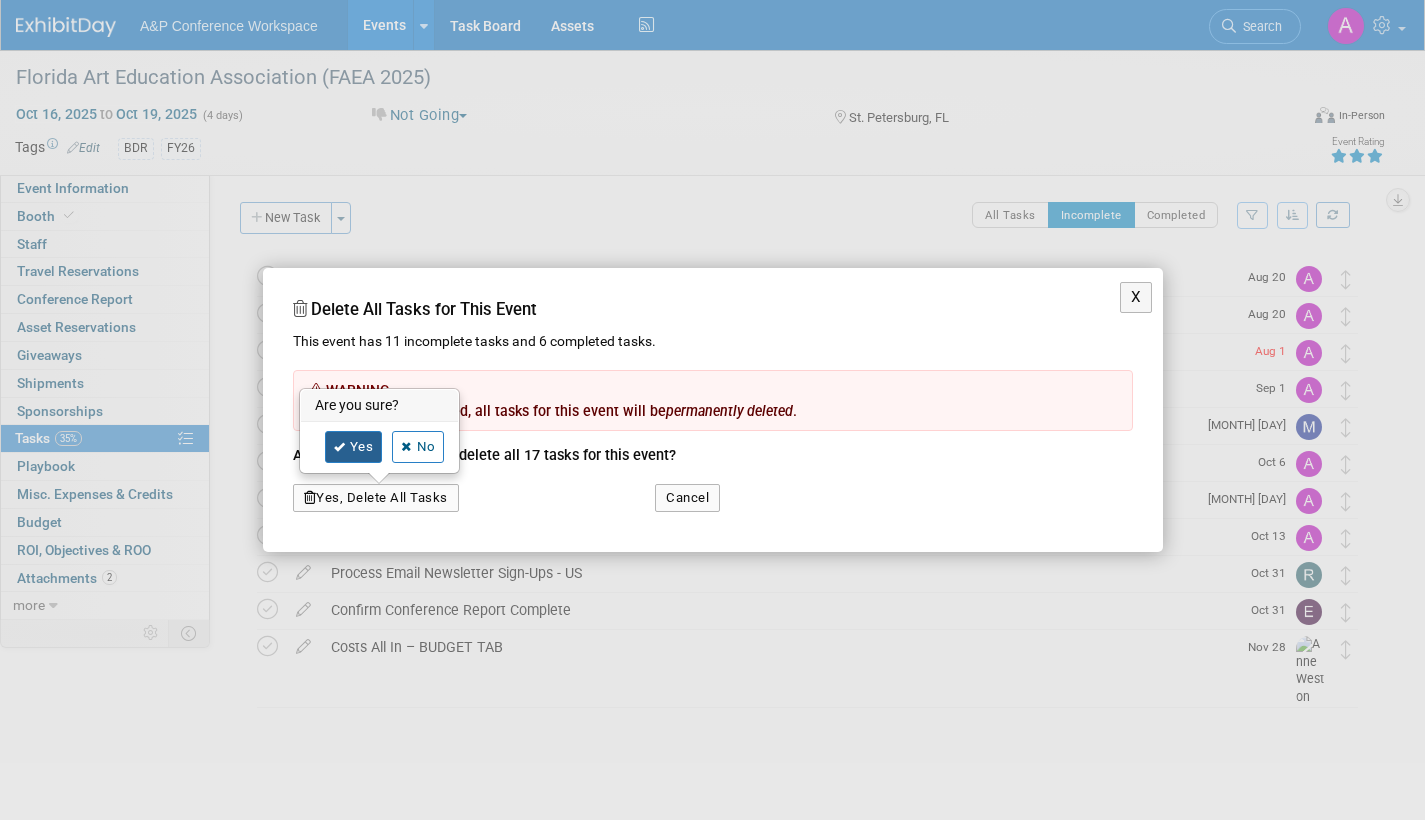 click on "Yes" 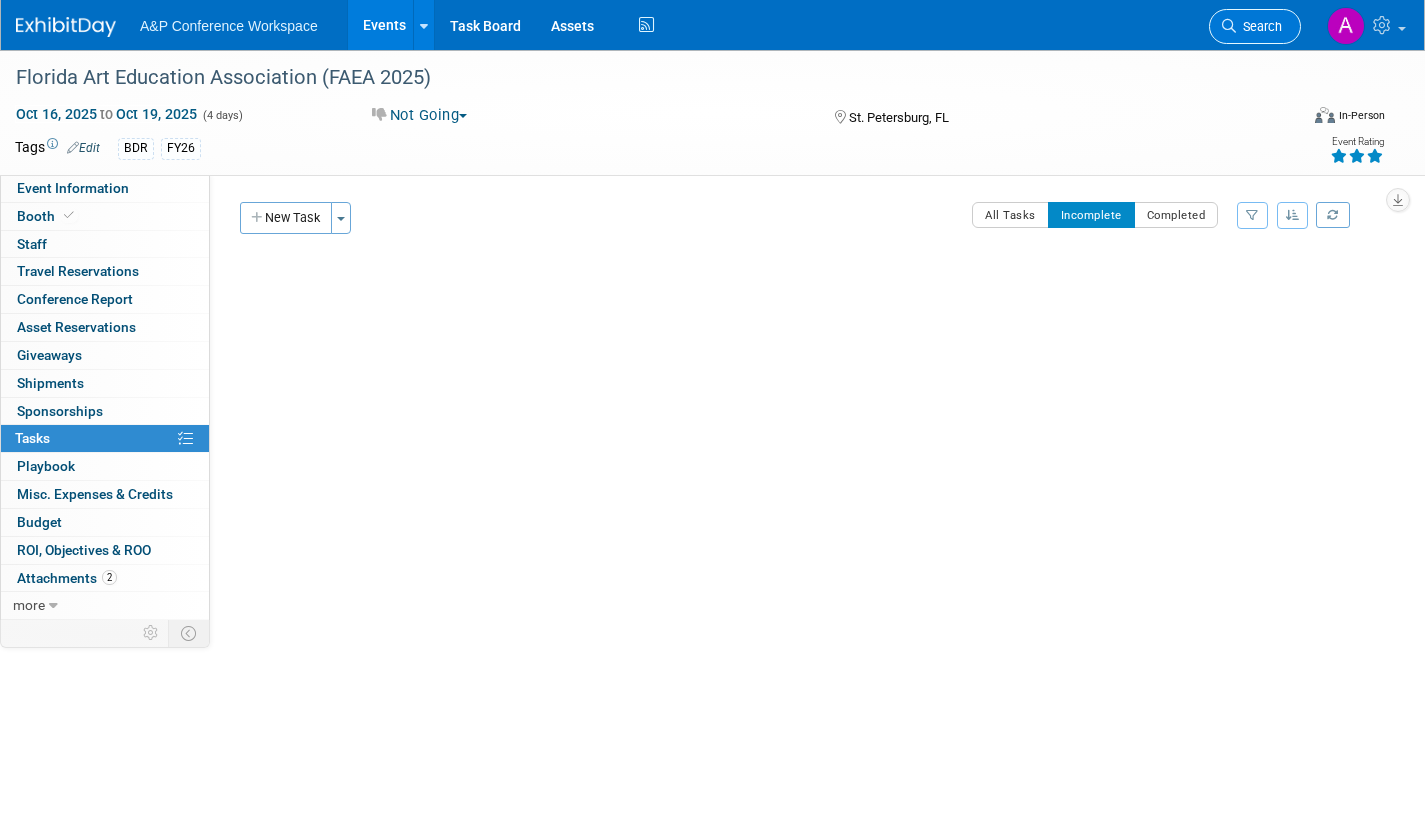 click on "Search" 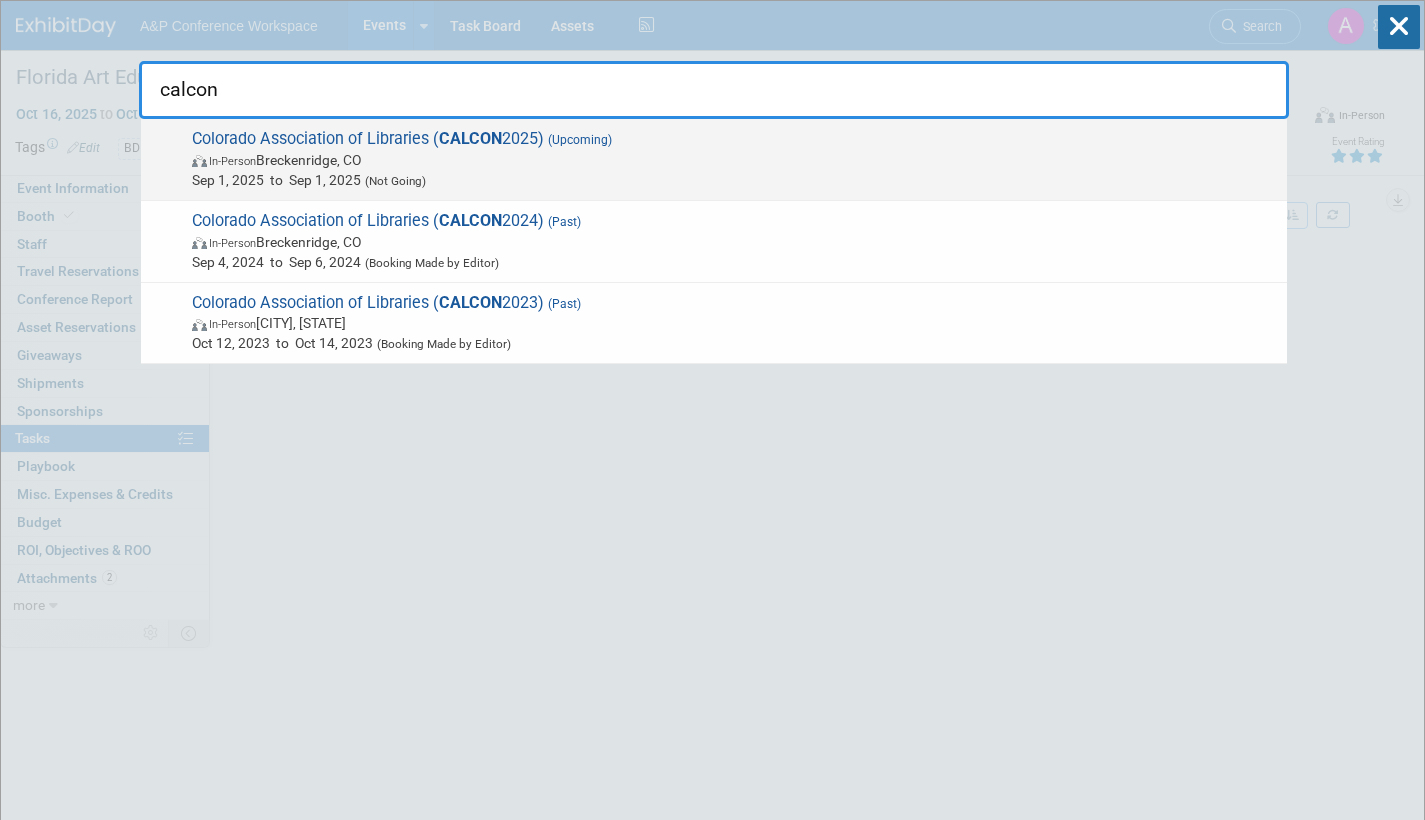 type on "calcon" 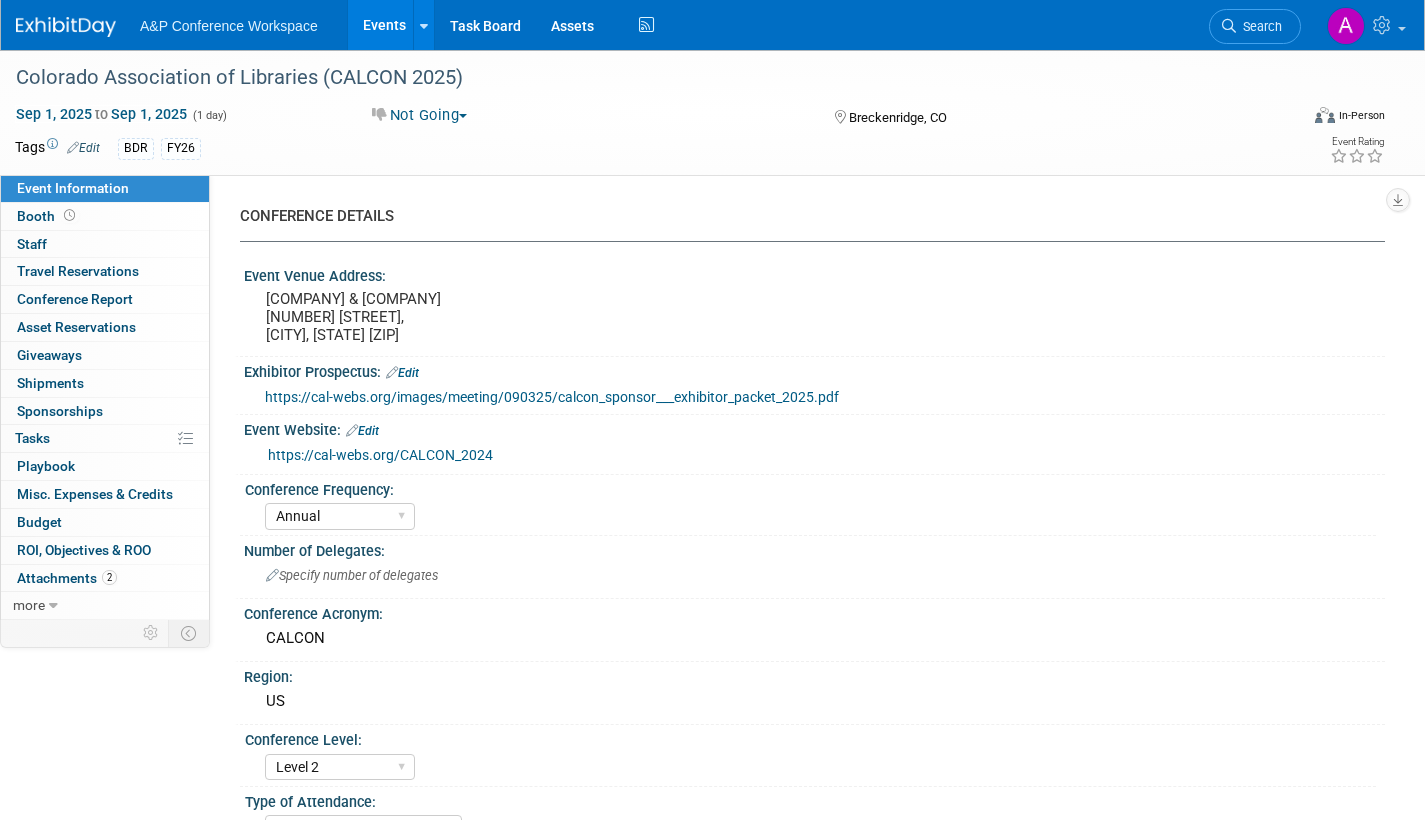 select on "Annual" 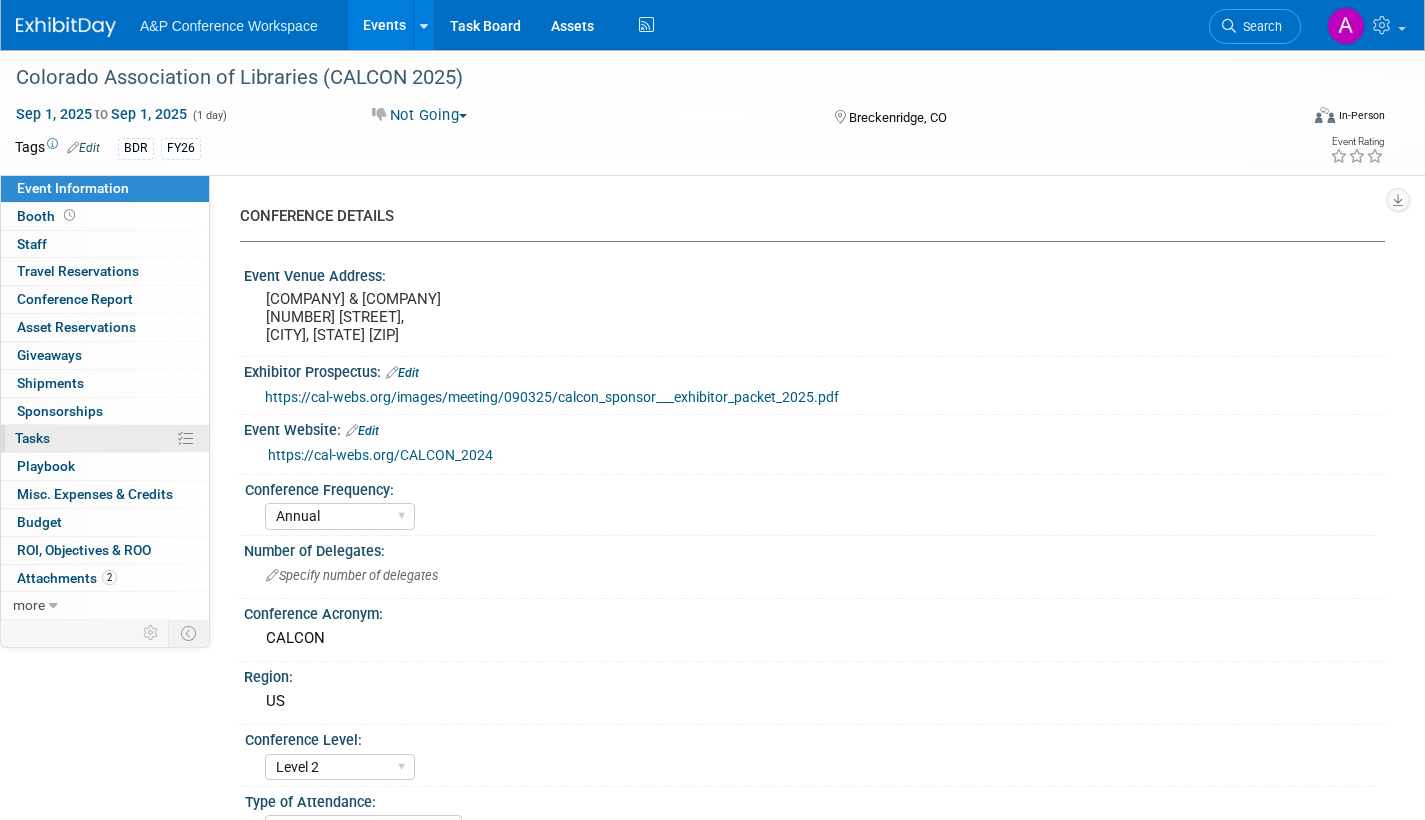 click on "Tasks 0%" at bounding box center (32, 438) 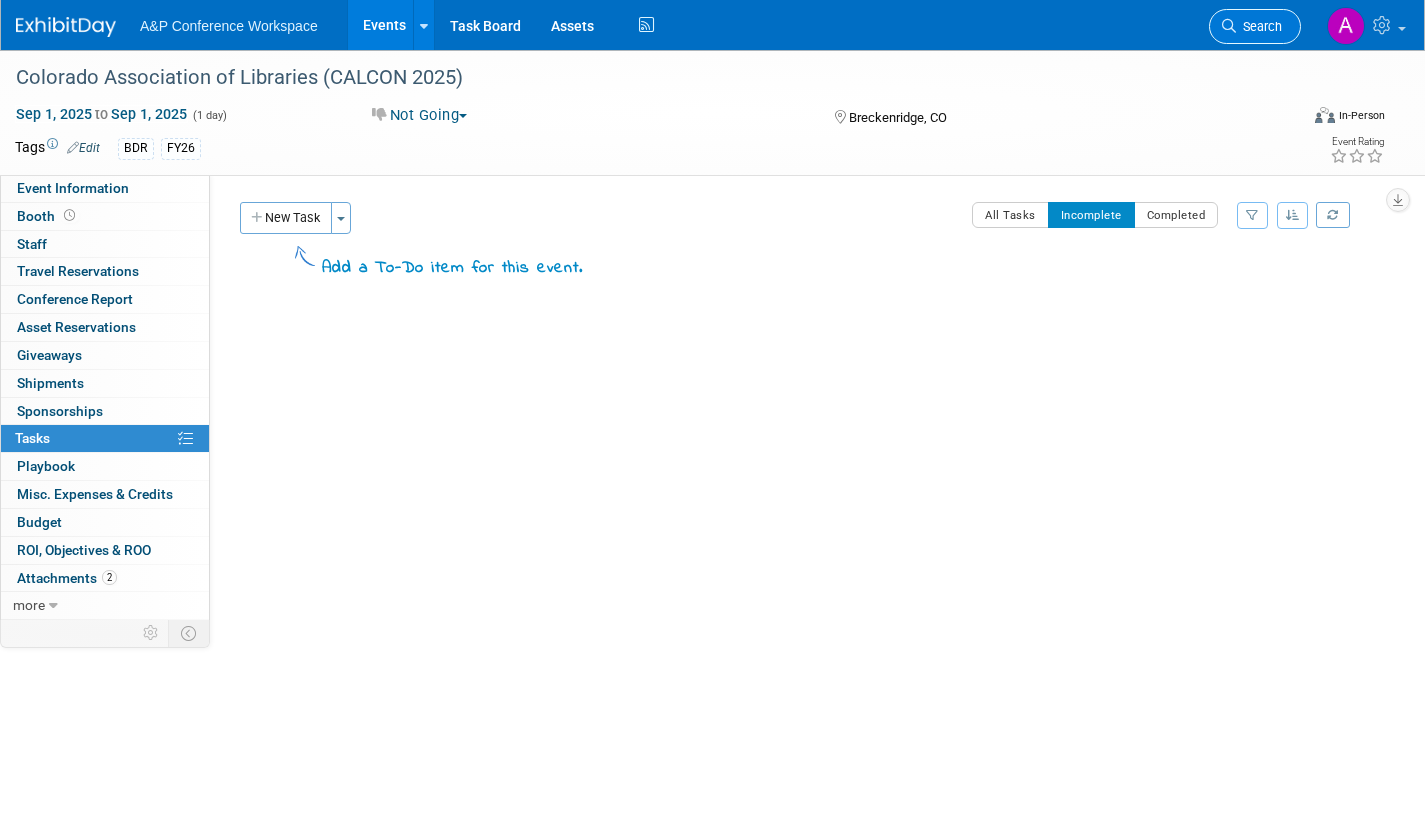 click on "Search" at bounding box center [1259, 26] 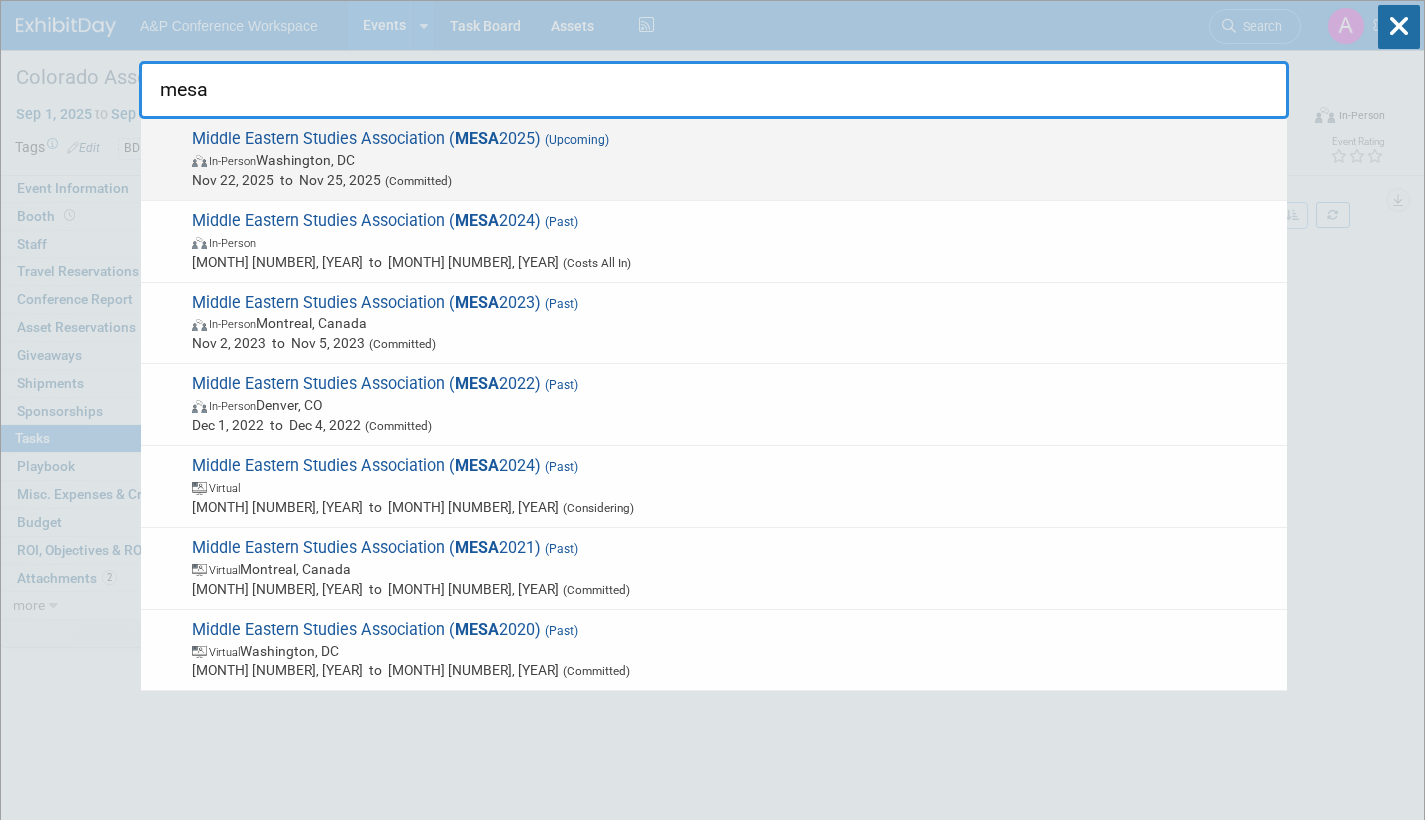 type on "mesa" 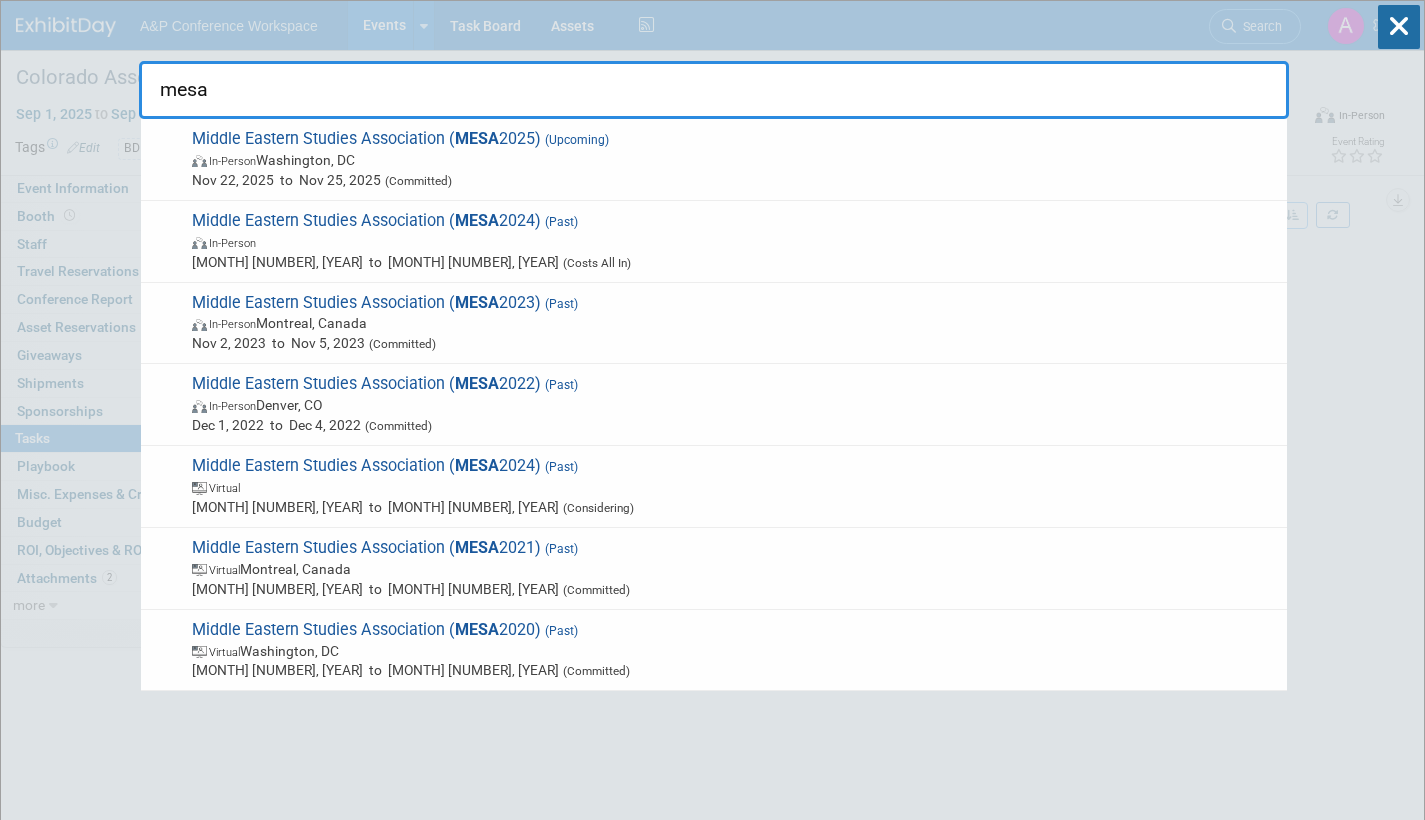 click on "In-Person     Washington, DC" at bounding box center [734, 160] 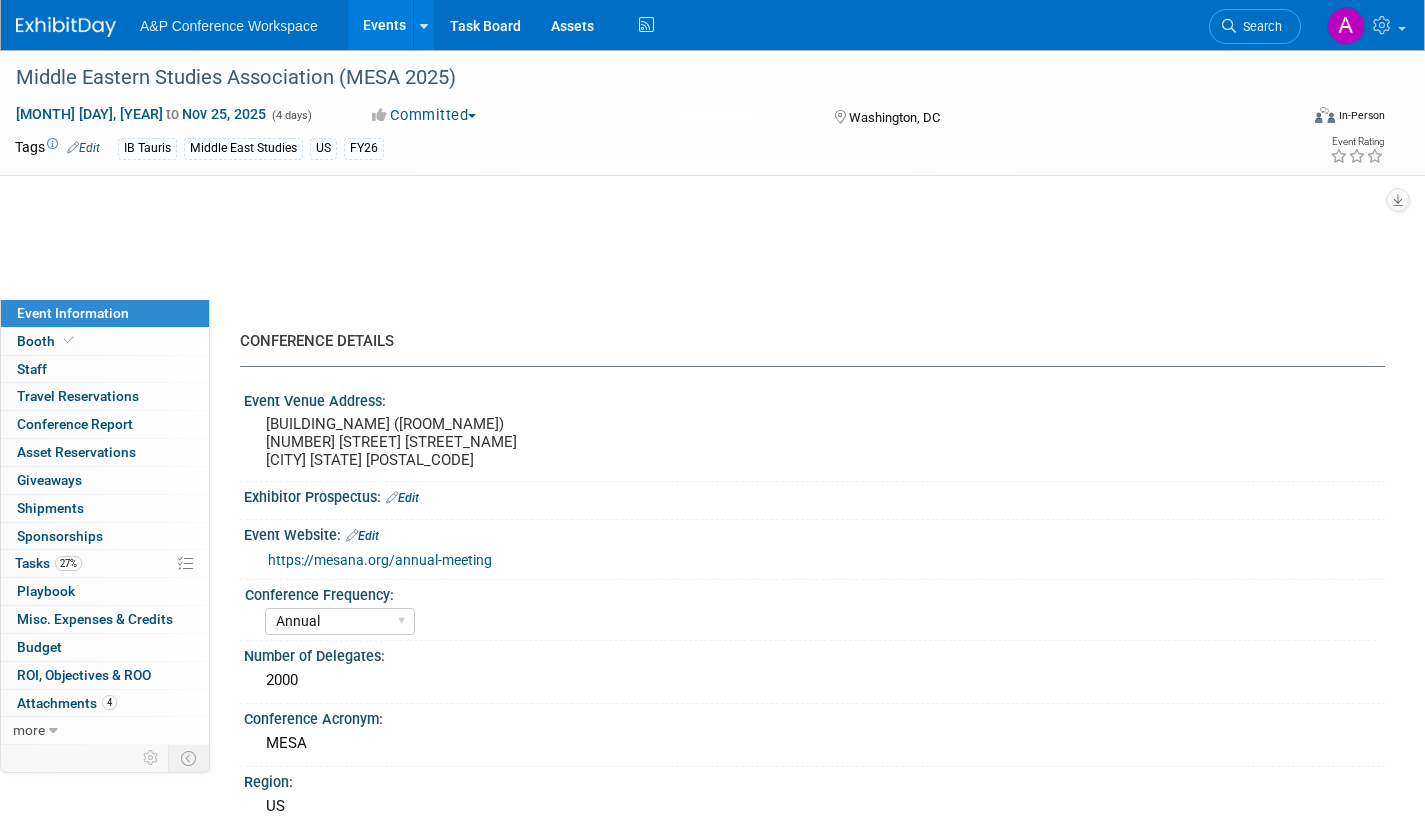select on "Annual" 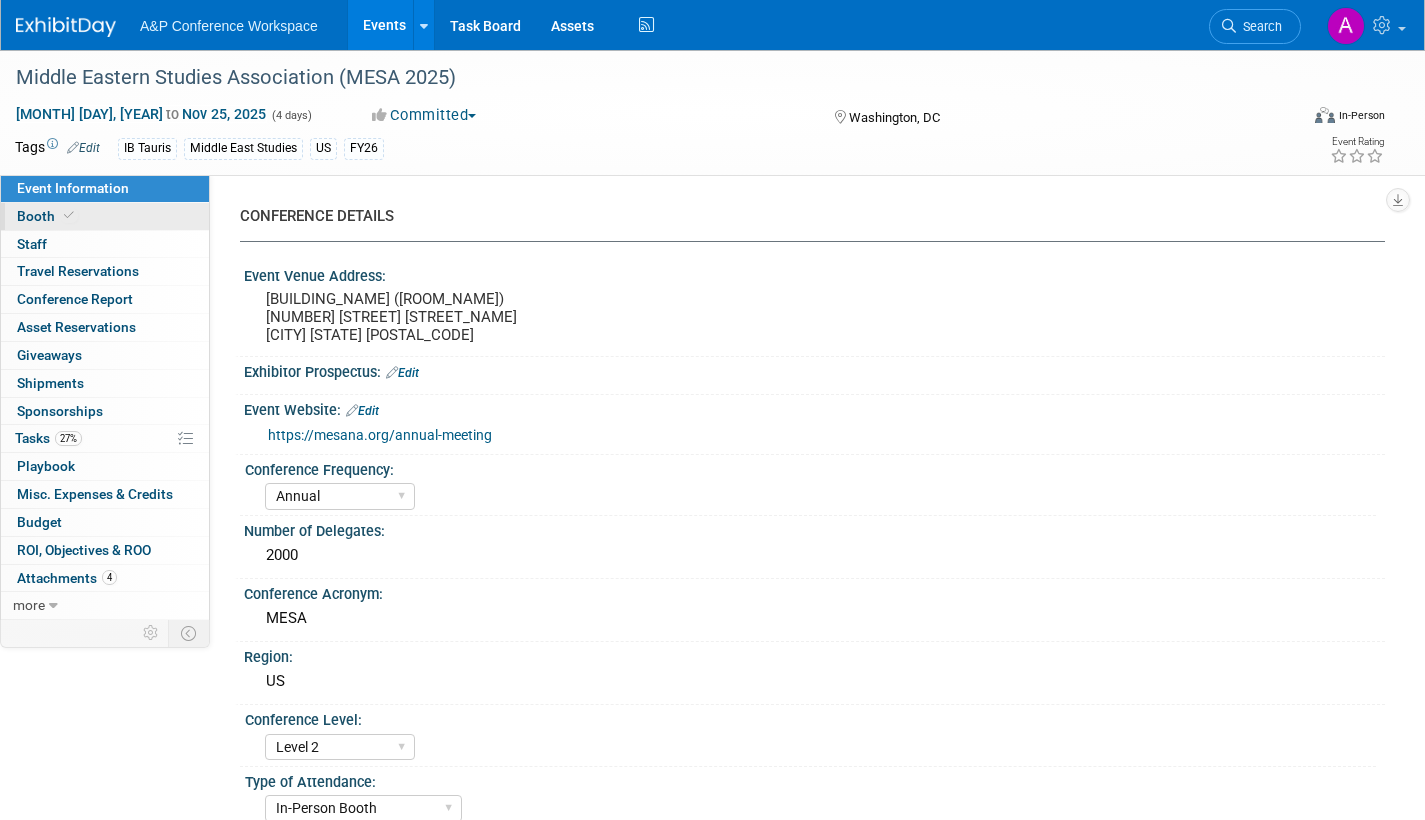 click on "Booth" at bounding box center [47, 216] 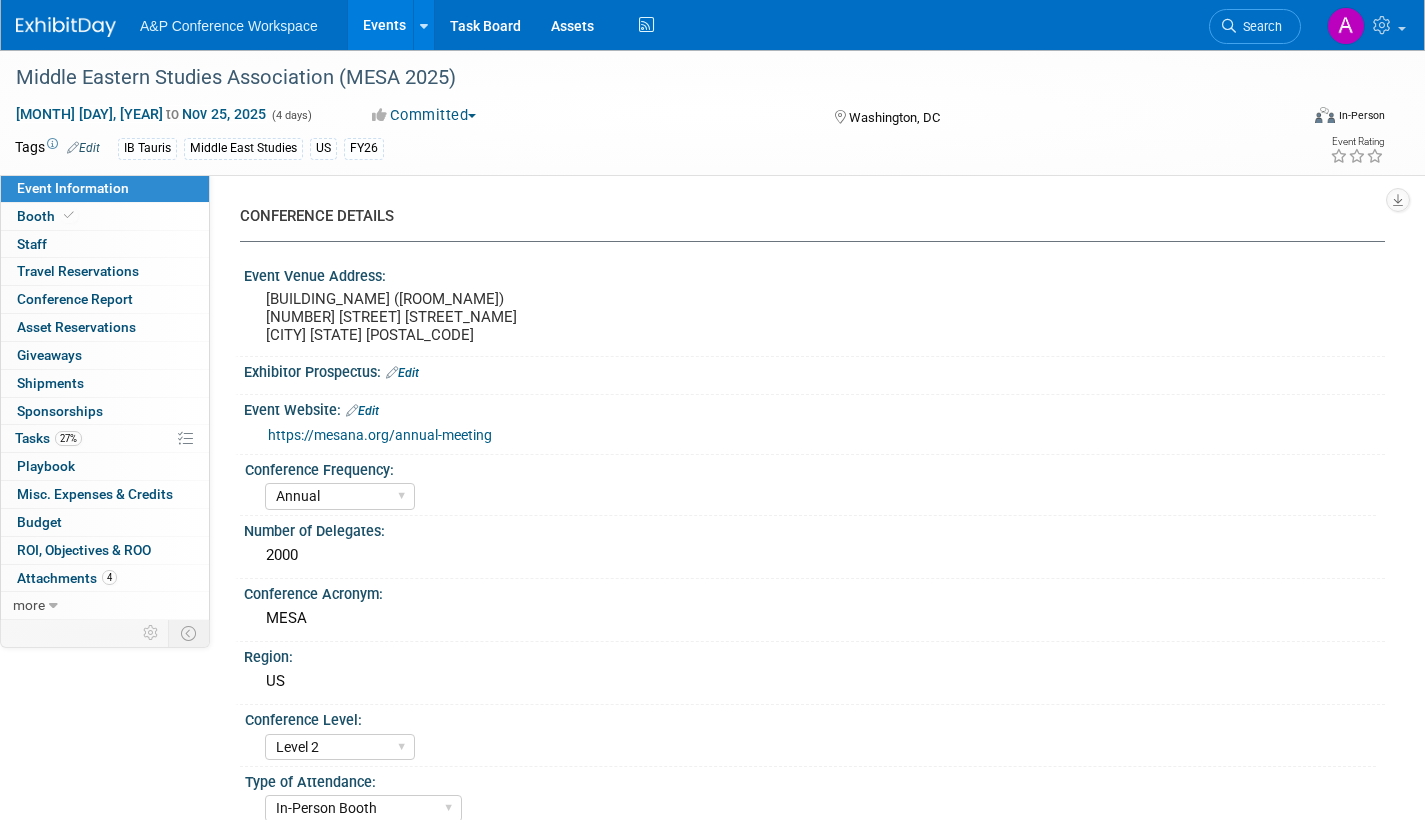 select on "BUIB" 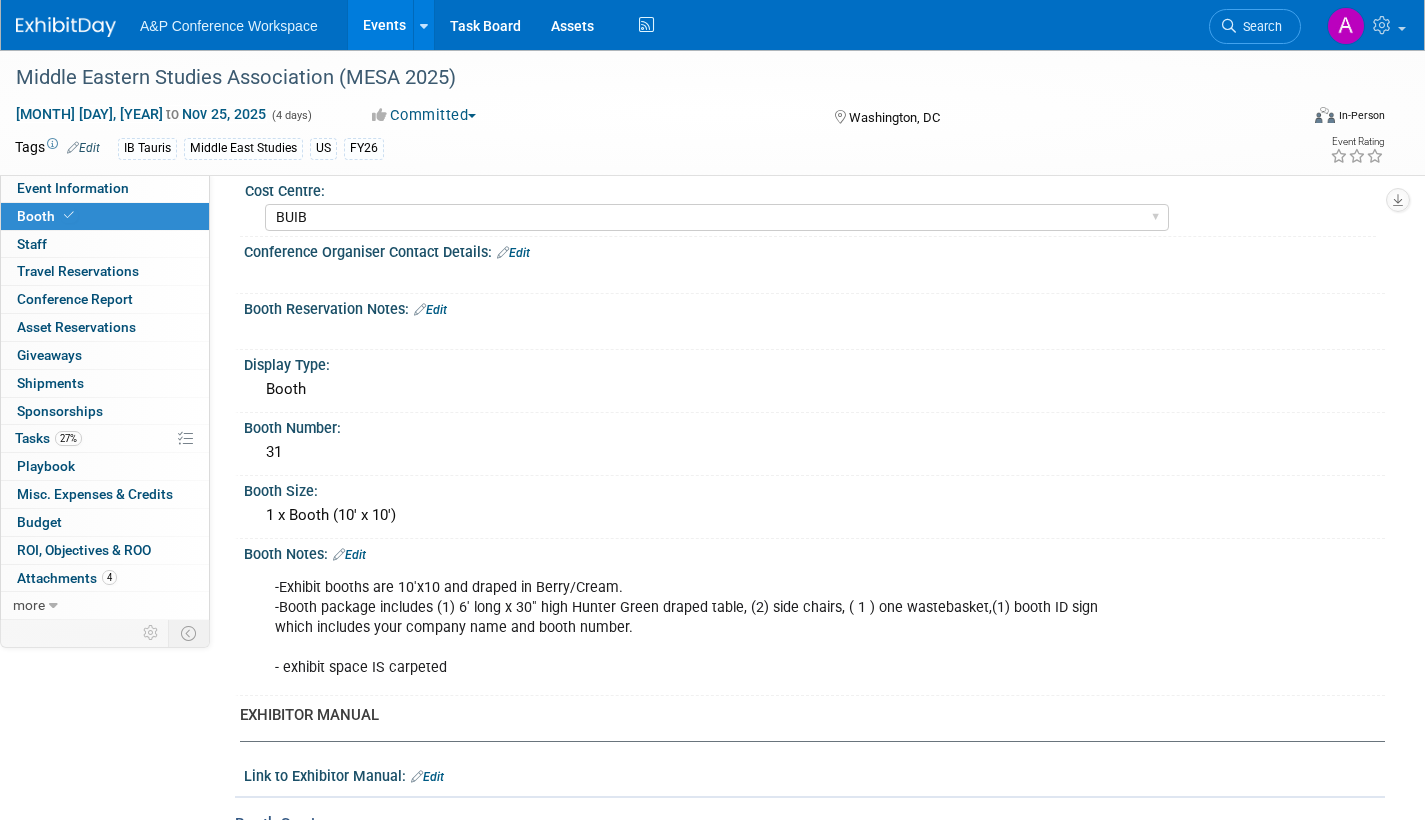 scroll, scrollTop: 200, scrollLeft: 0, axis: vertical 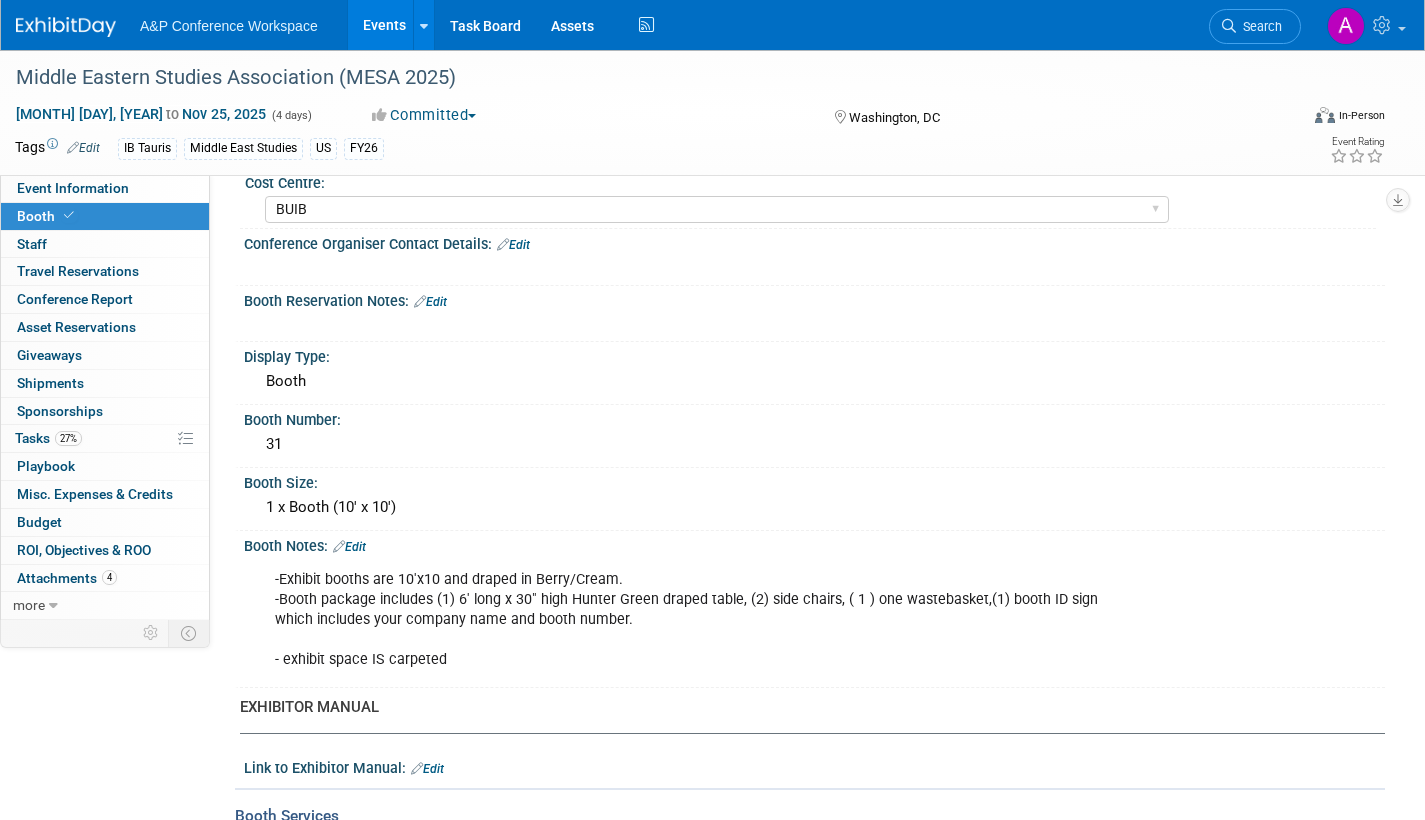 drag, startPoint x: 1256, startPoint y: 38, endPoint x: 1247, endPoint y: 30, distance: 12.0415945 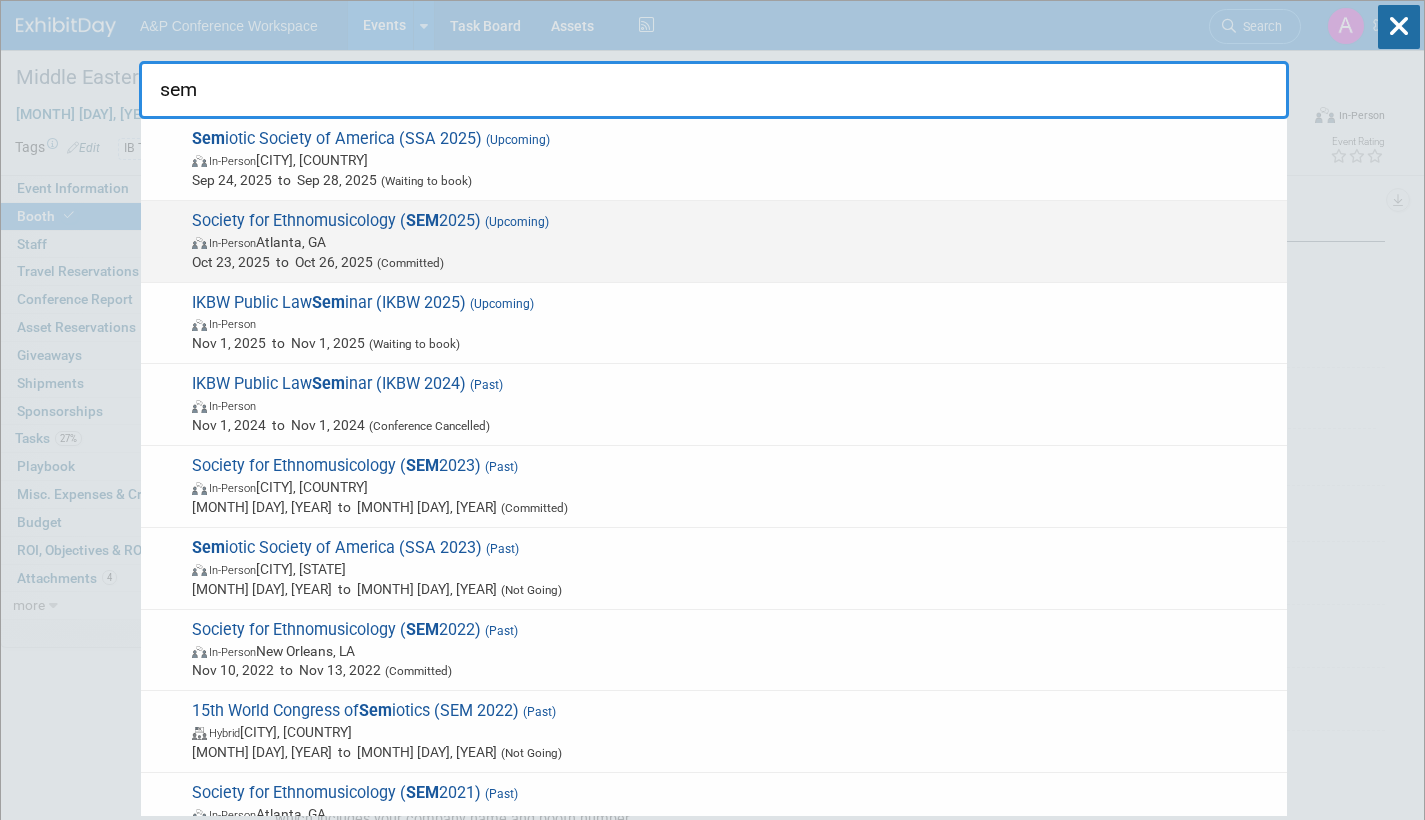 type on "sem" 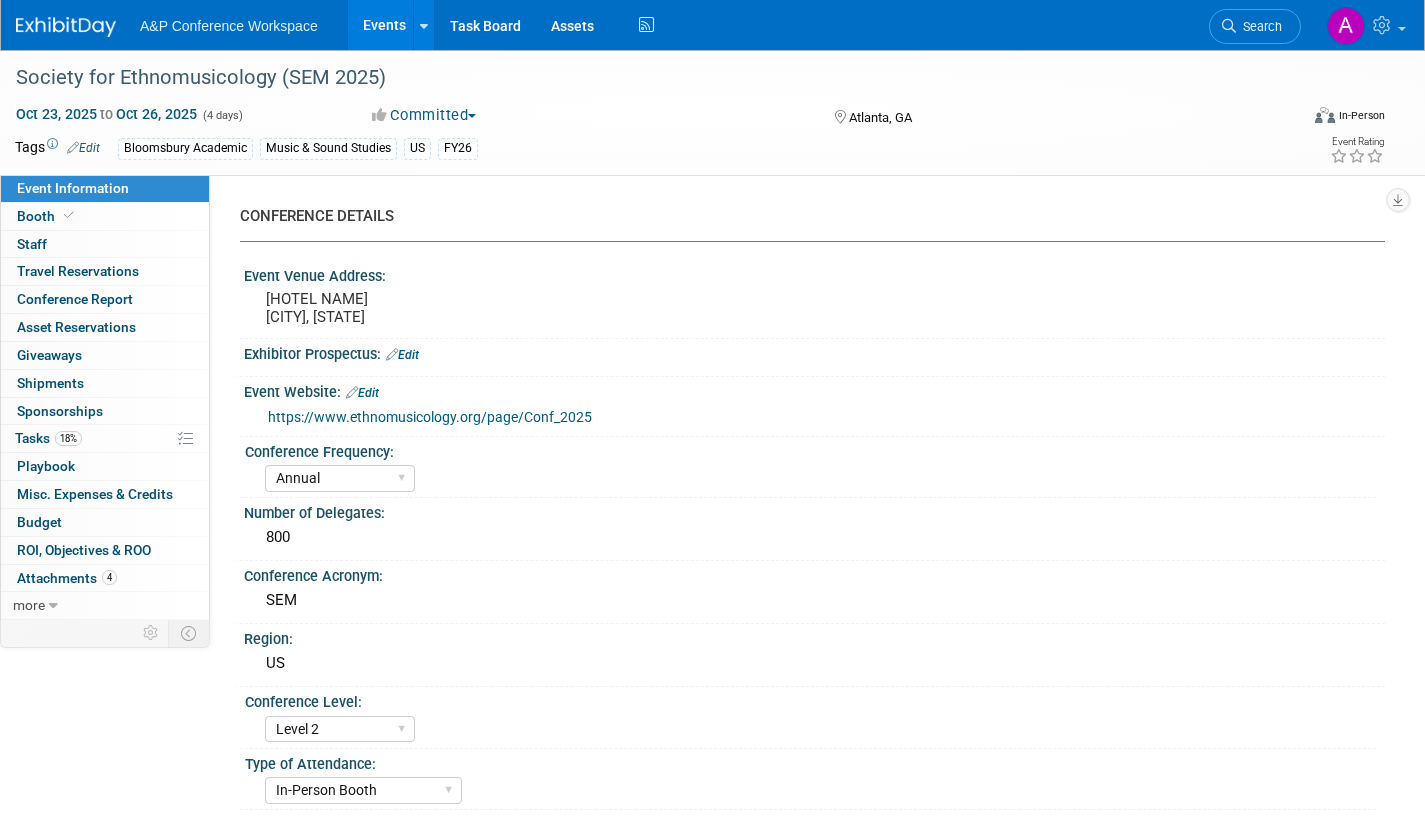 select on "Annual" 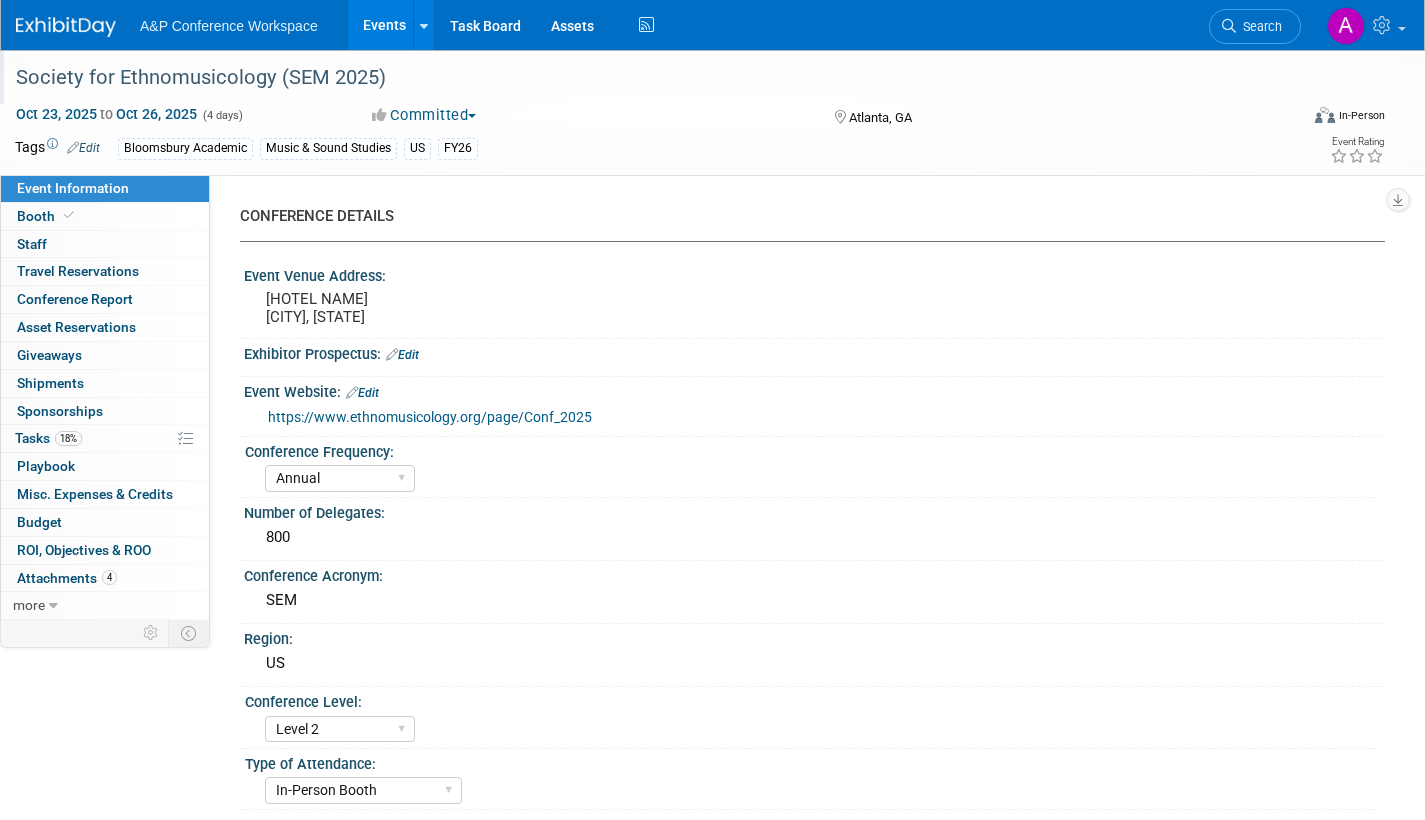 click on "Society for Ethnomusicology (SEM 2025)" at bounding box center (638, 78) 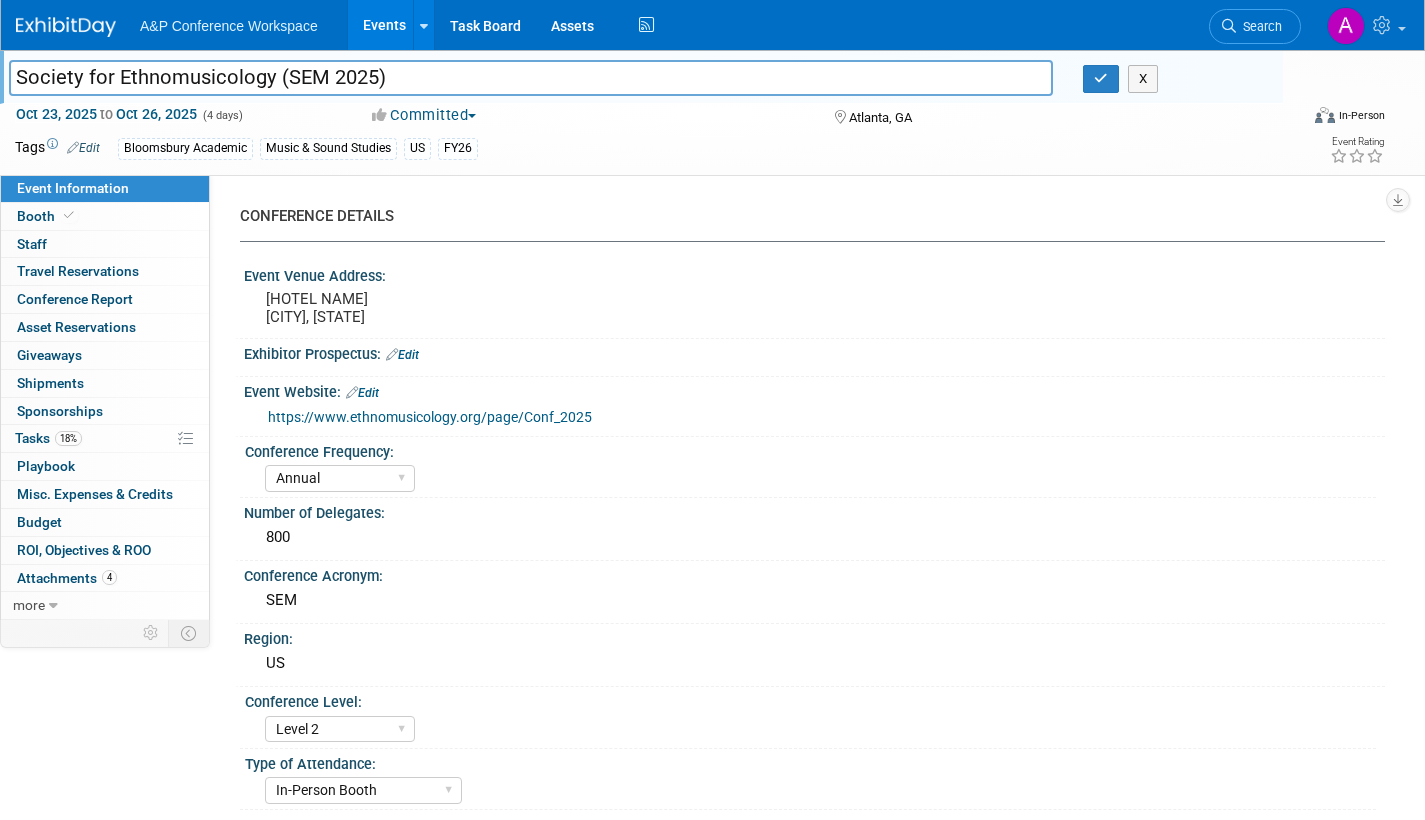 drag, startPoint x: 16, startPoint y: 73, endPoint x: 404, endPoint y: 77, distance: 388.02063 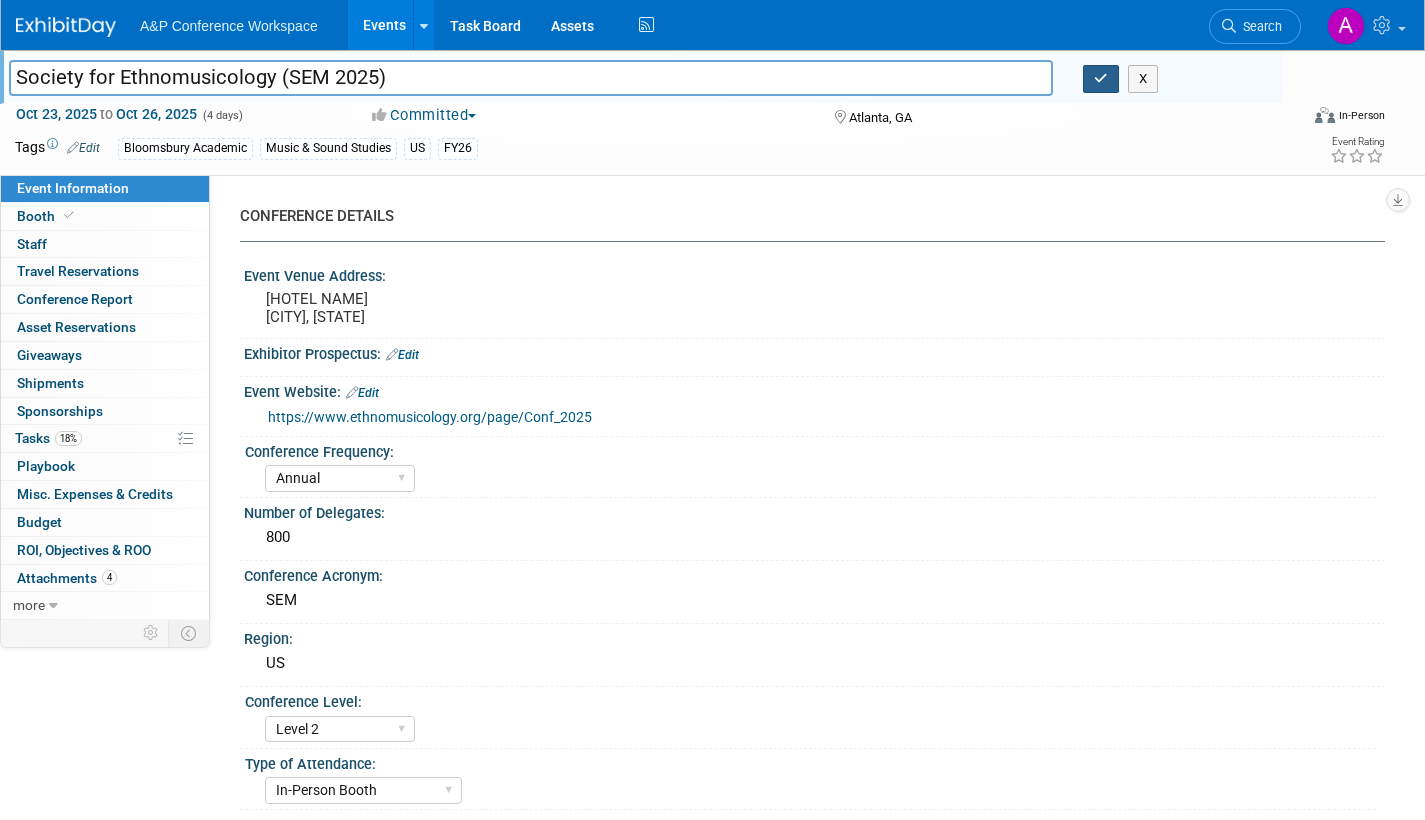 click at bounding box center (1101, 78) 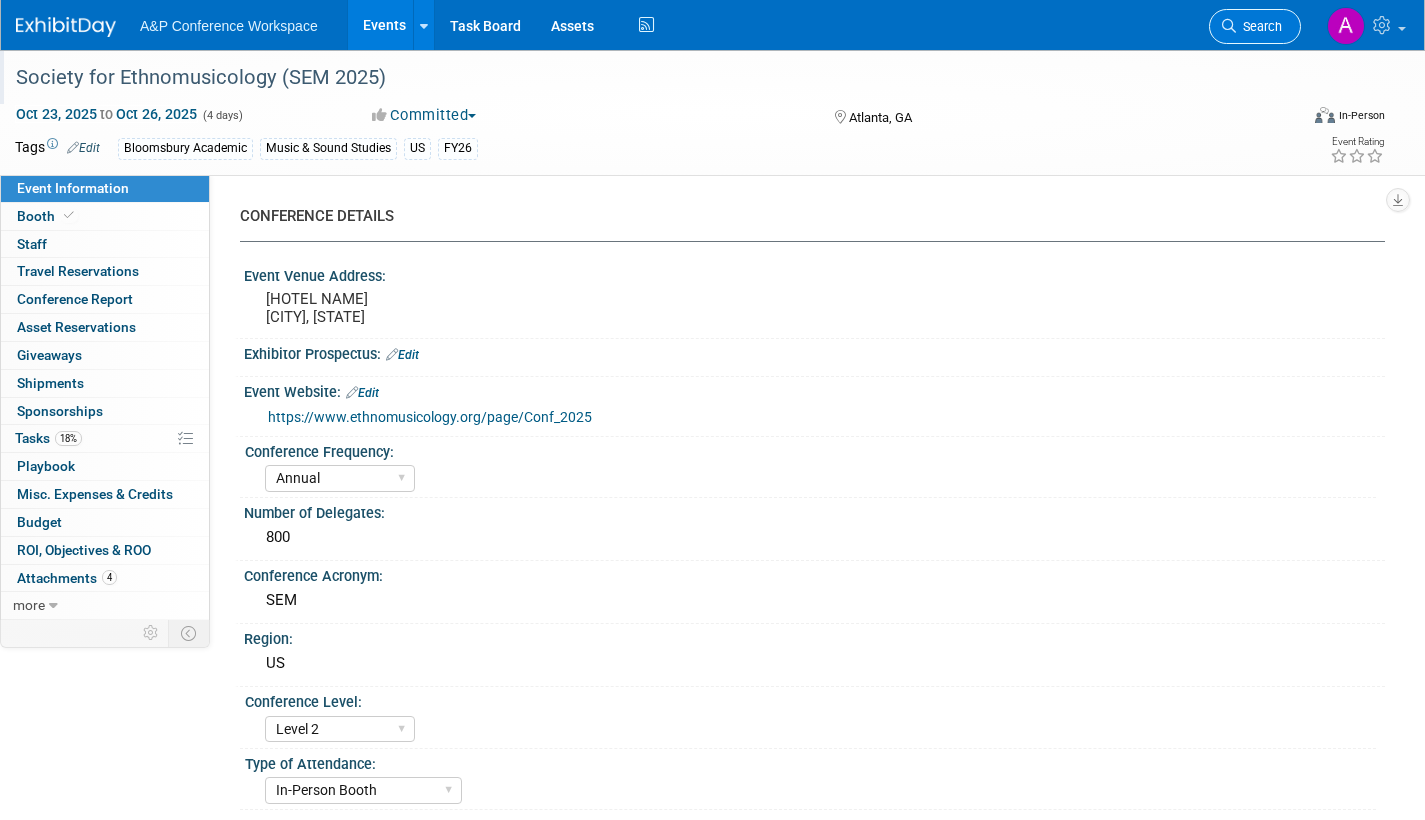 click on "Search" at bounding box center (1259, 26) 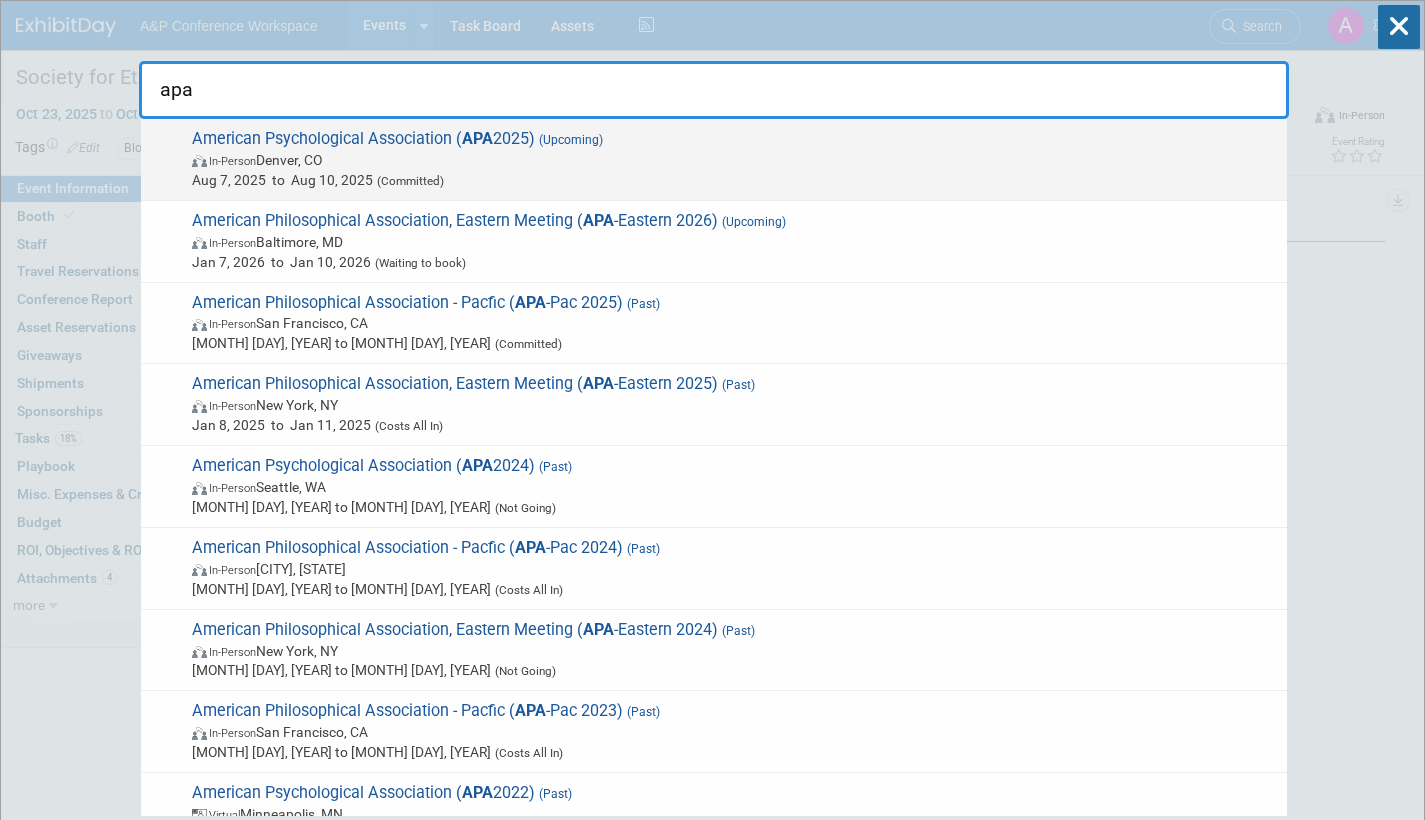 type on "apa" 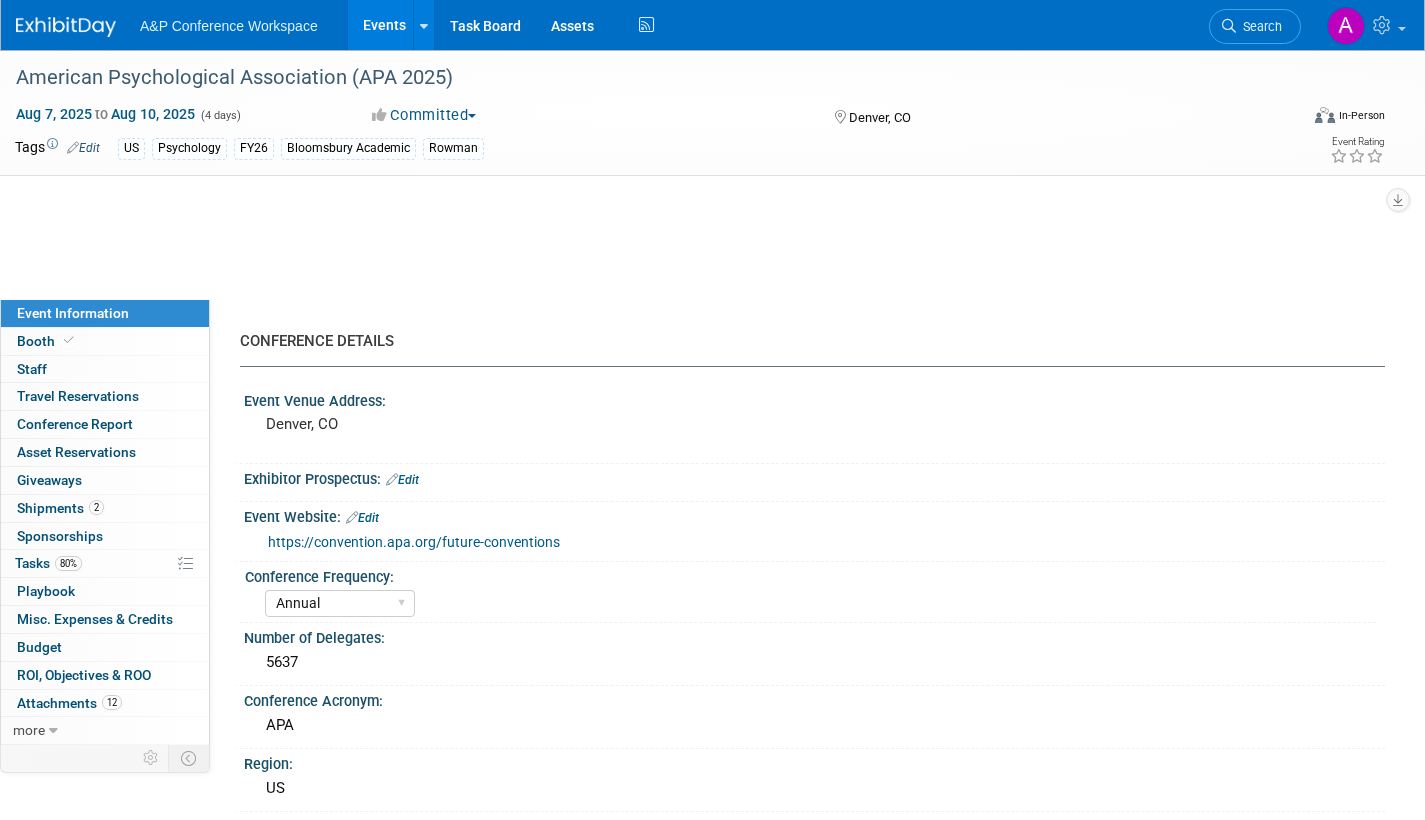 select on "Annual" 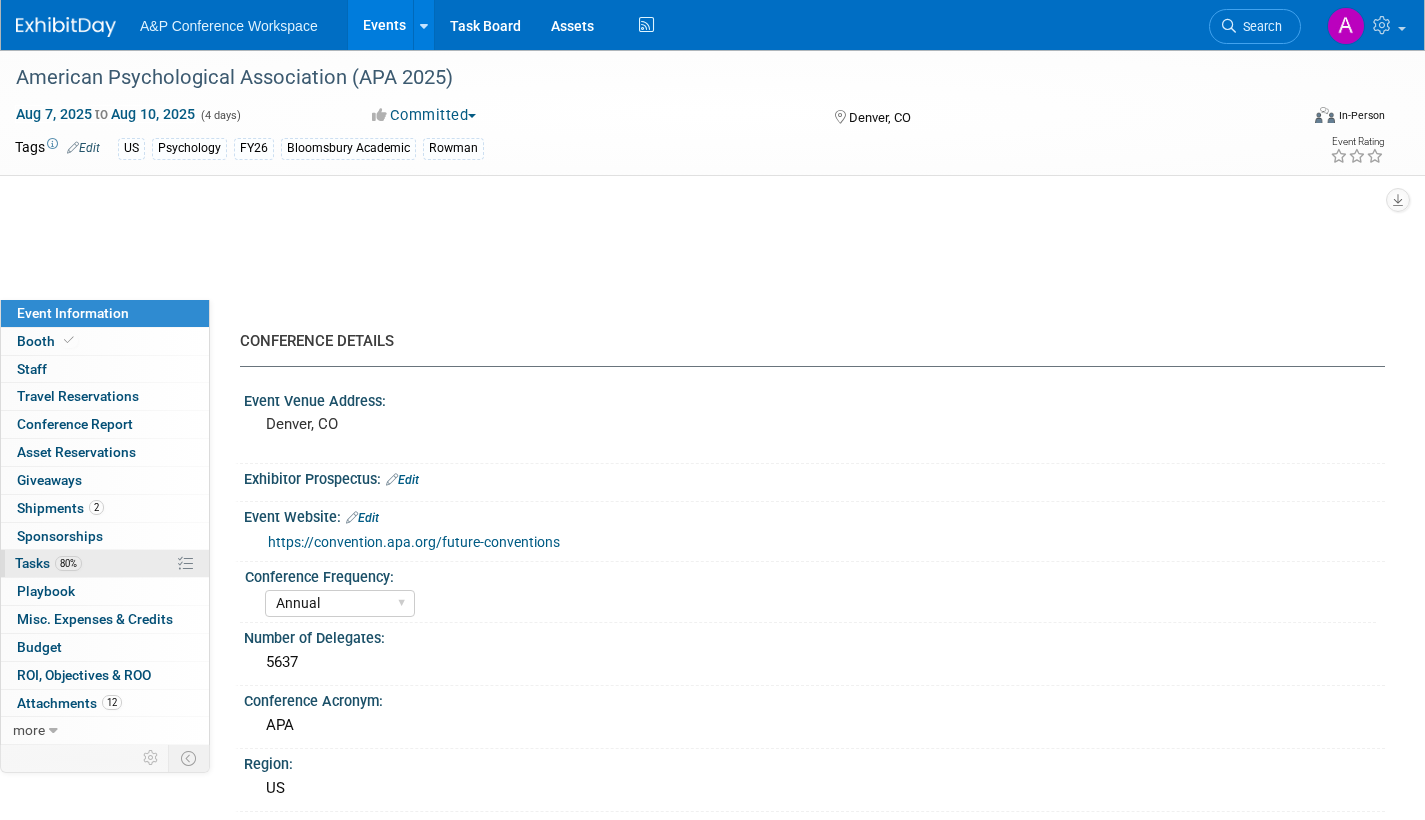 scroll, scrollTop: 0, scrollLeft: 0, axis: both 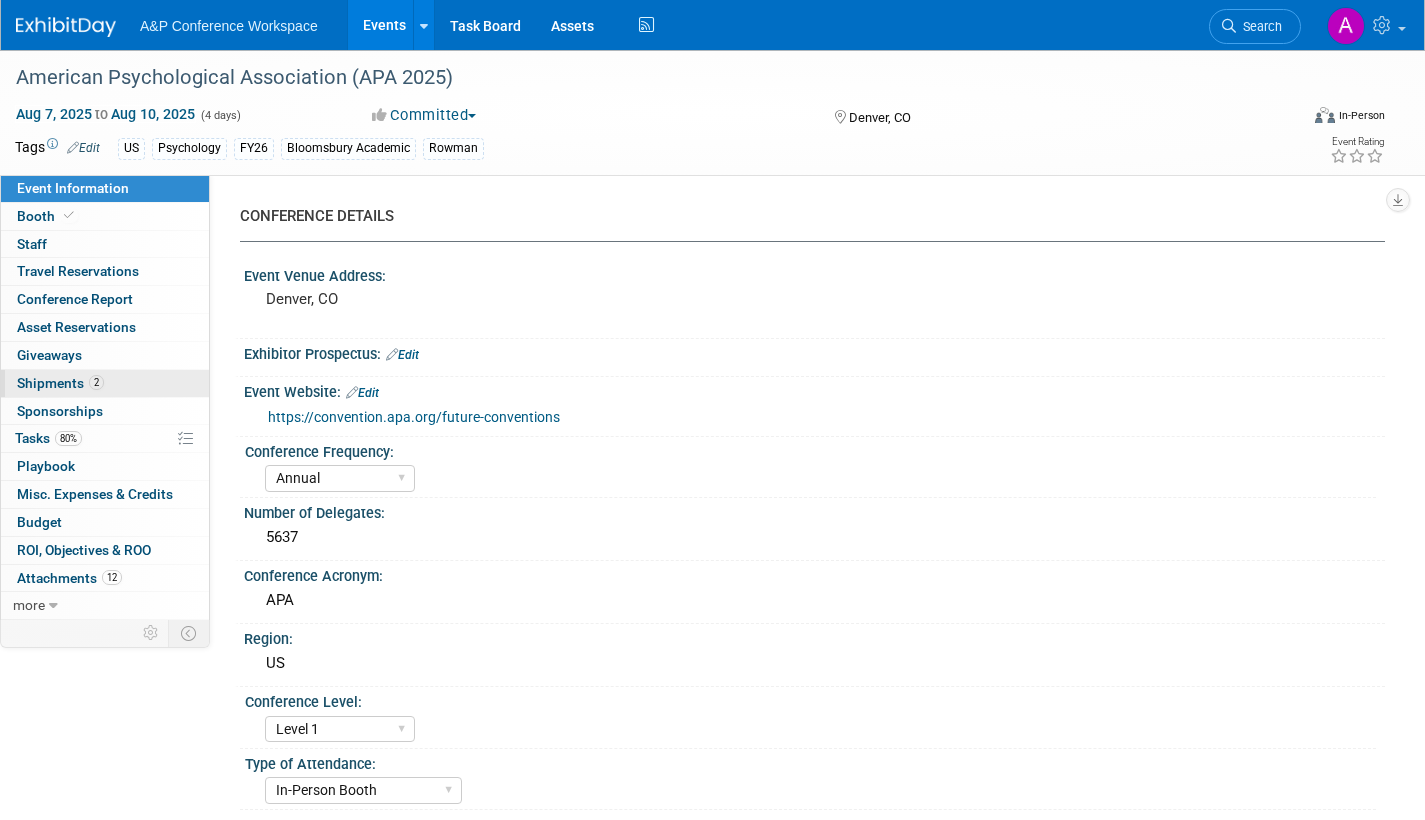 click on "Shipments 2" at bounding box center (60, 383) 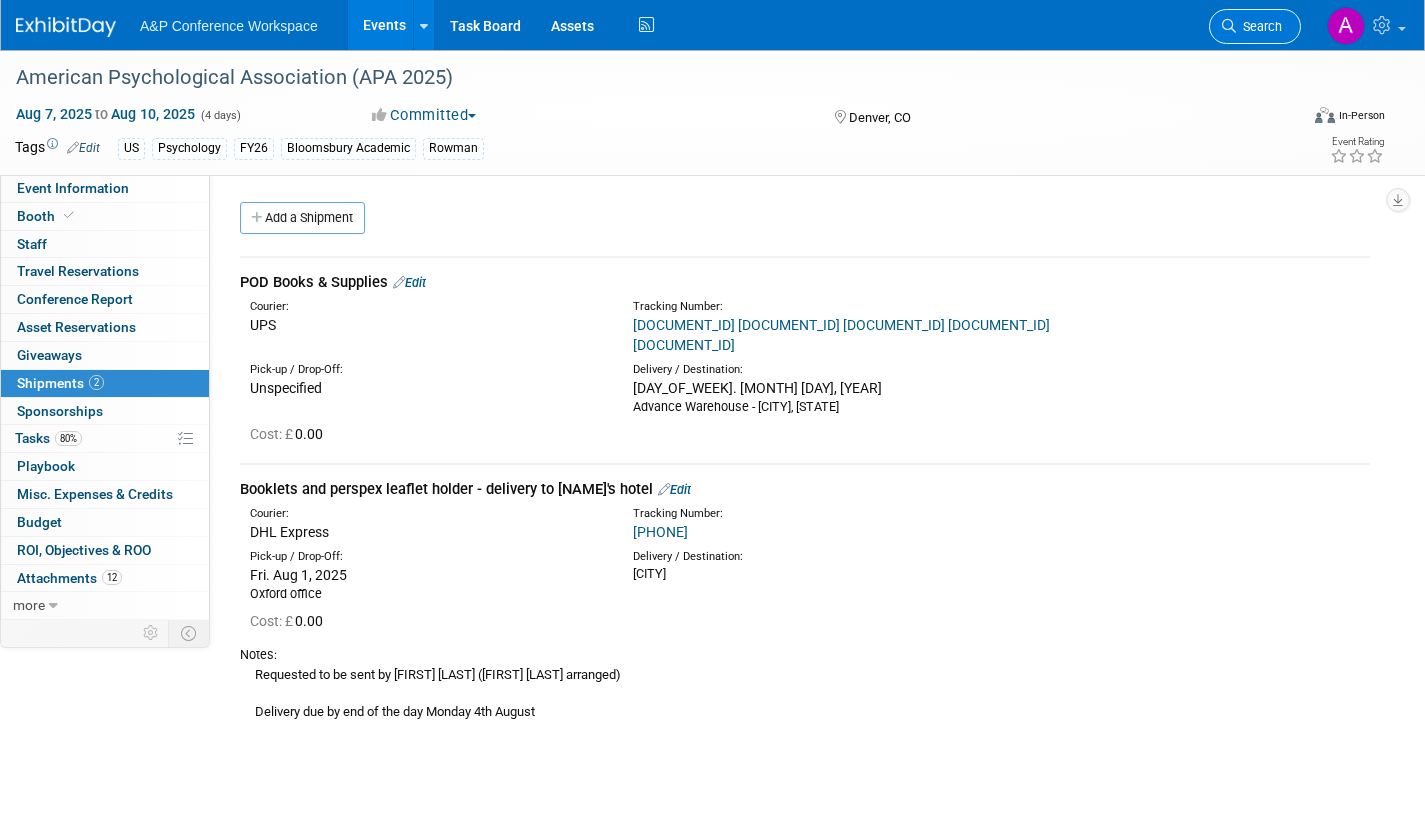 click on "Search" at bounding box center [1259, 26] 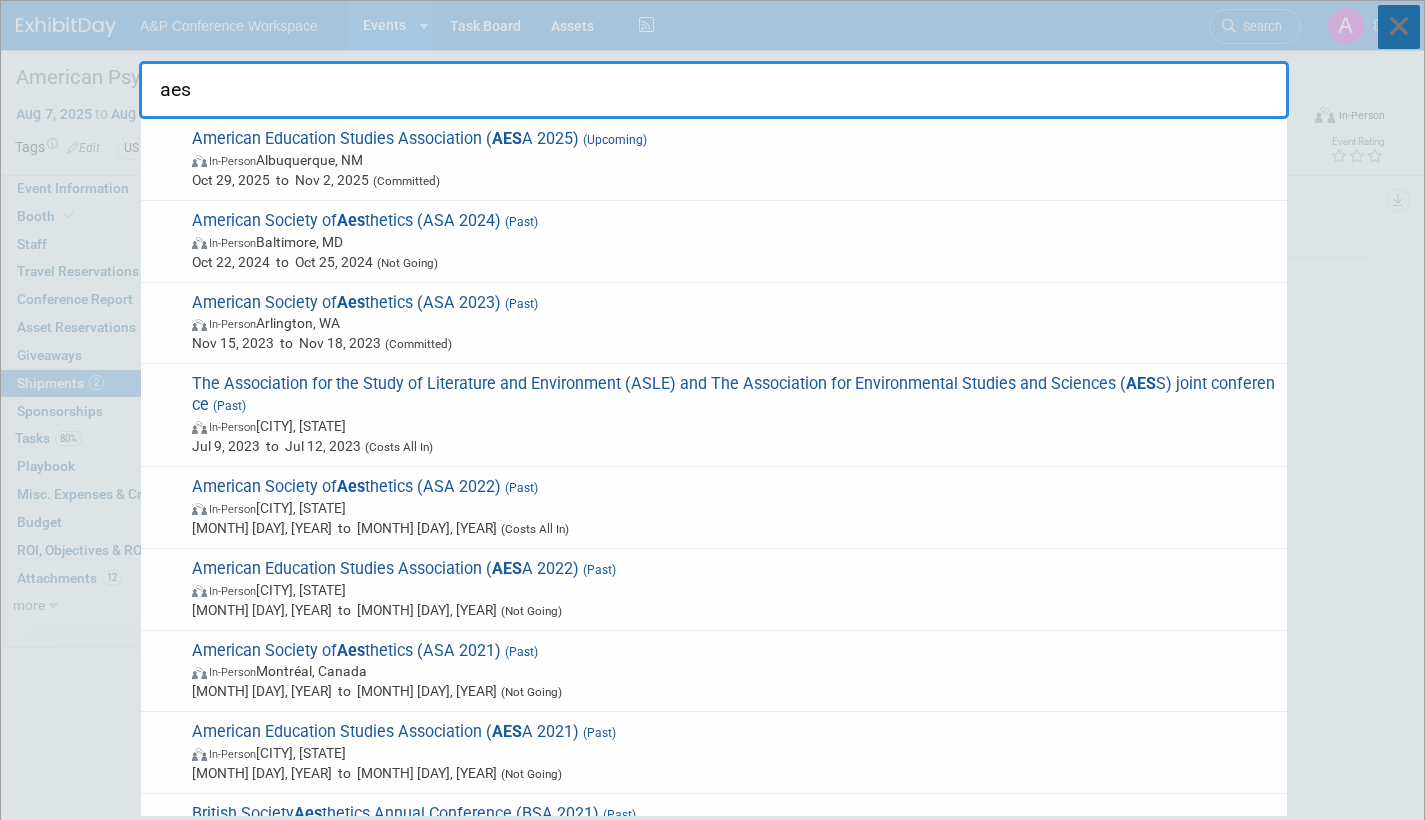 click at bounding box center (1399, 27) 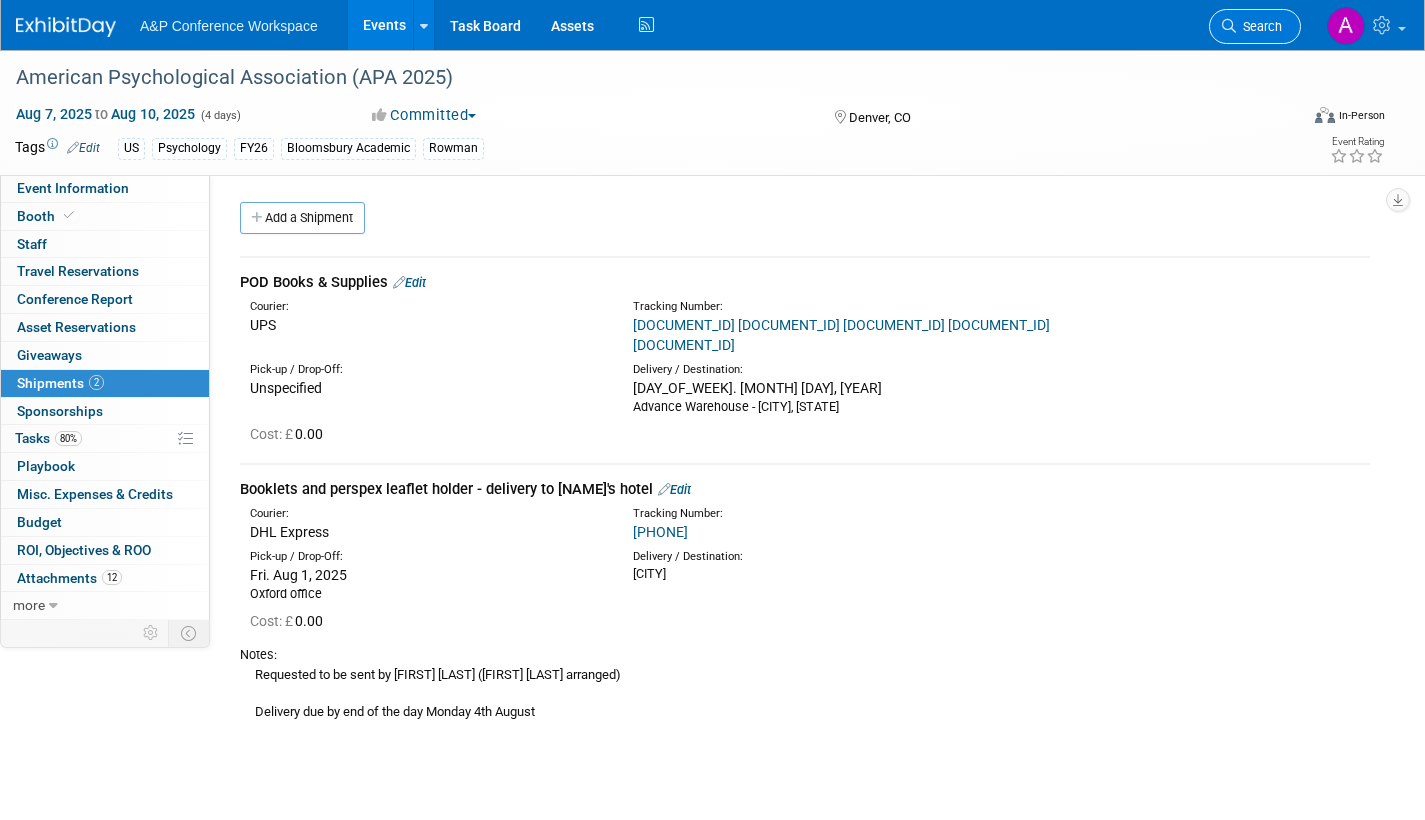click on "Search" at bounding box center [1259, 26] 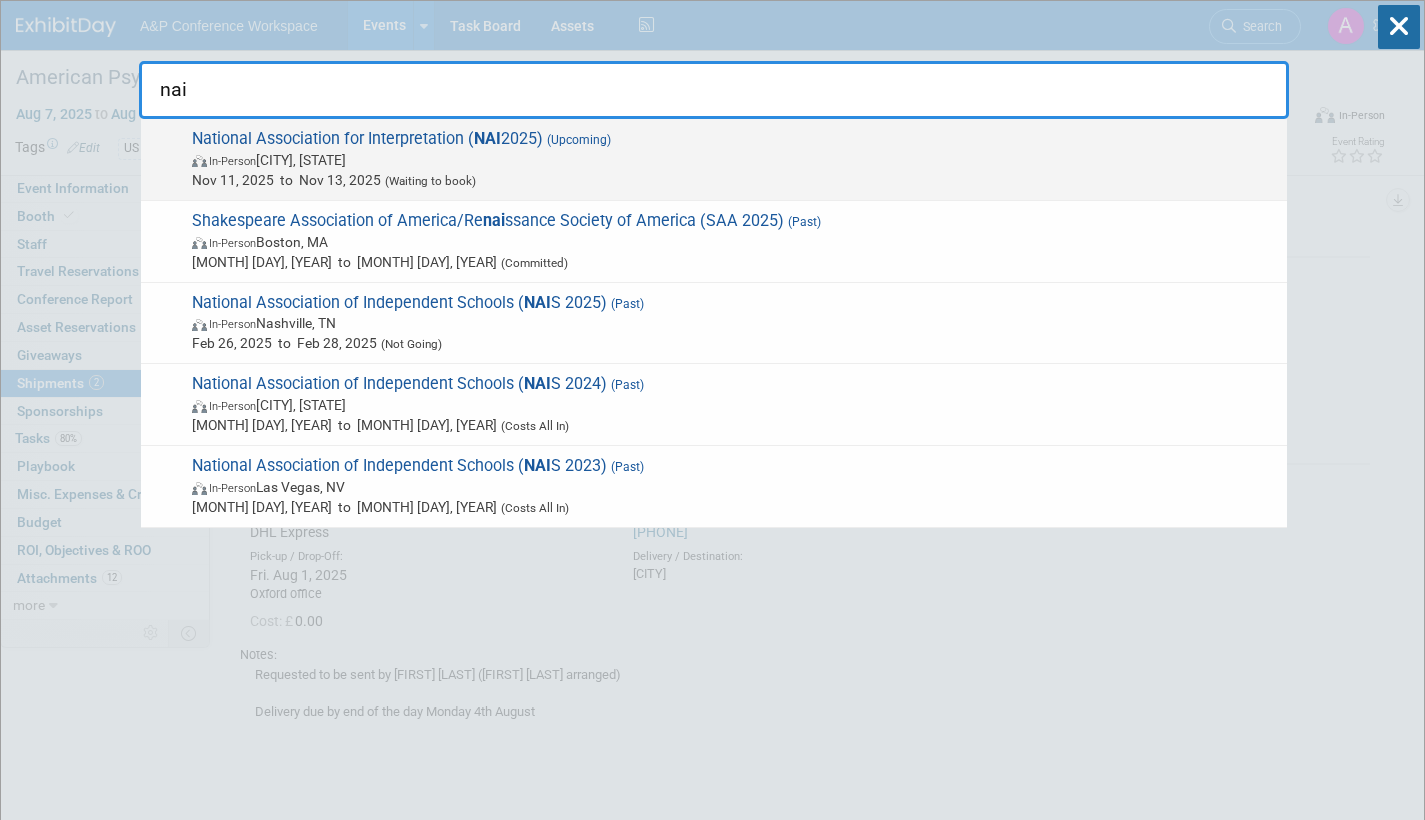 type on "nai" 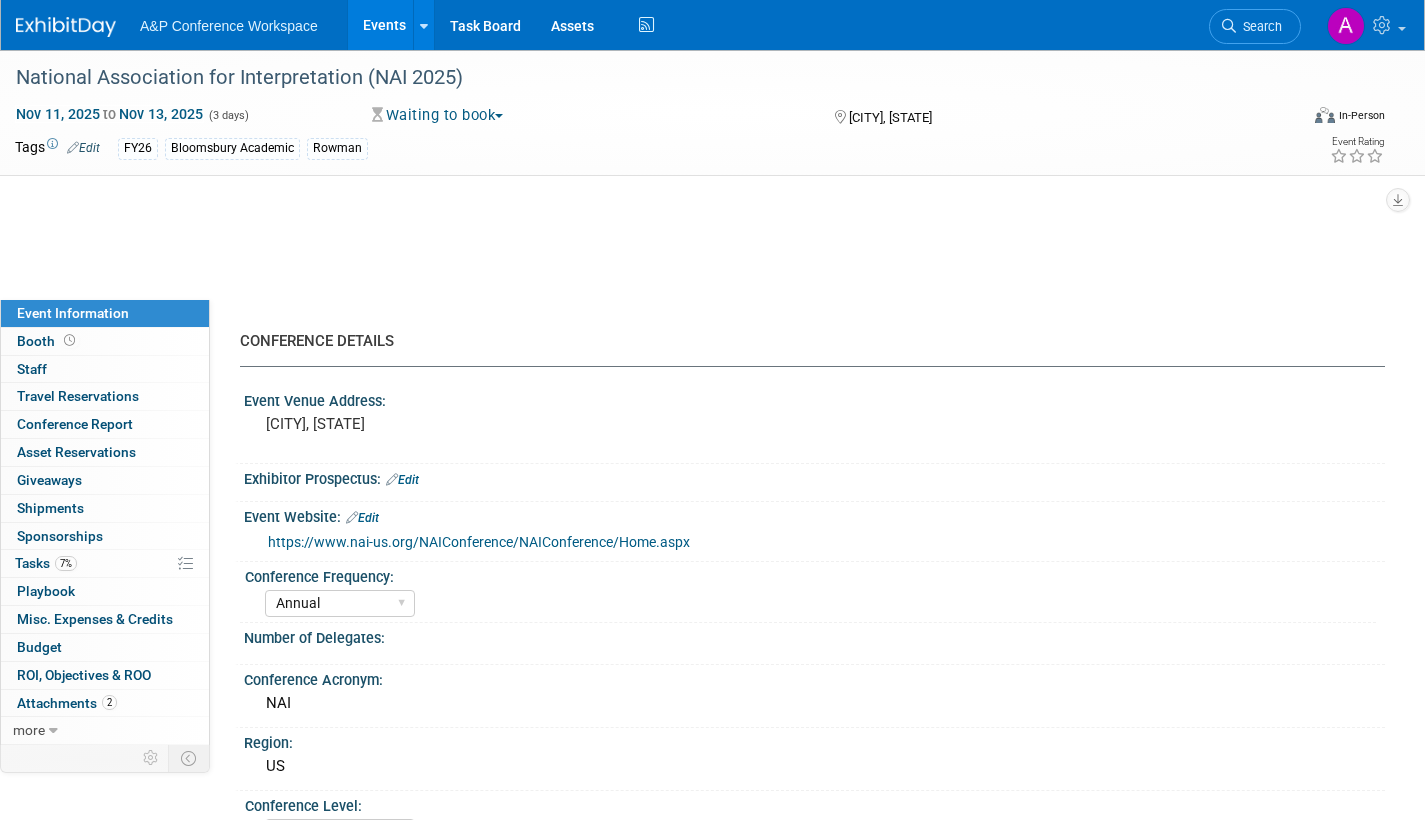 select on "Annual" 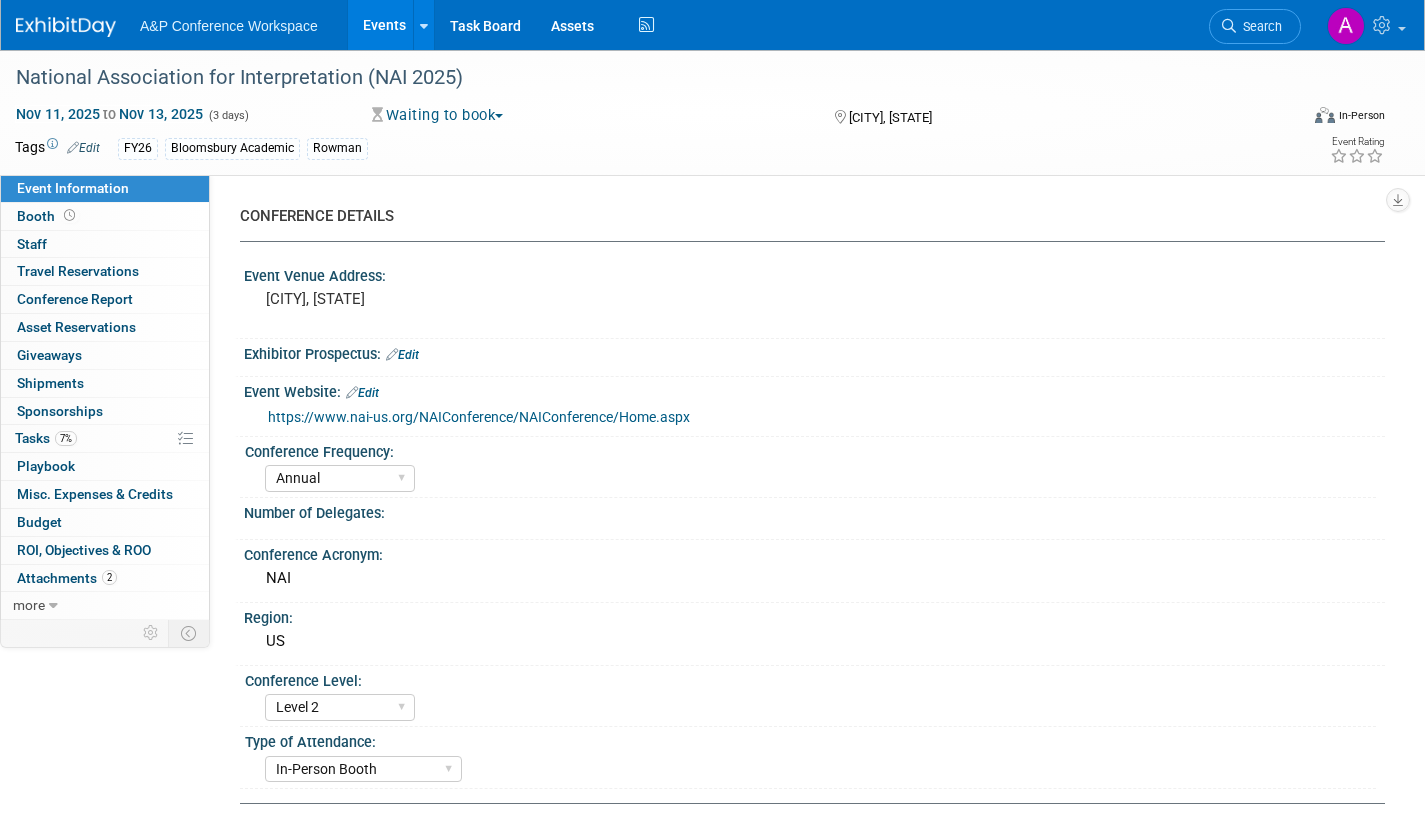 scroll, scrollTop: 0, scrollLeft: 0, axis: both 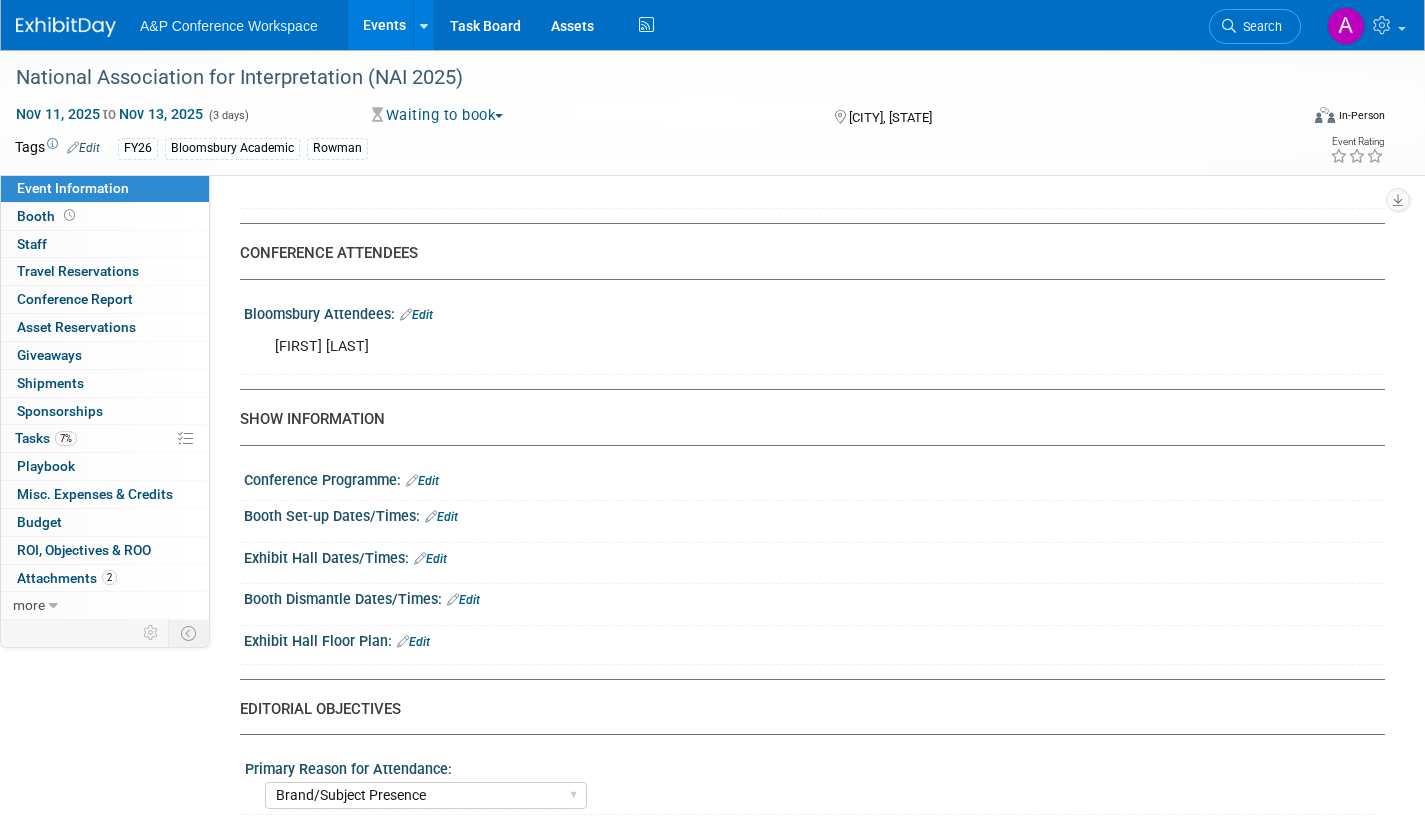 click on "Edit" at bounding box center (416, 315) 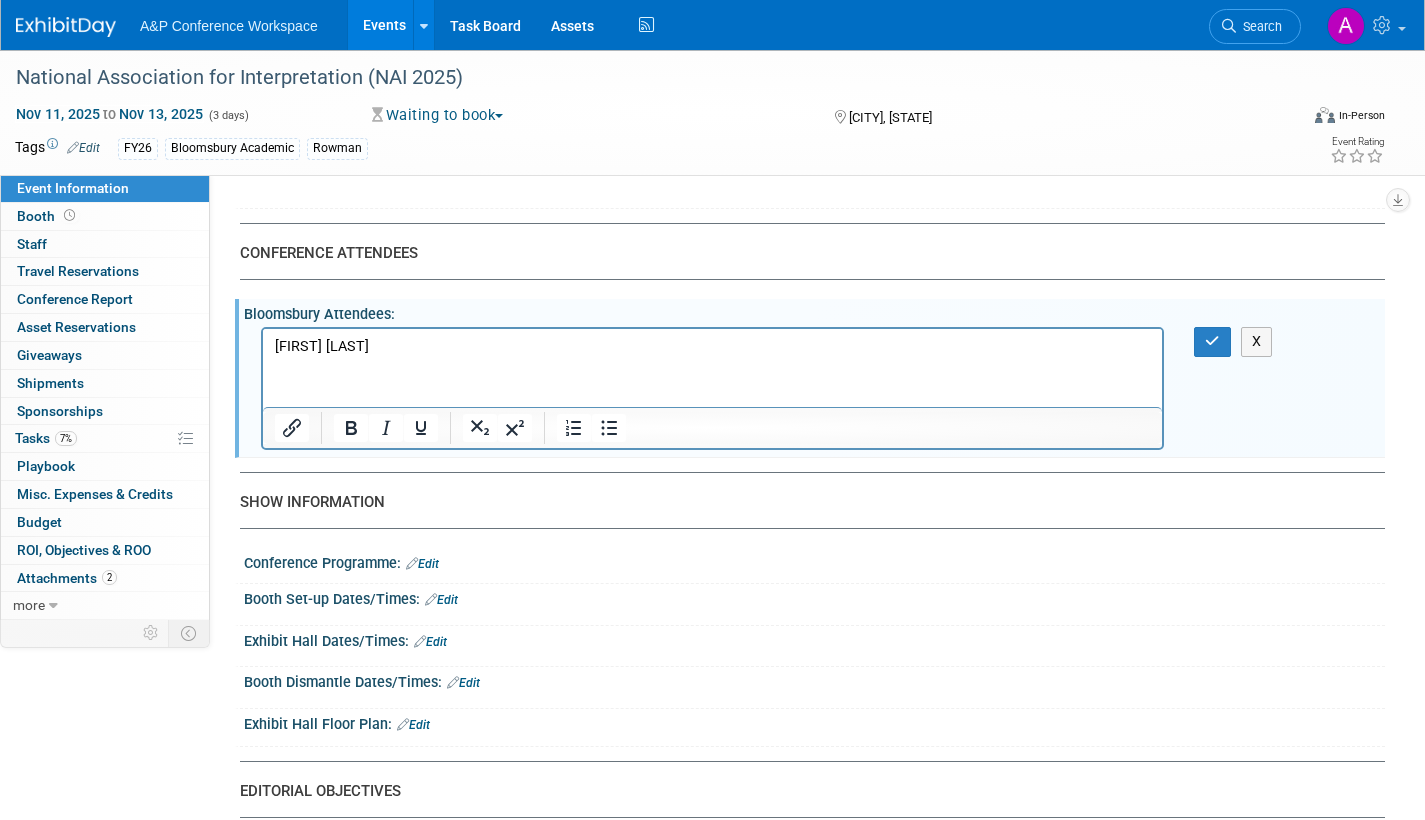scroll, scrollTop: 0, scrollLeft: 0, axis: both 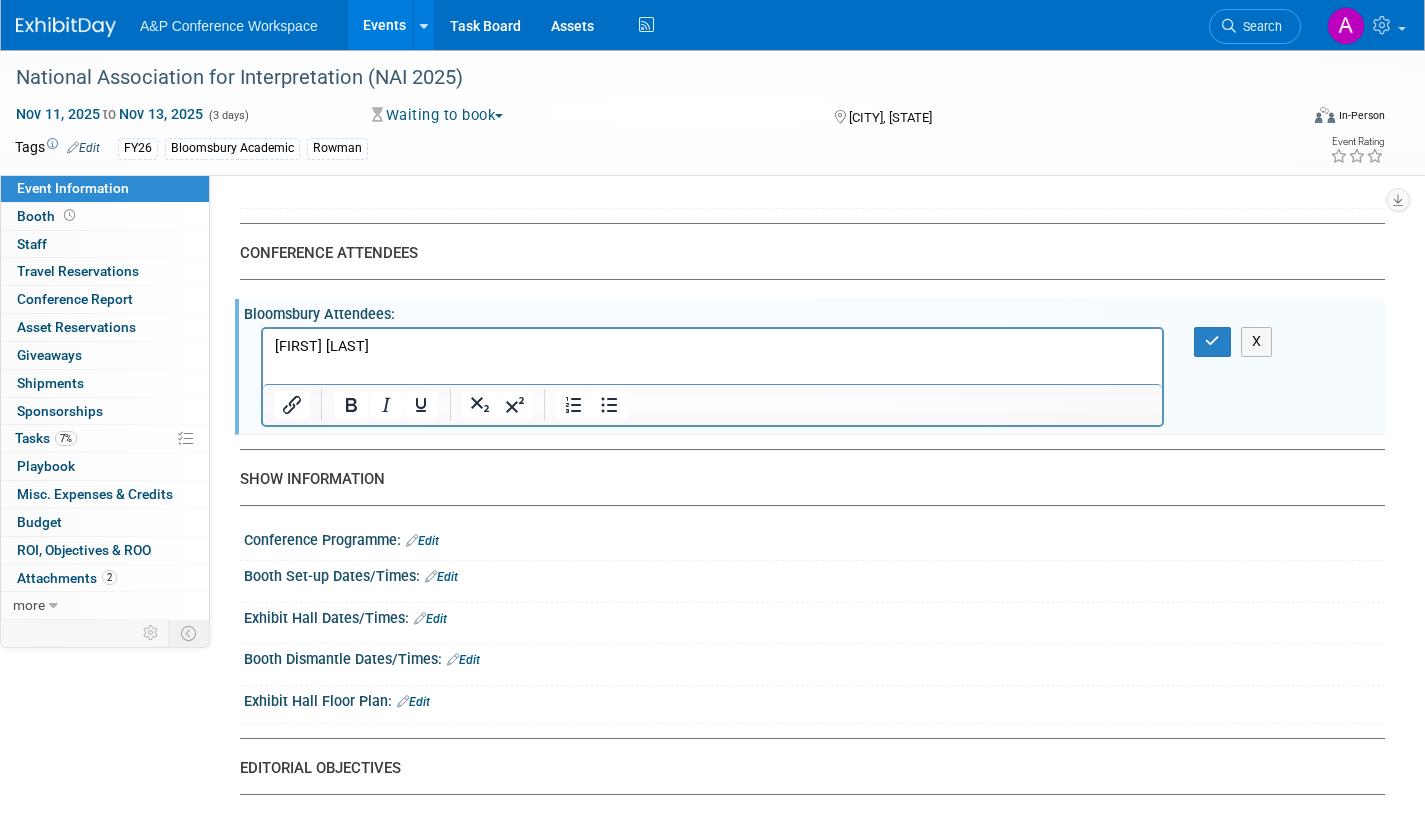 drag, startPoint x: 388, startPoint y: 349, endPoint x: 419, endPoint y: 346, distance: 31.144823 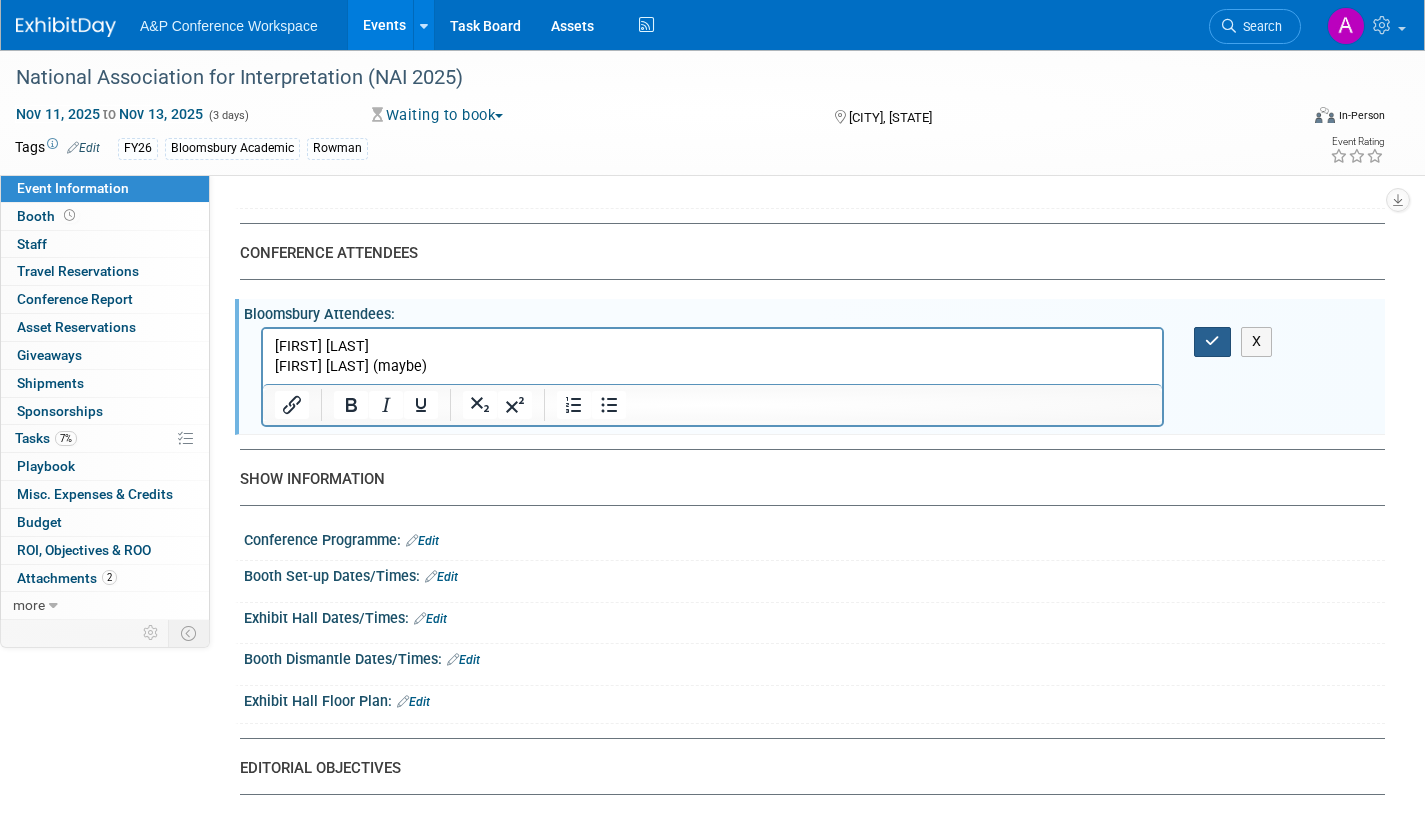 click at bounding box center (1212, 341) 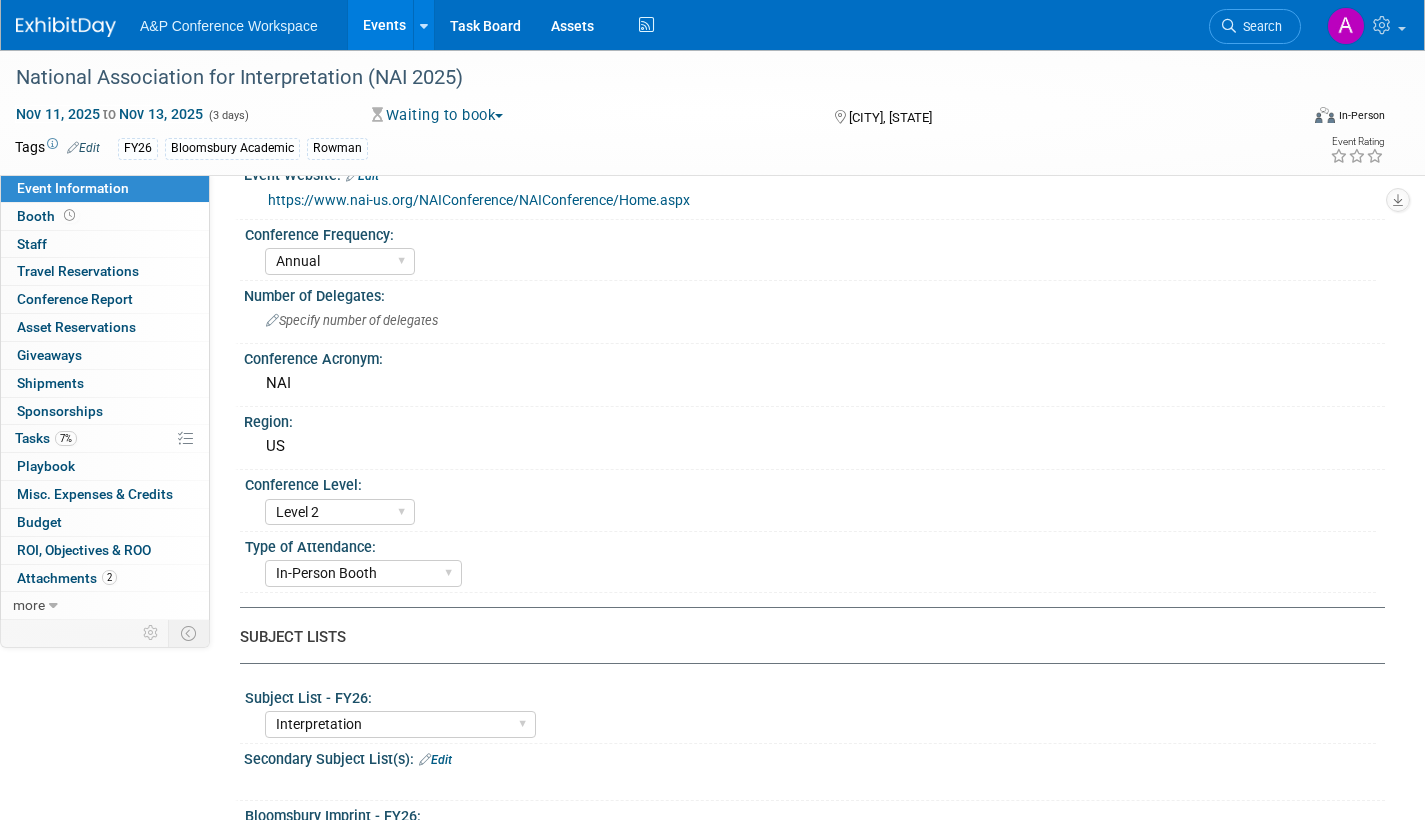 scroll, scrollTop: 0, scrollLeft: 0, axis: both 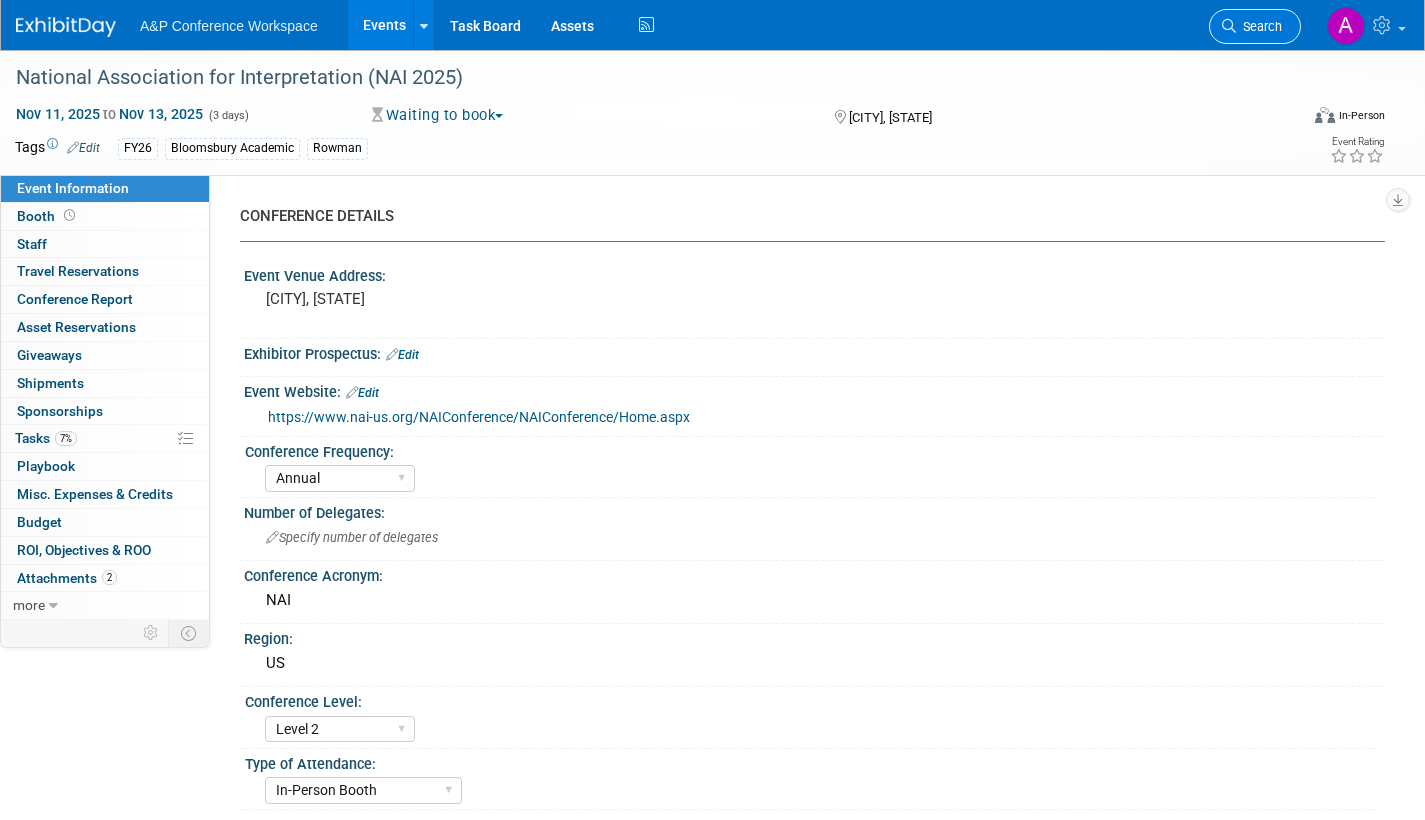 click at bounding box center [1229, 26] 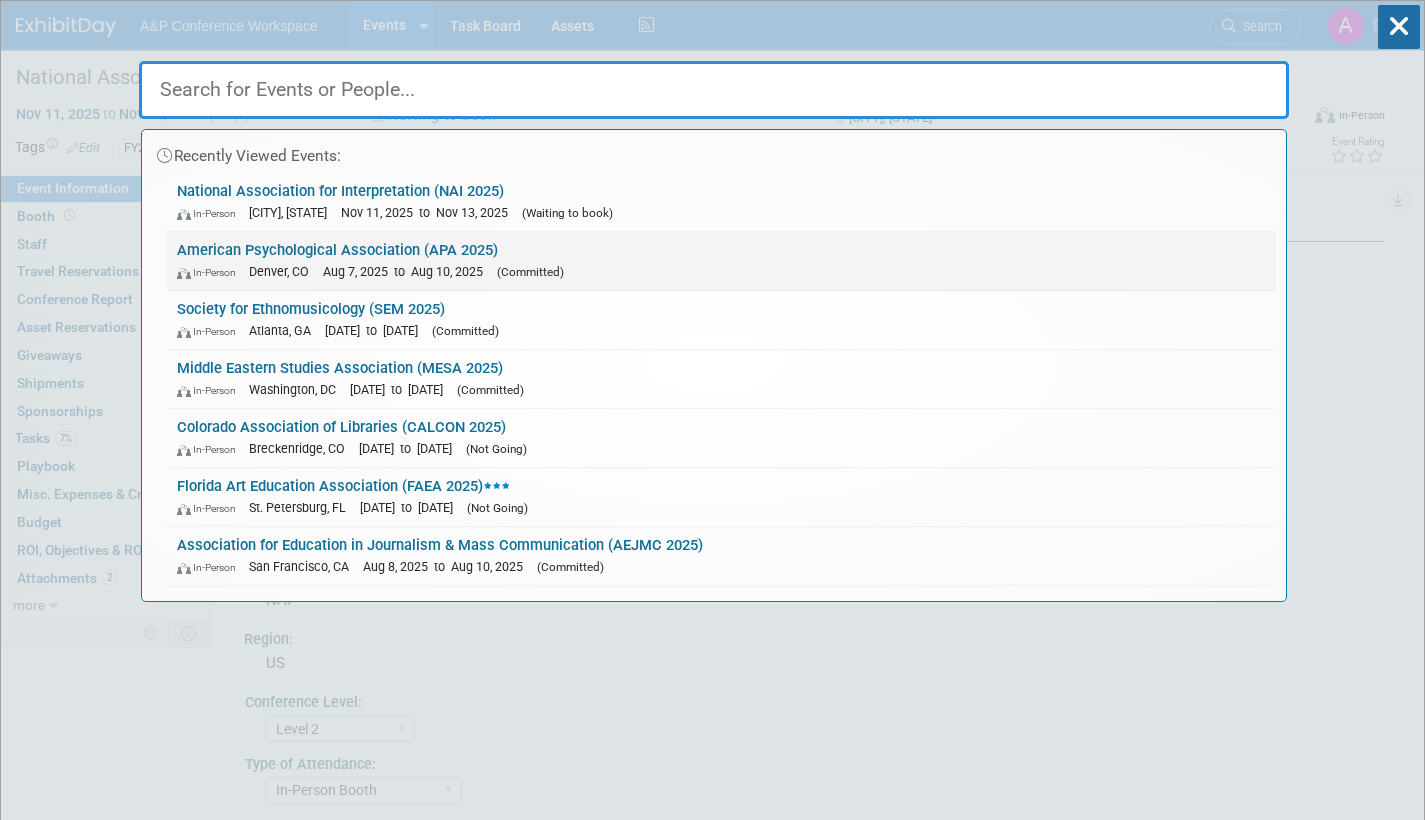 click on "American Psychological Association (APA [YEAR])
In-Person
[CITY], [STATE]
[DATE]  to  [DATE]
(Committed)" at bounding box center (721, 261) 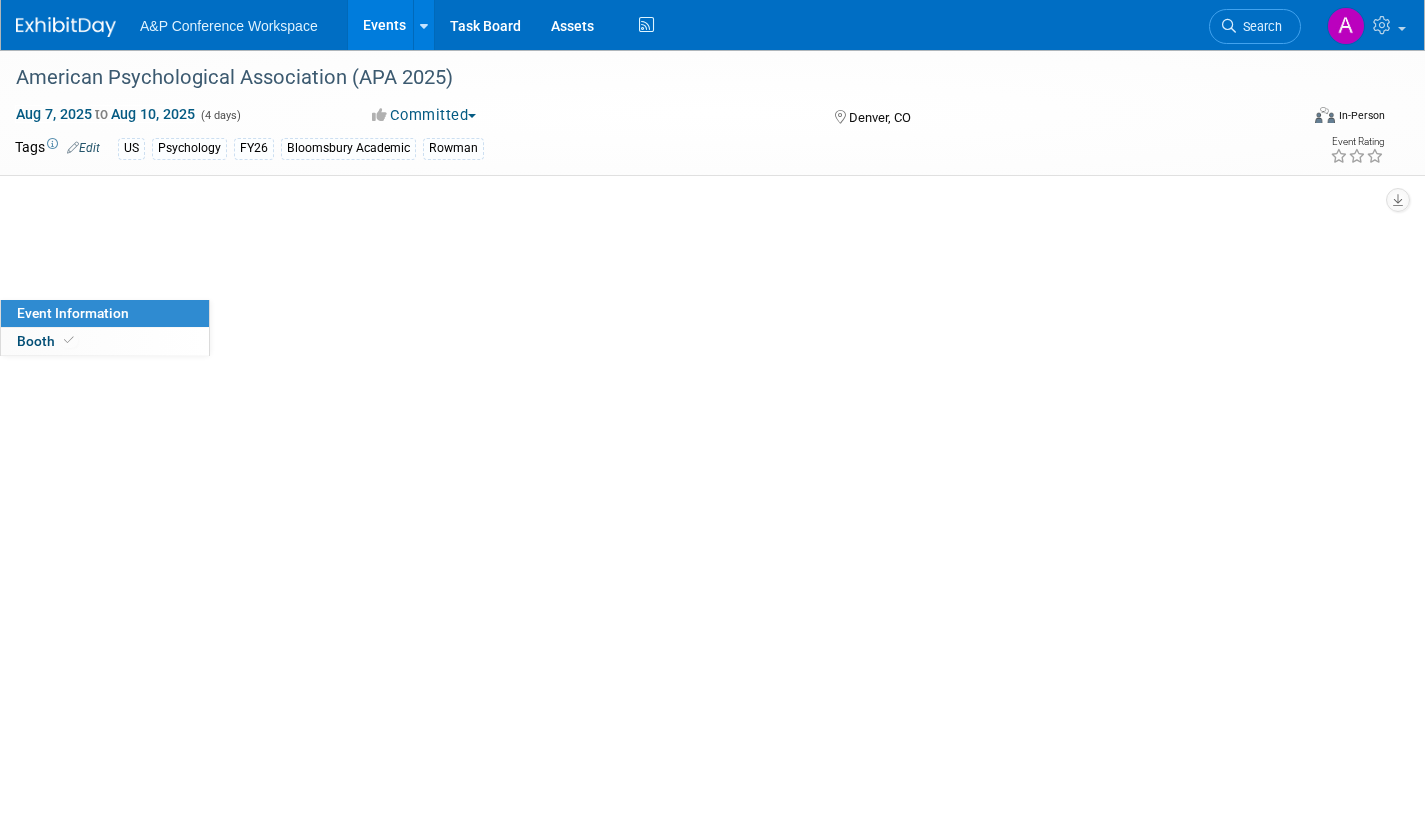 scroll, scrollTop: 0, scrollLeft: 0, axis: both 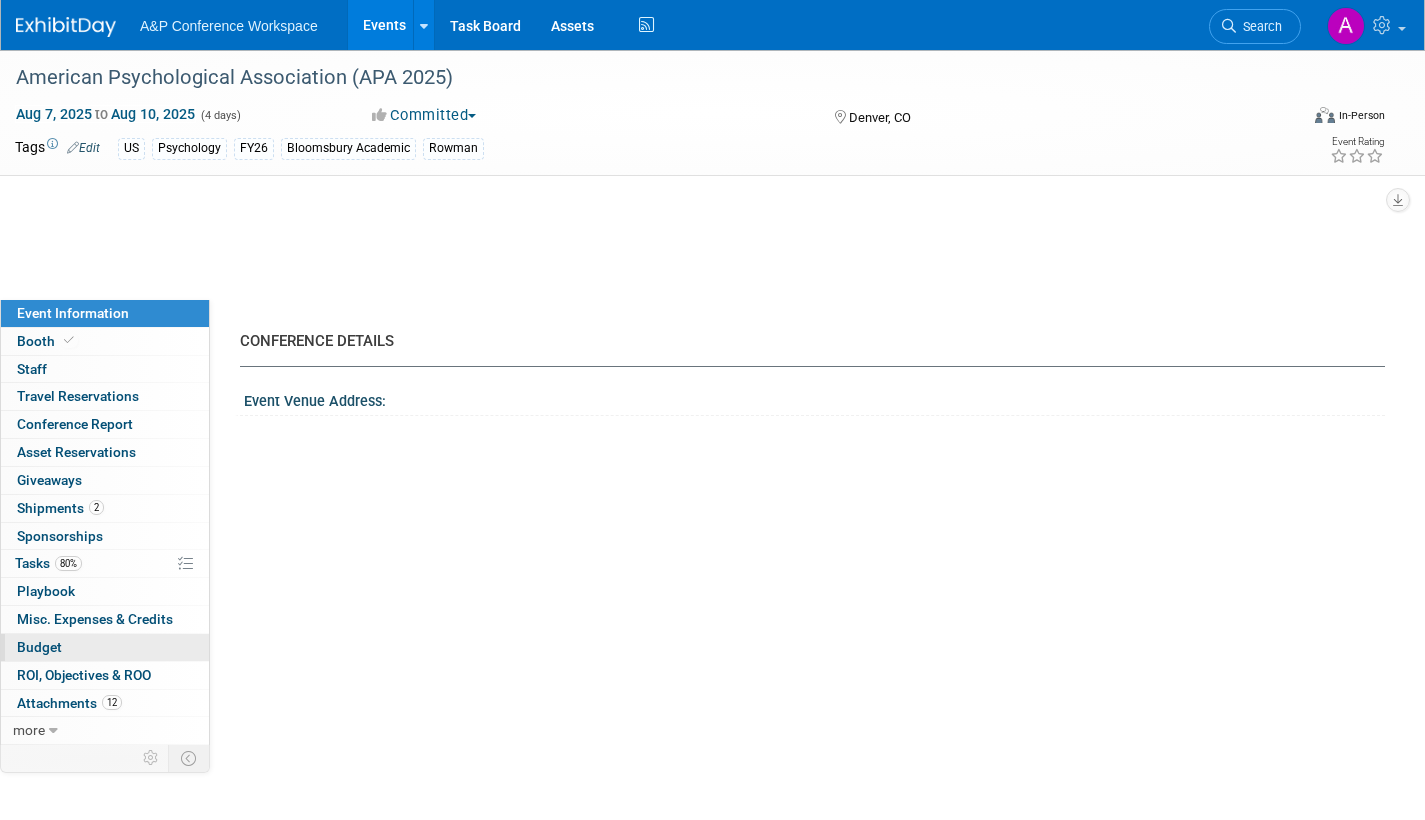 select on "Annual" 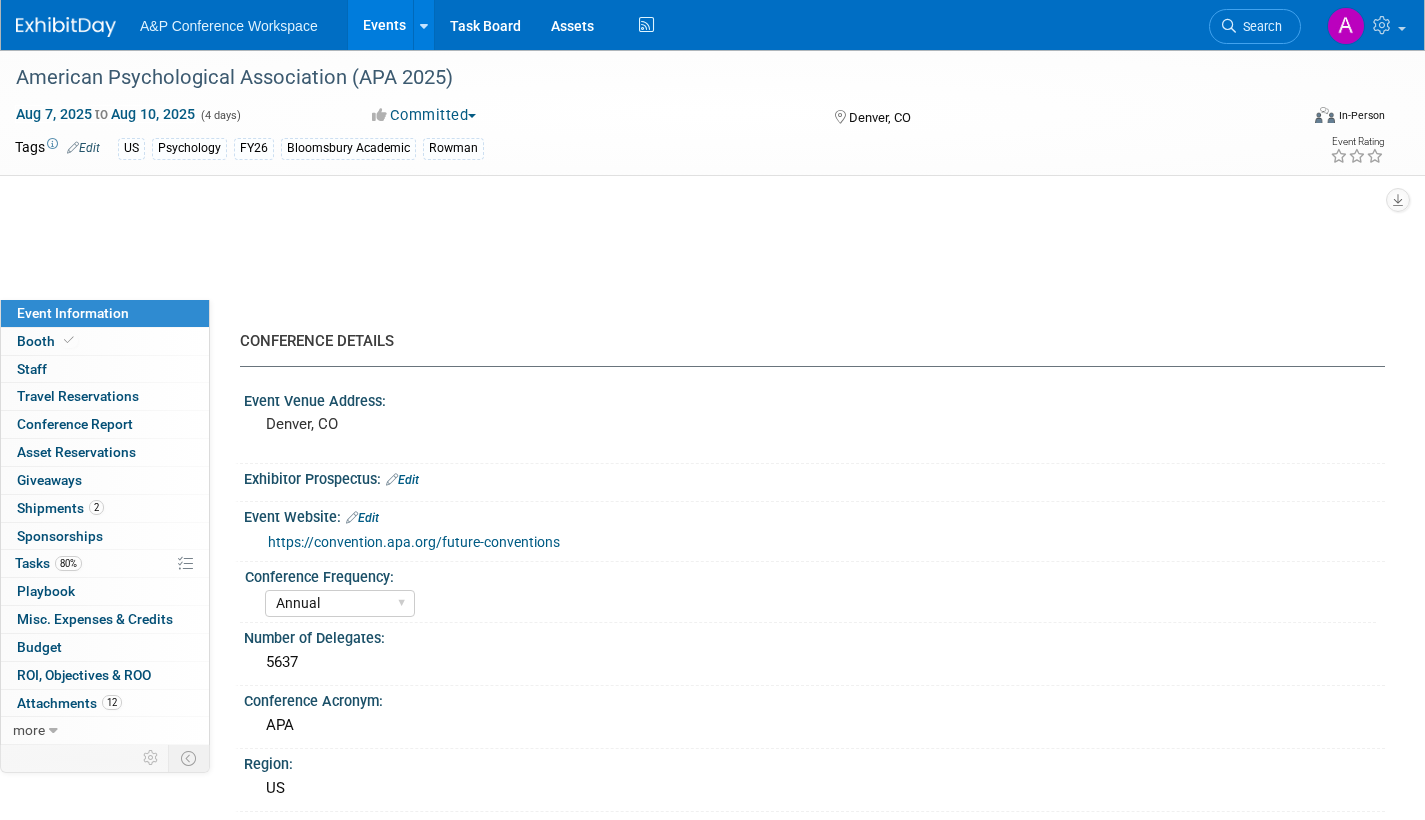 select on "[FIRST] [LAST]" 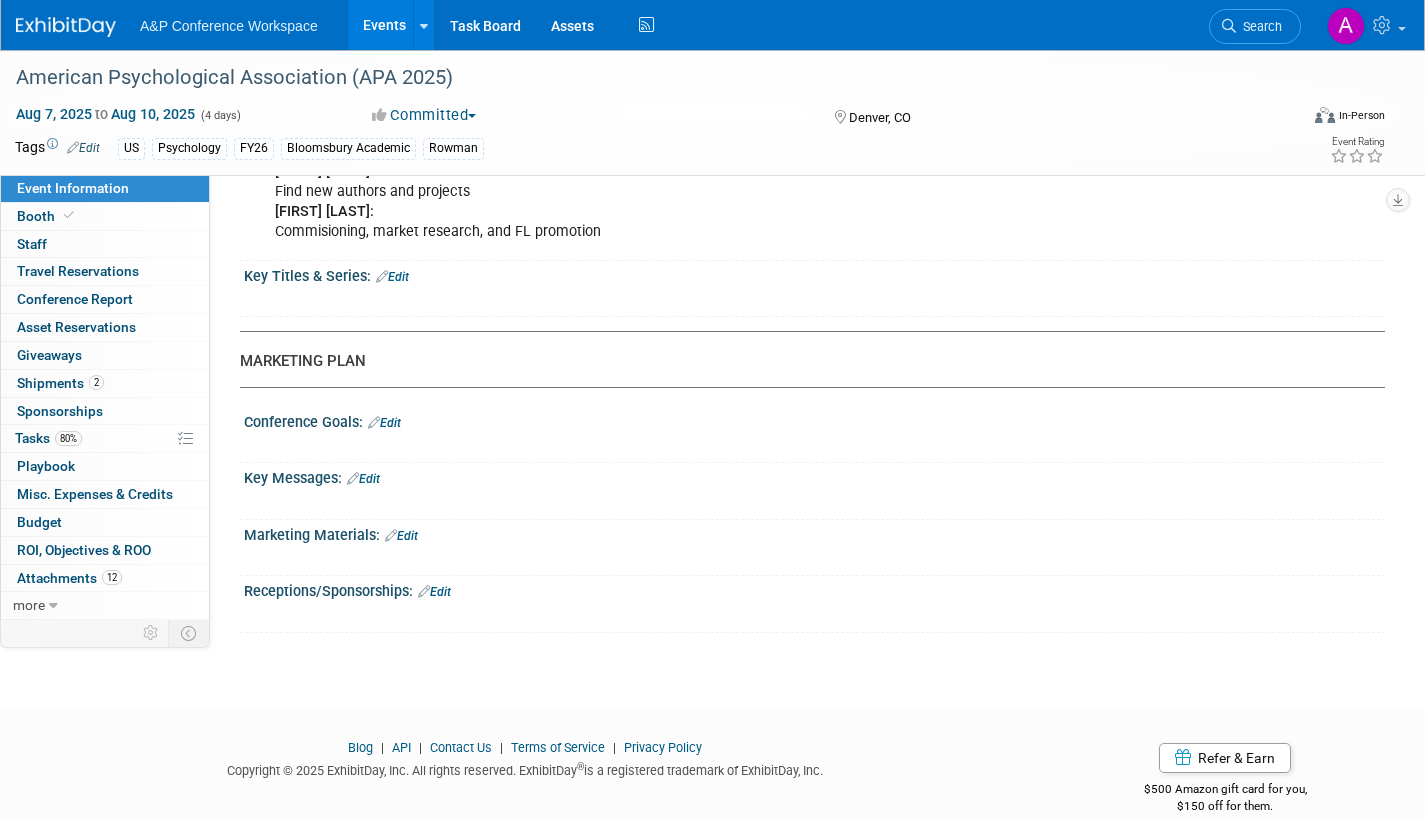 scroll, scrollTop: 2167, scrollLeft: 0, axis: vertical 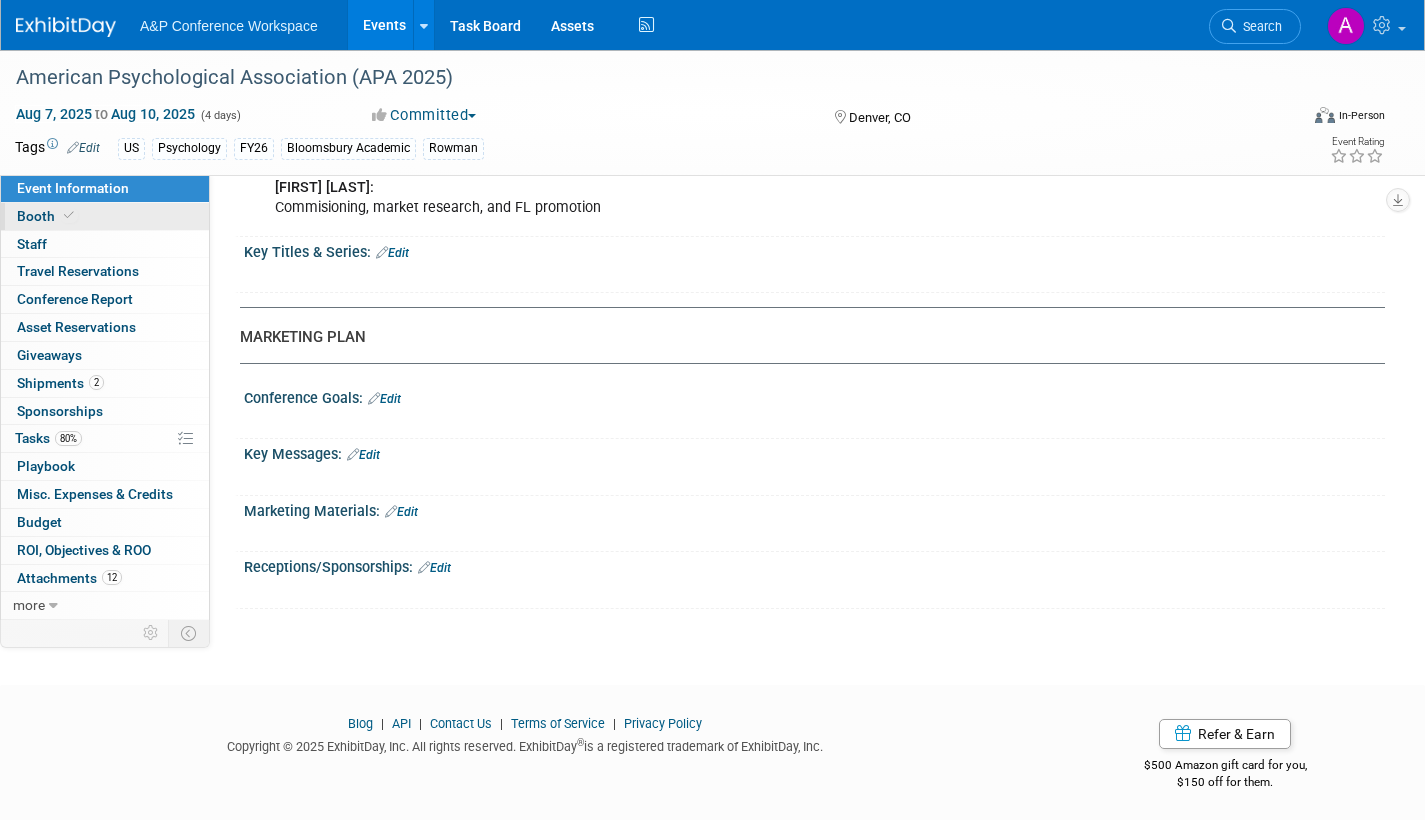 click on "Booth" at bounding box center [47, 216] 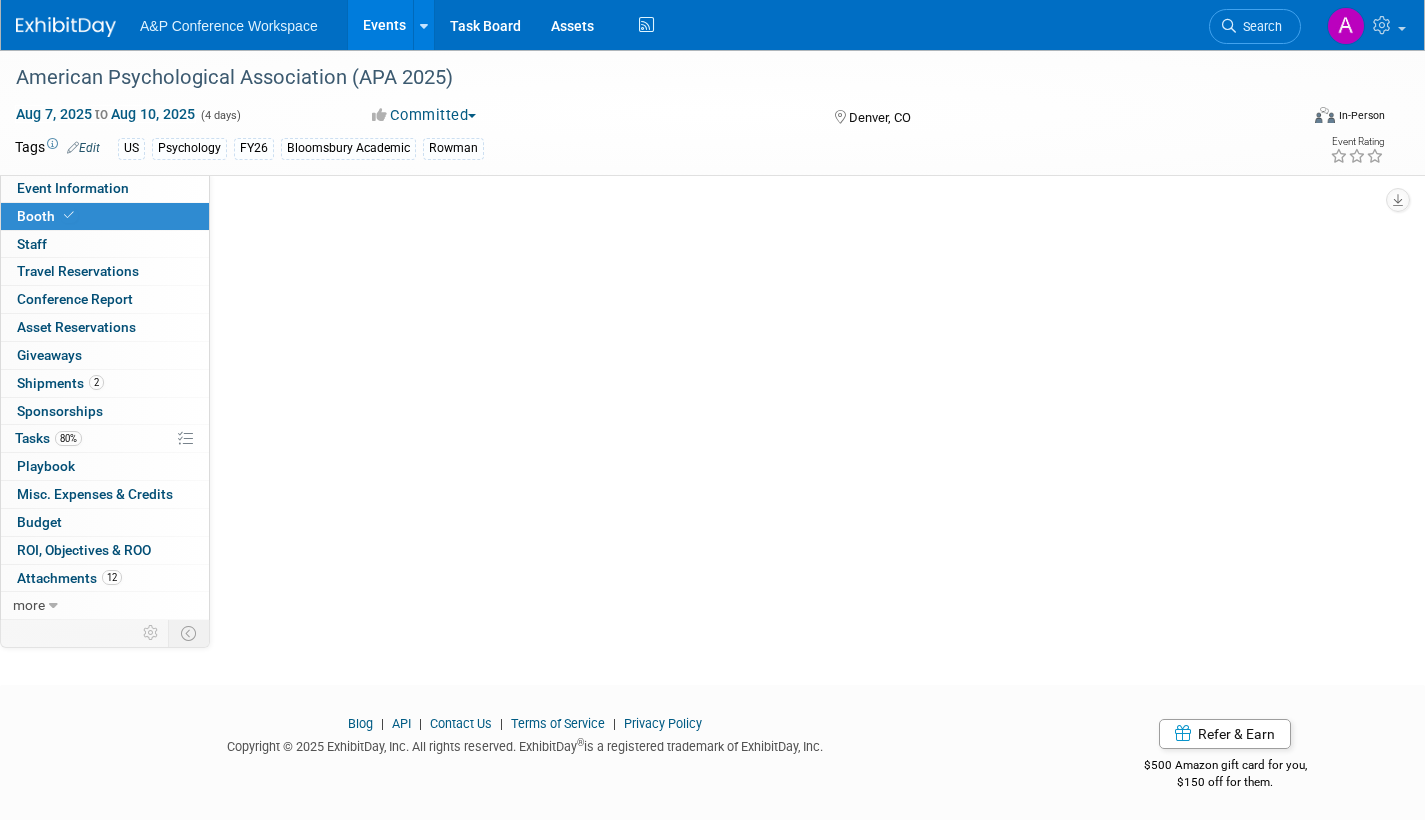 scroll, scrollTop: 0, scrollLeft: 0, axis: both 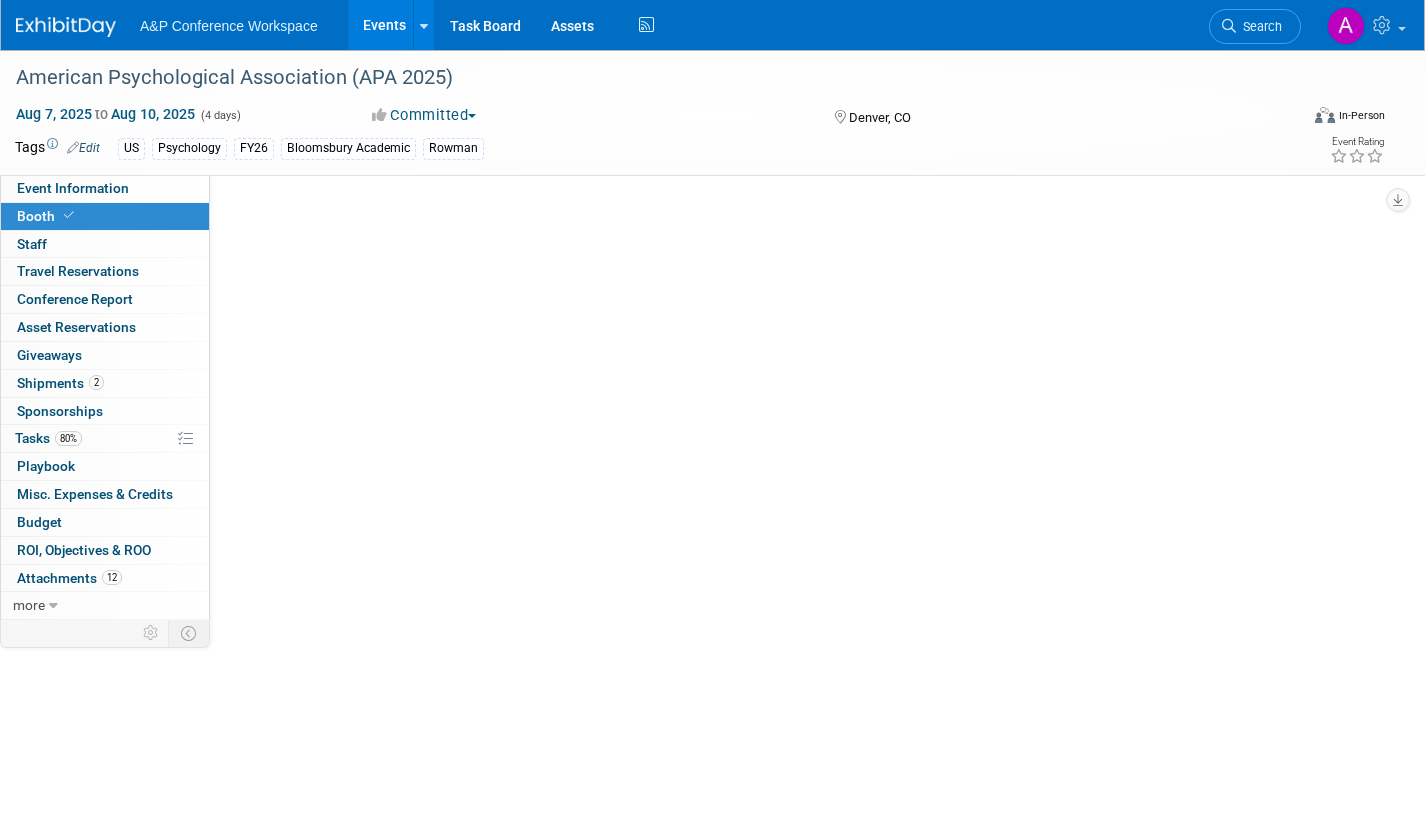select on "CUAP" 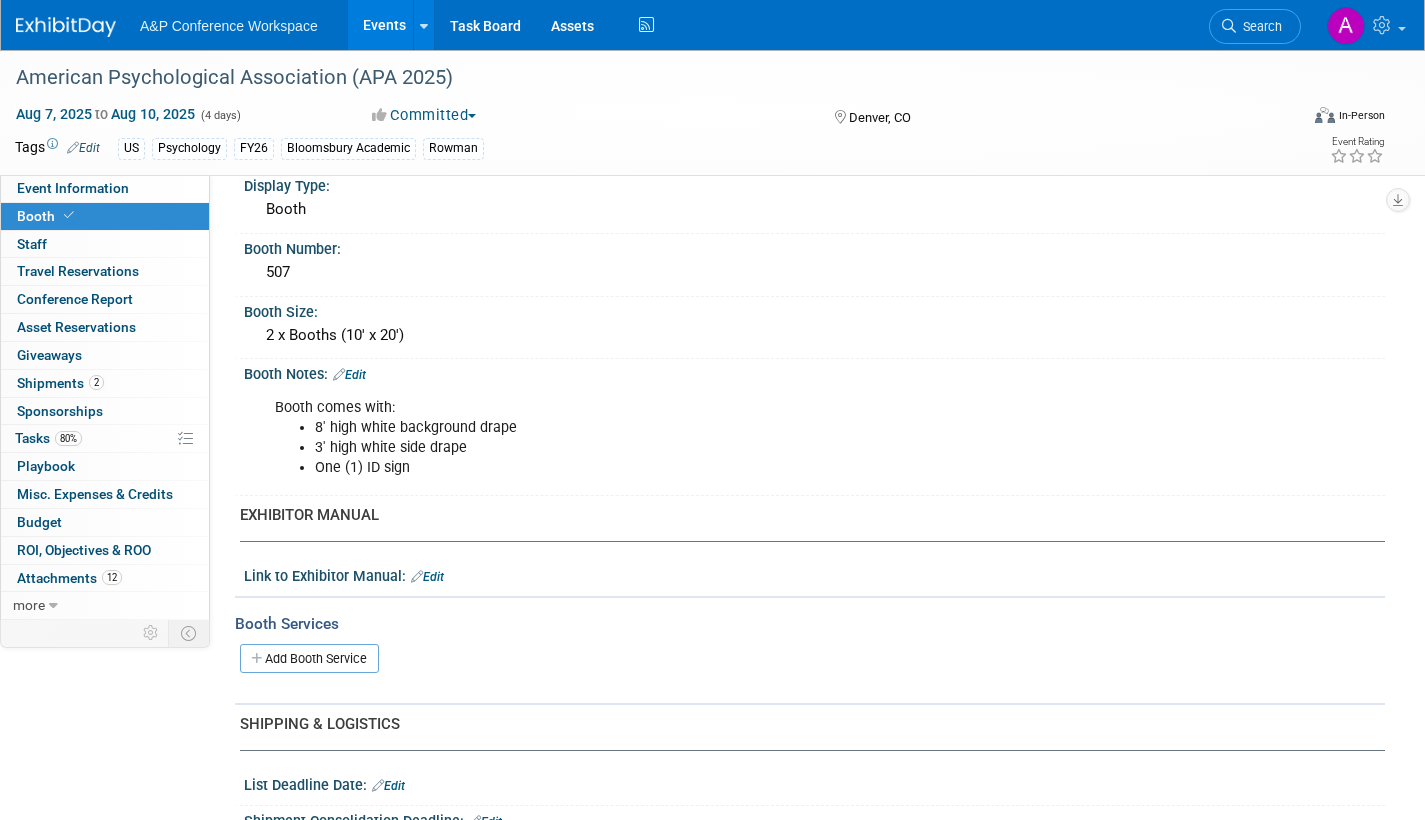 scroll, scrollTop: 500, scrollLeft: 0, axis: vertical 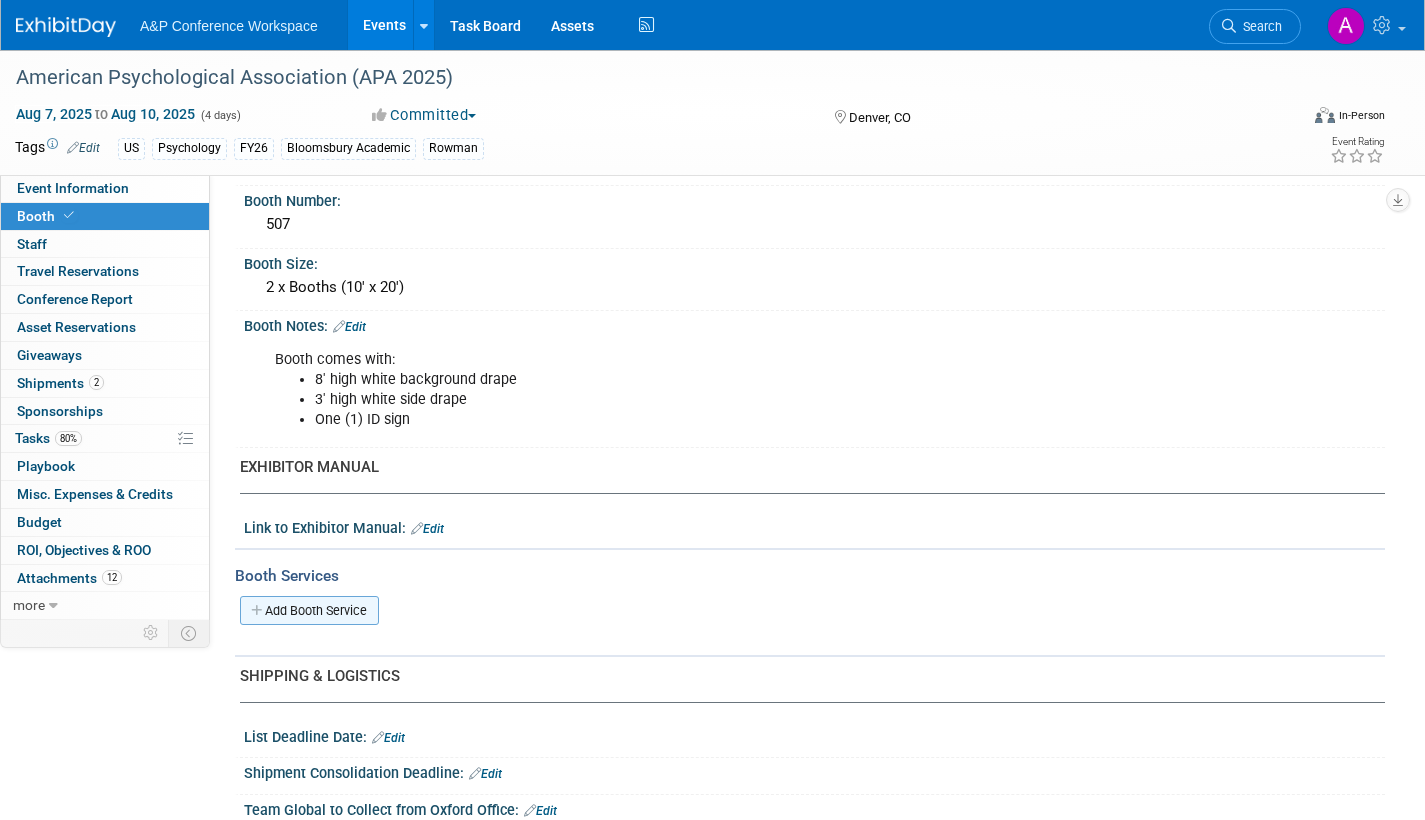 click at bounding box center (258, 610) 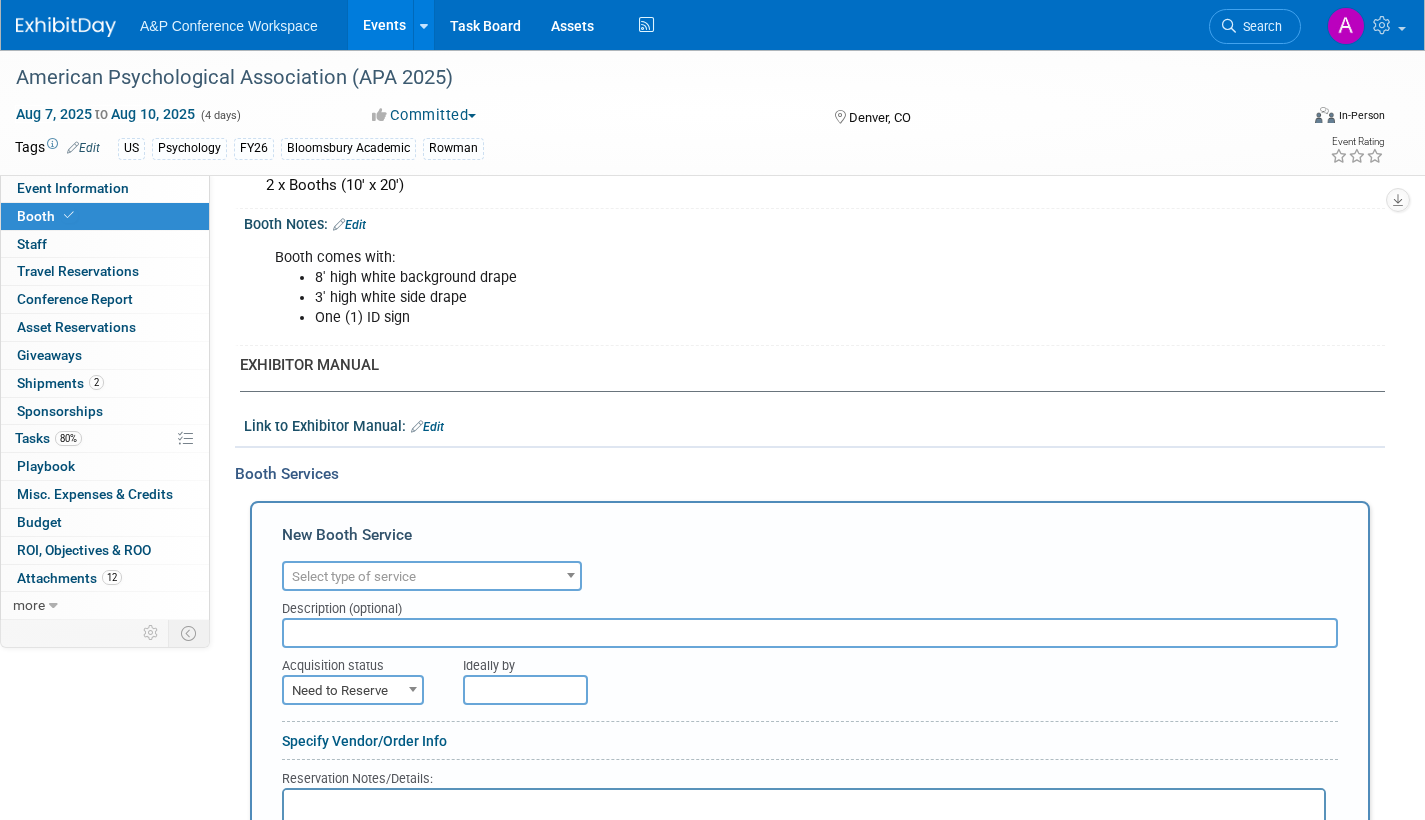 scroll, scrollTop: 700, scrollLeft: 0, axis: vertical 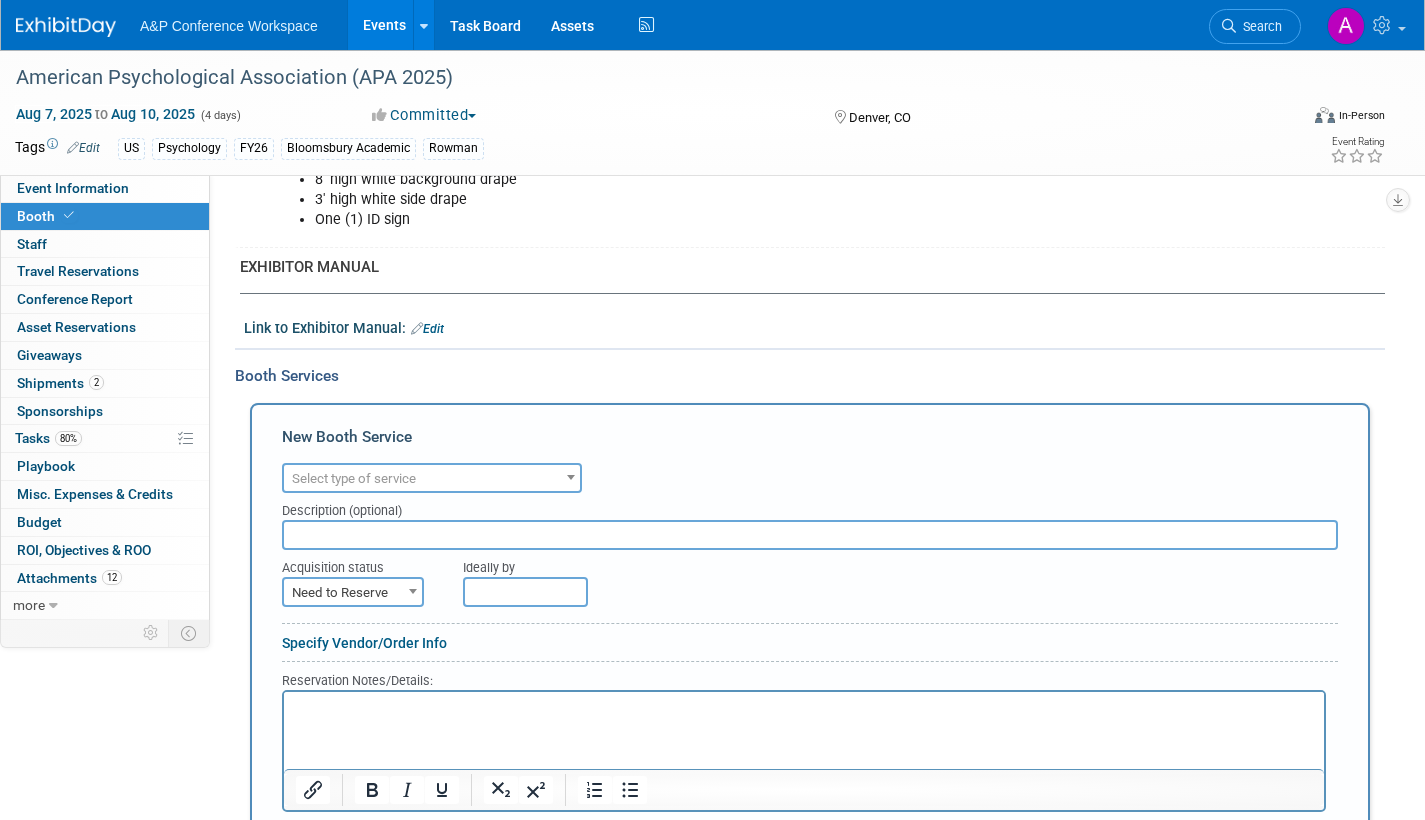 click at bounding box center [571, 477] 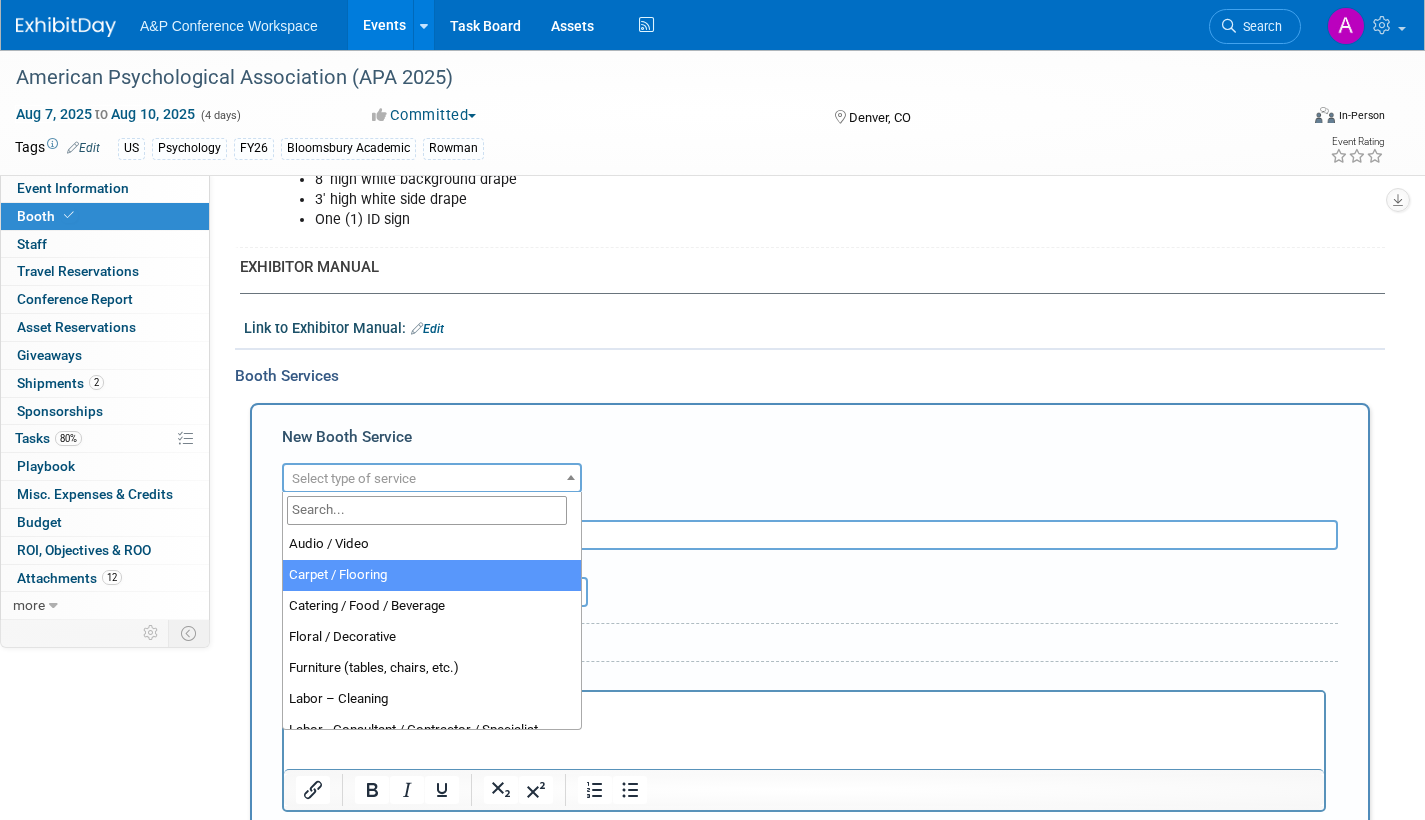 select on "4" 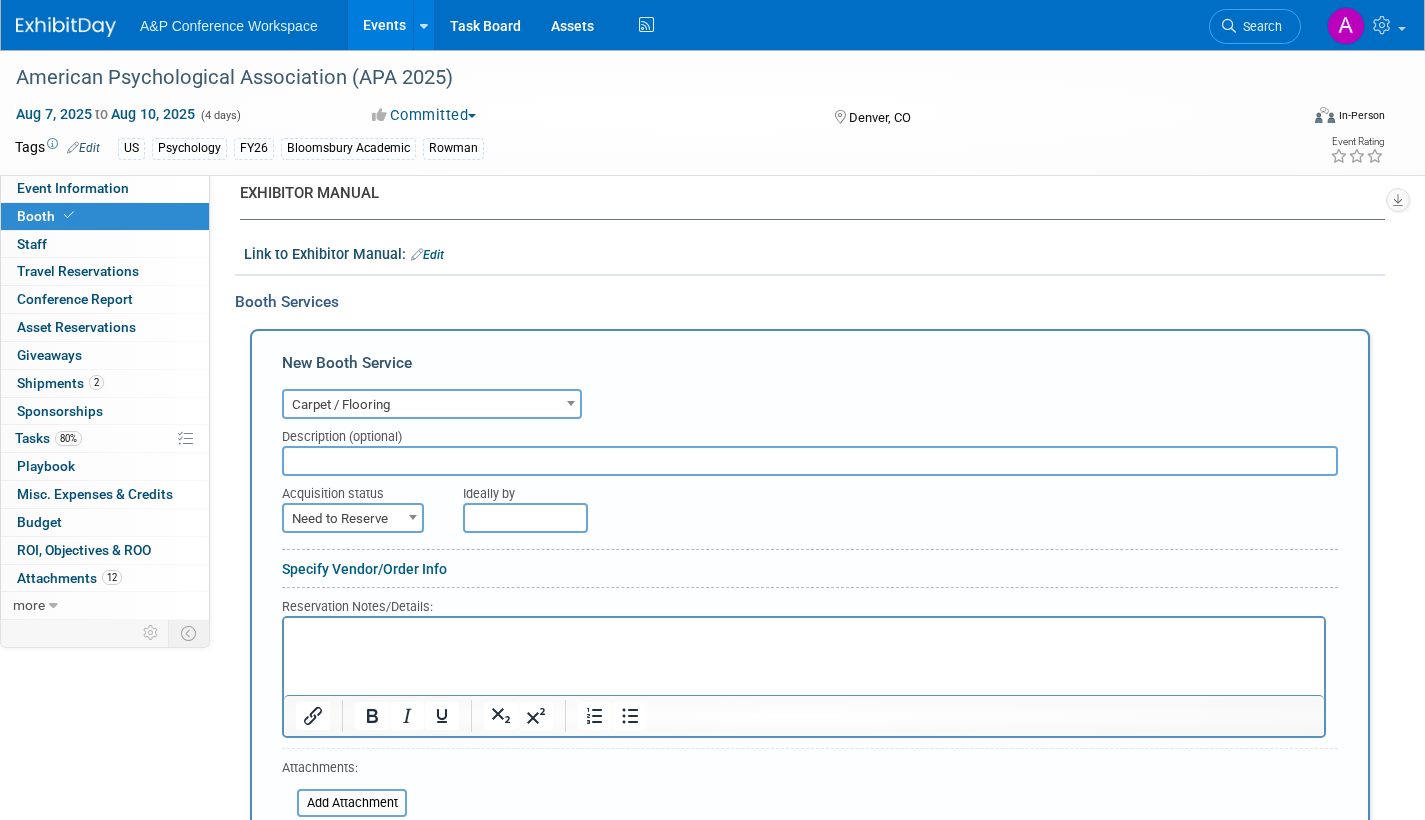 scroll, scrollTop: 900, scrollLeft: 0, axis: vertical 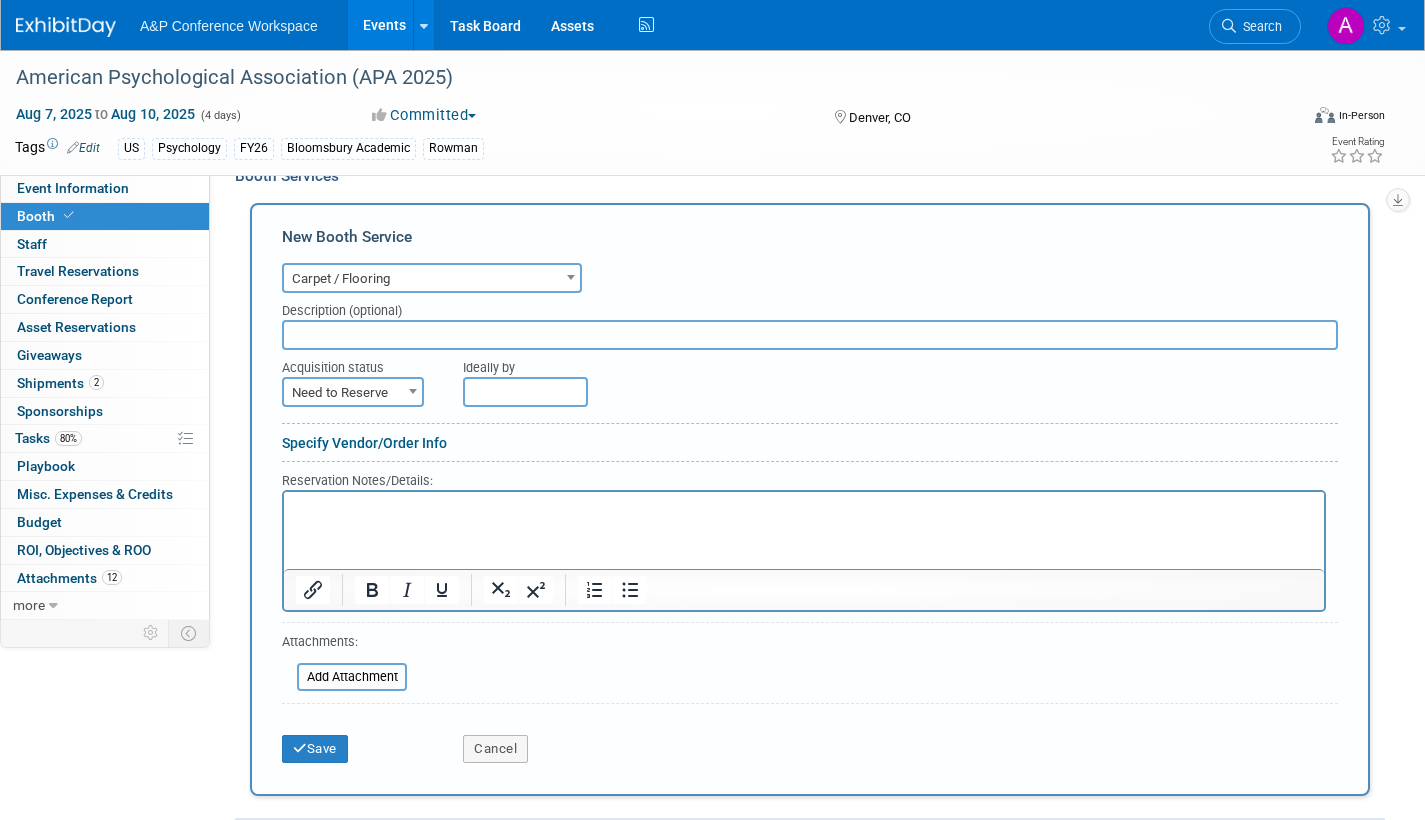 click at bounding box center [413, 391] 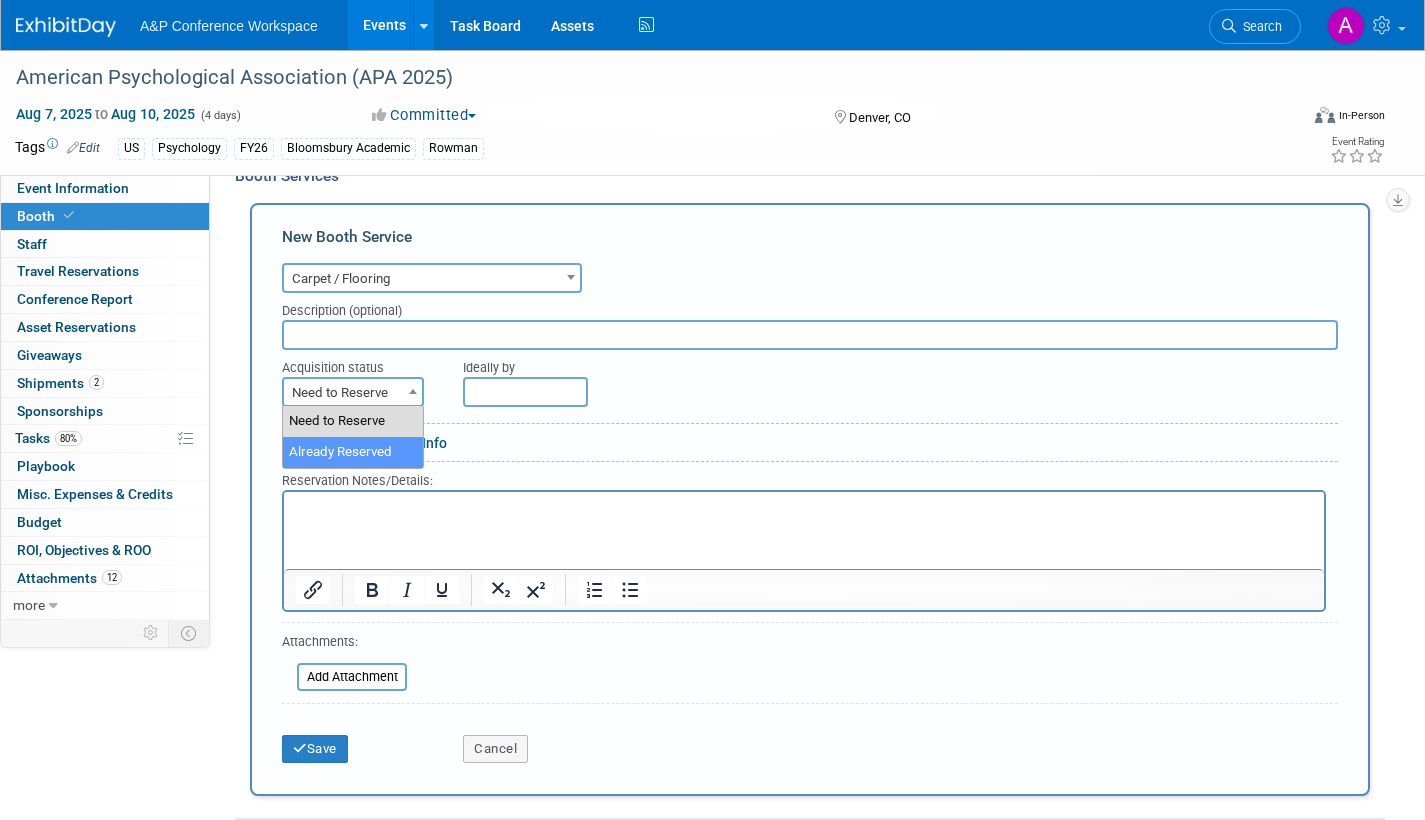 select on "2" 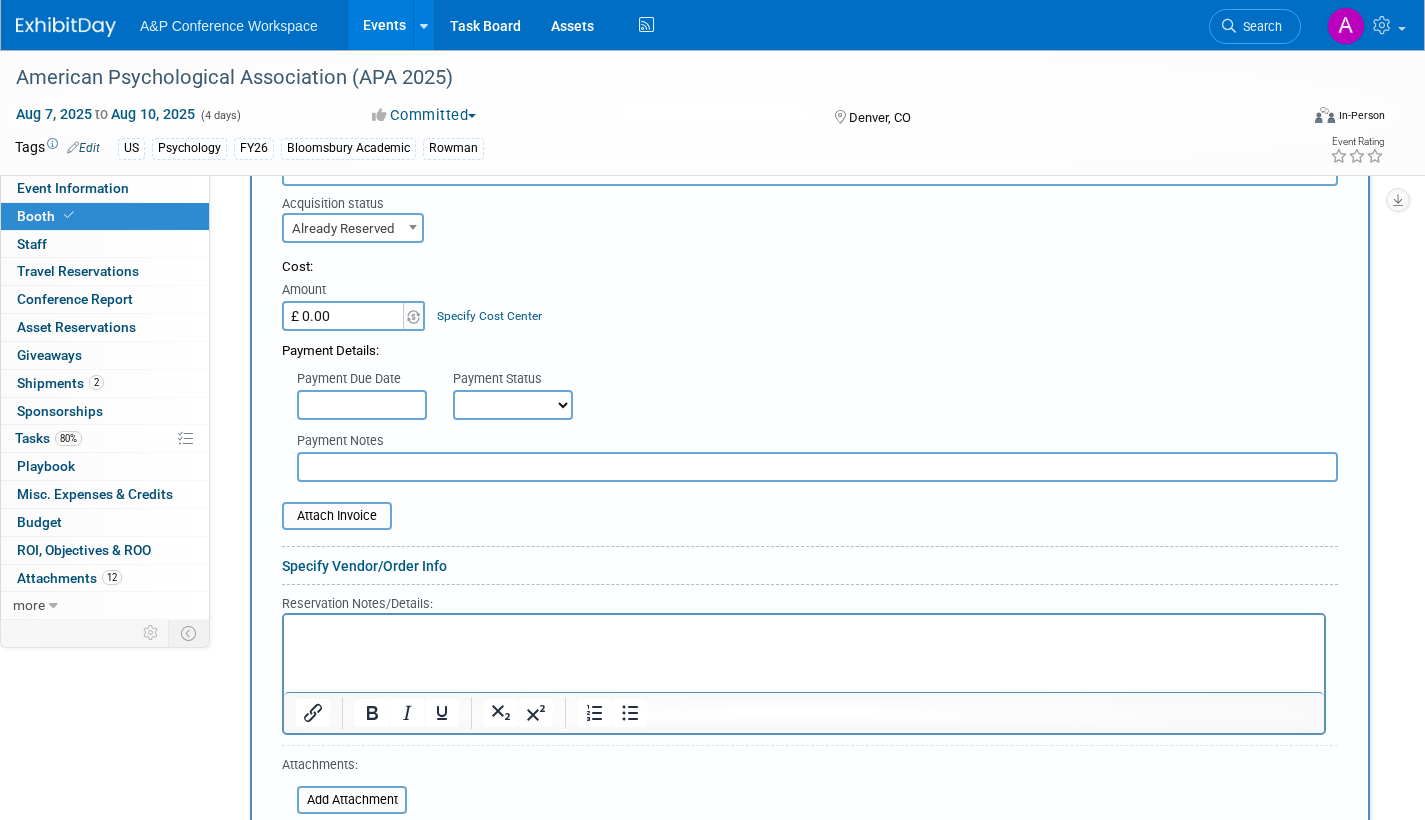 scroll, scrollTop: 1100, scrollLeft: 0, axis: vertical 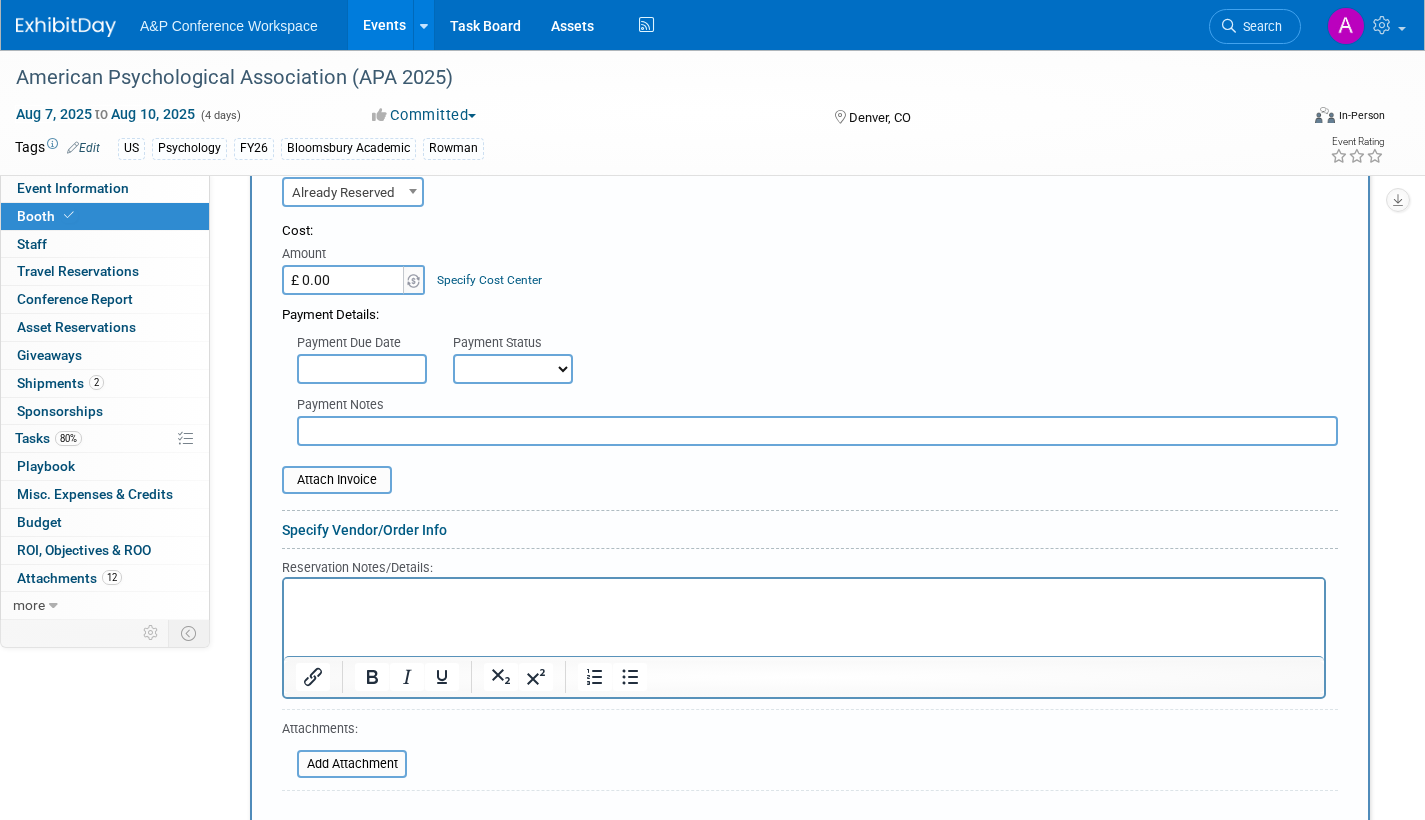 click on "Not Paid Yet
Partially Paid
Paid in Full" at bounding box center [513, 369] 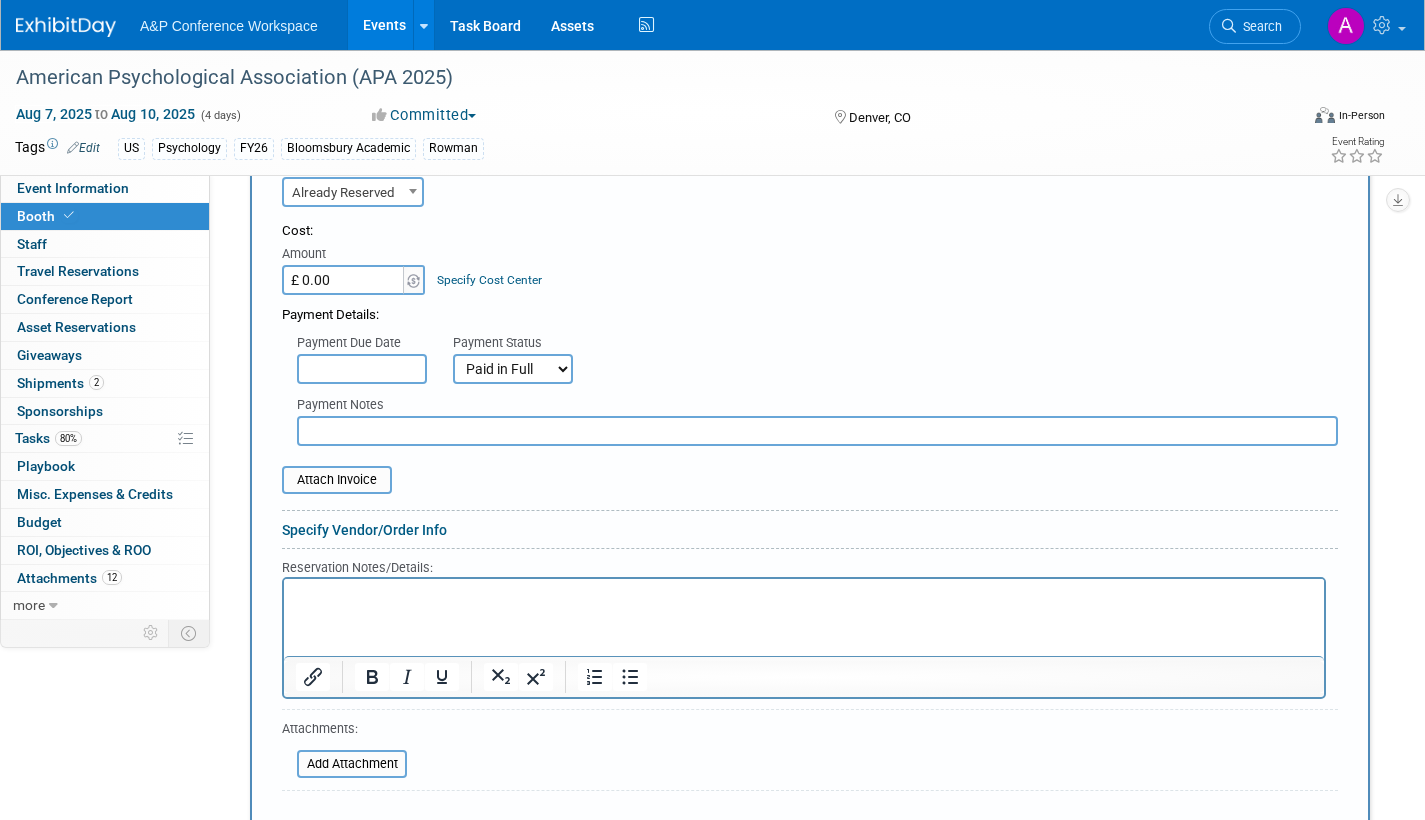 click on "Not Paid Yet
Partially Paid
Paid in Full" at bounding box center (513, 369) 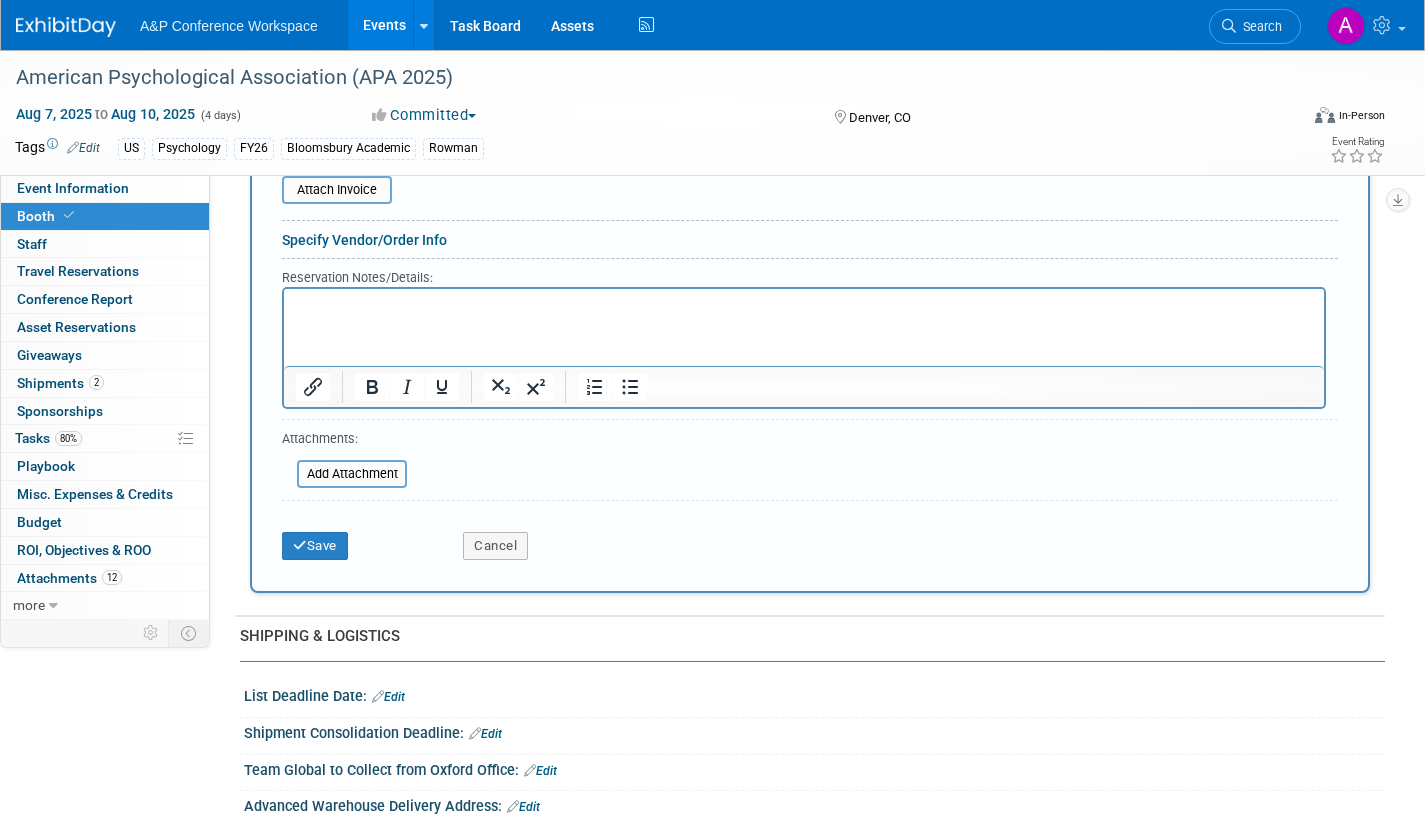 scroll, scrollTop: 1400, scrollLeft: 0, axis: vertical 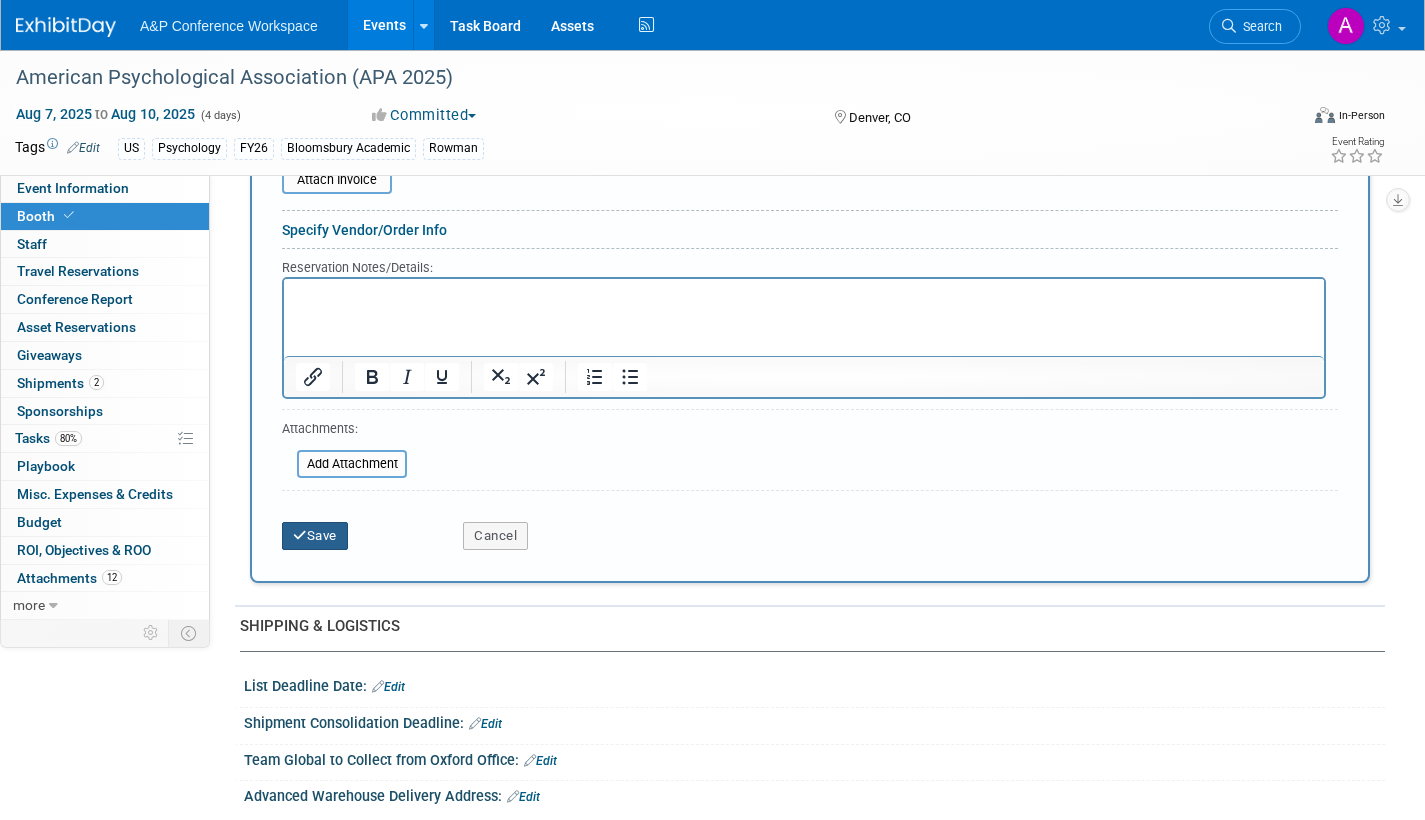click on "Save" at bounding box center (315, 536) 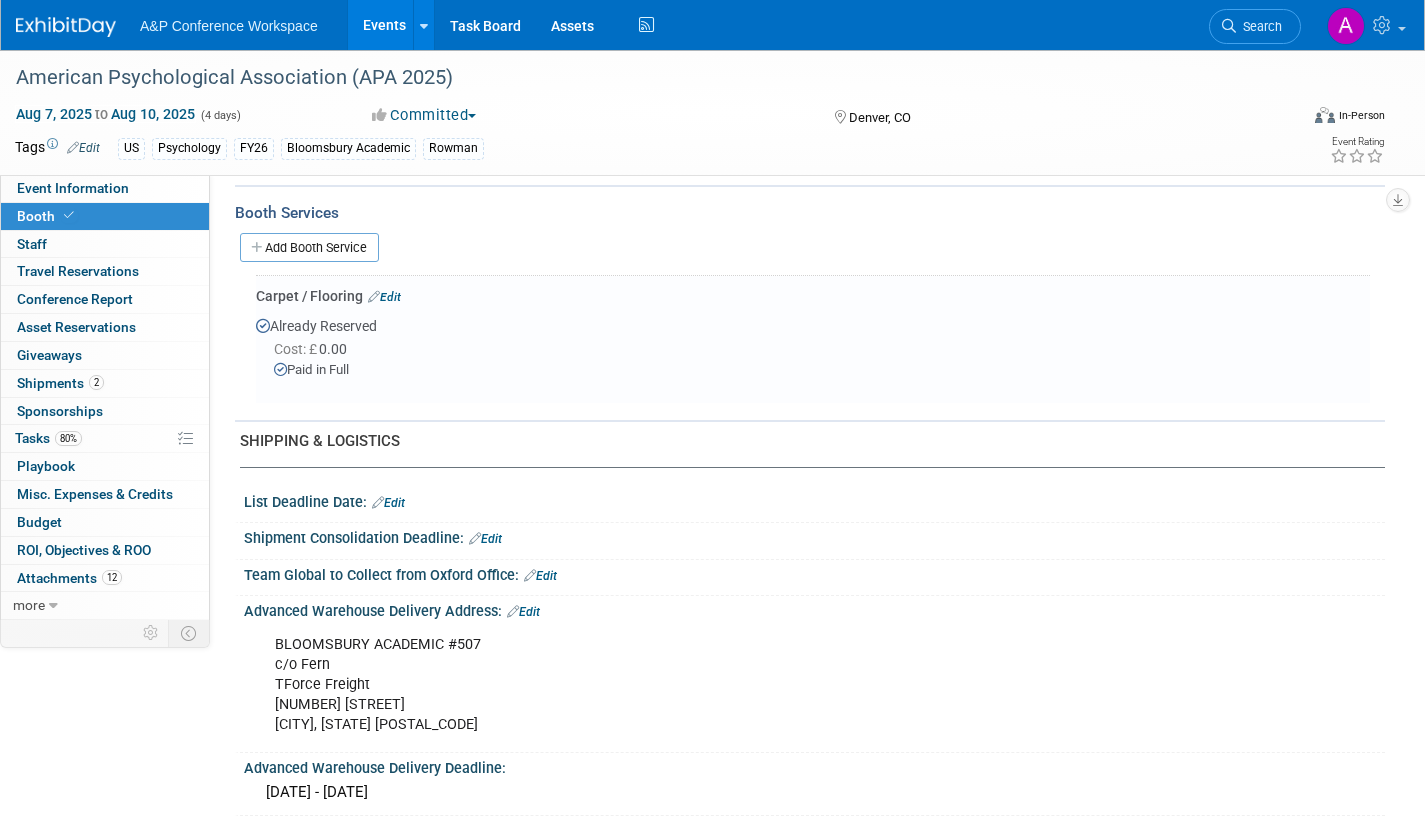 scroll, scrollTop: 827, scrollLeft: 0, axis: vertical 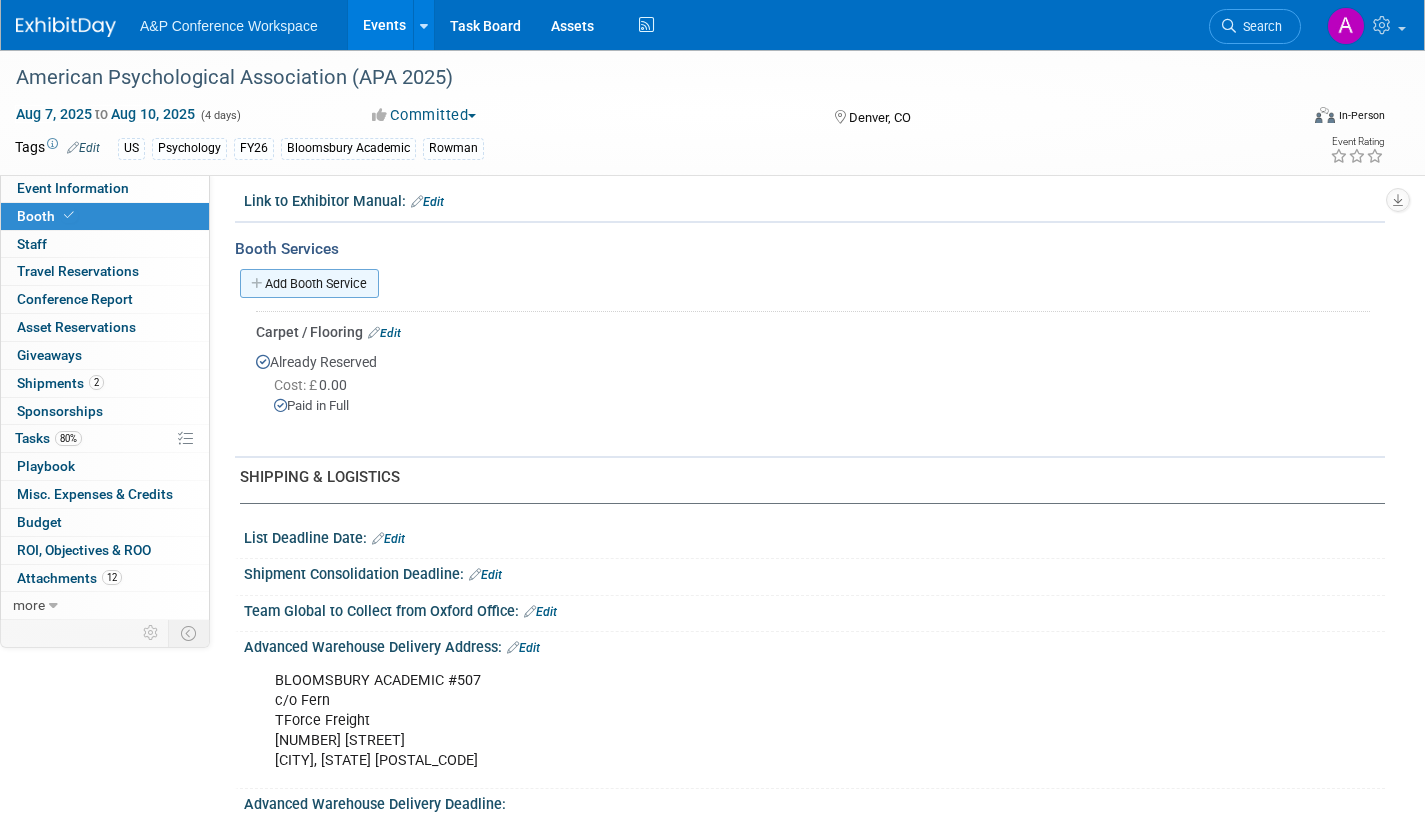 click on "Add Booth Service" at bounding box center [309, 283] 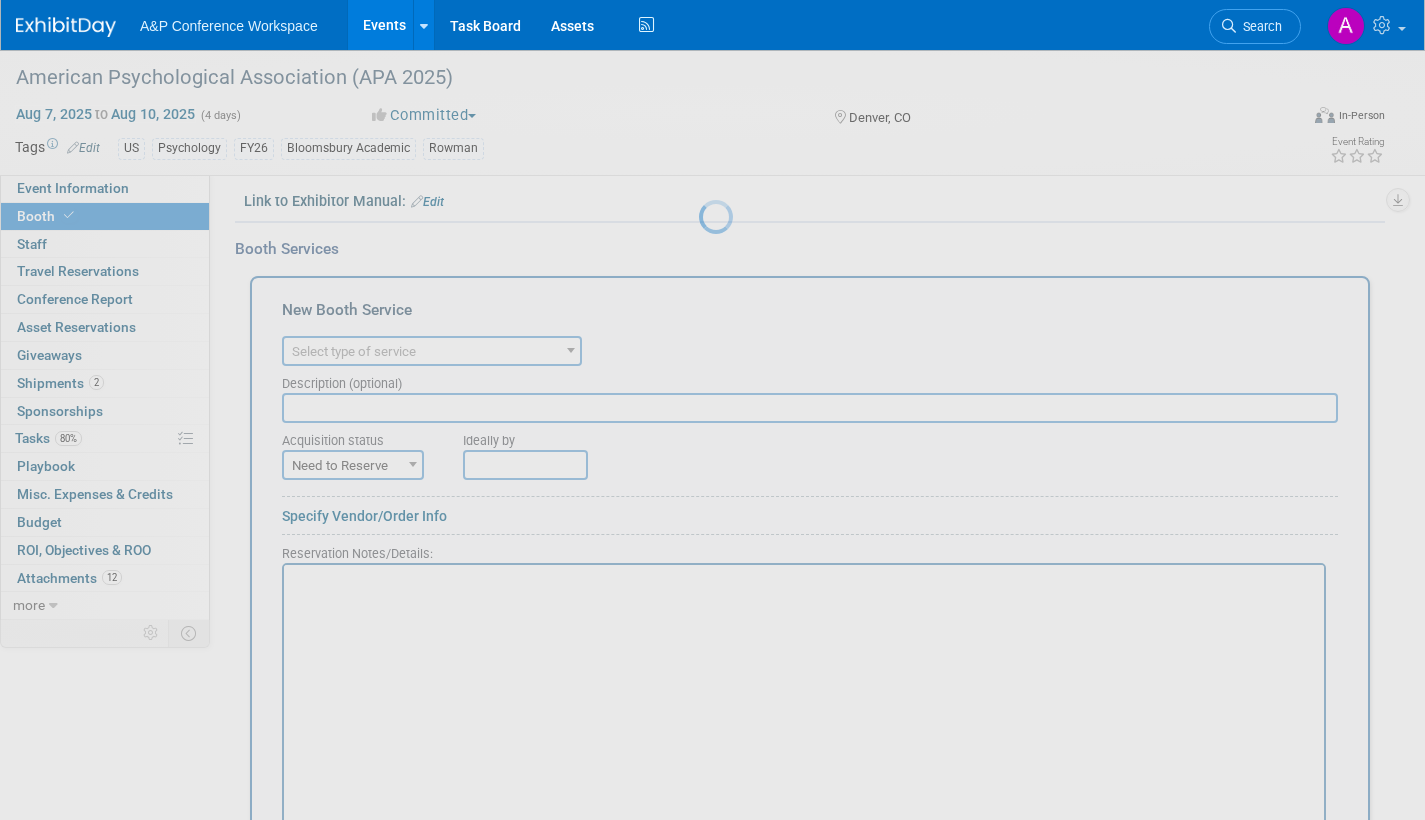scroll, scrollTop: 0, scrollLeft: 0, axis: both 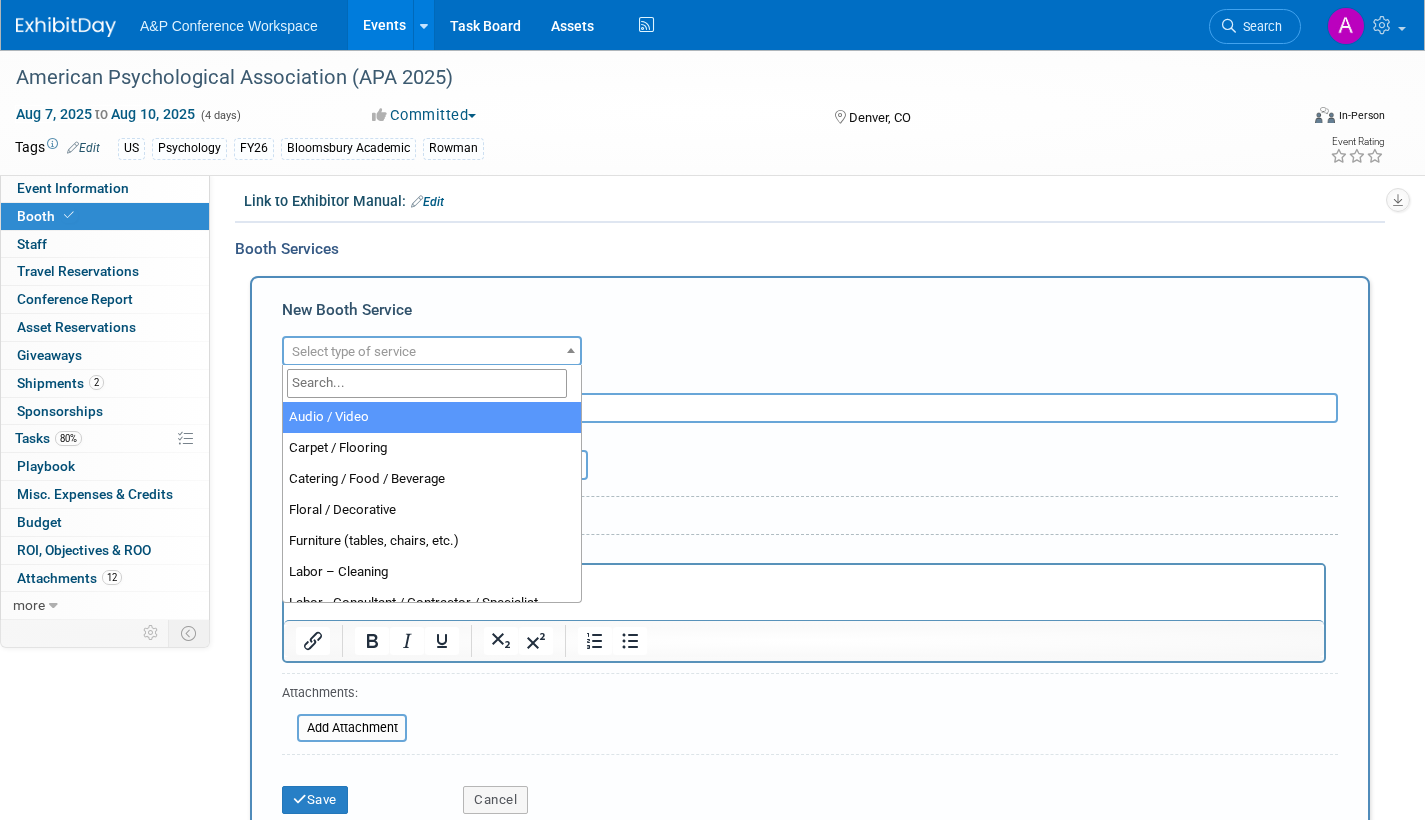 click on "Select type of service" at bounding box center (354, 351) 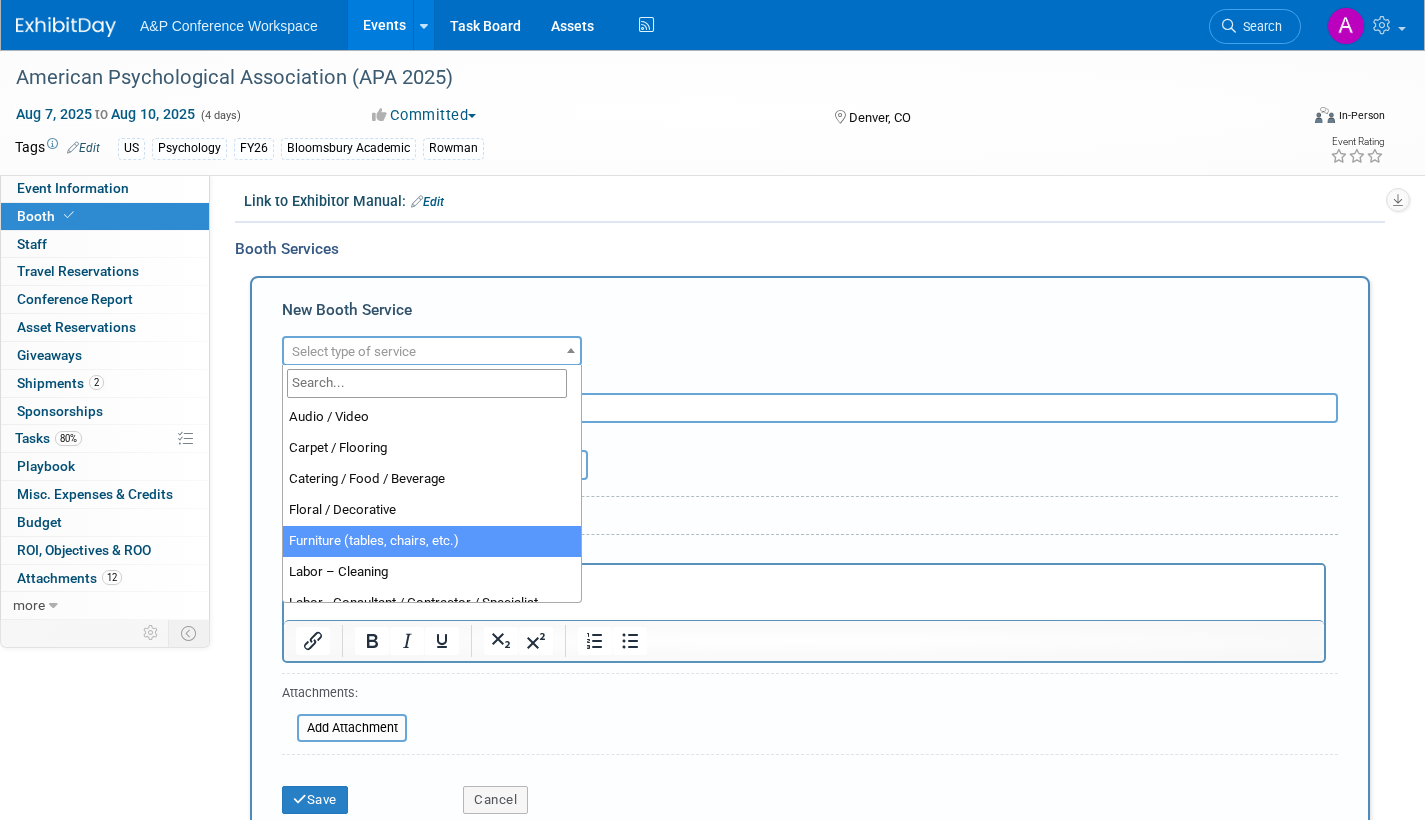 select on "6" 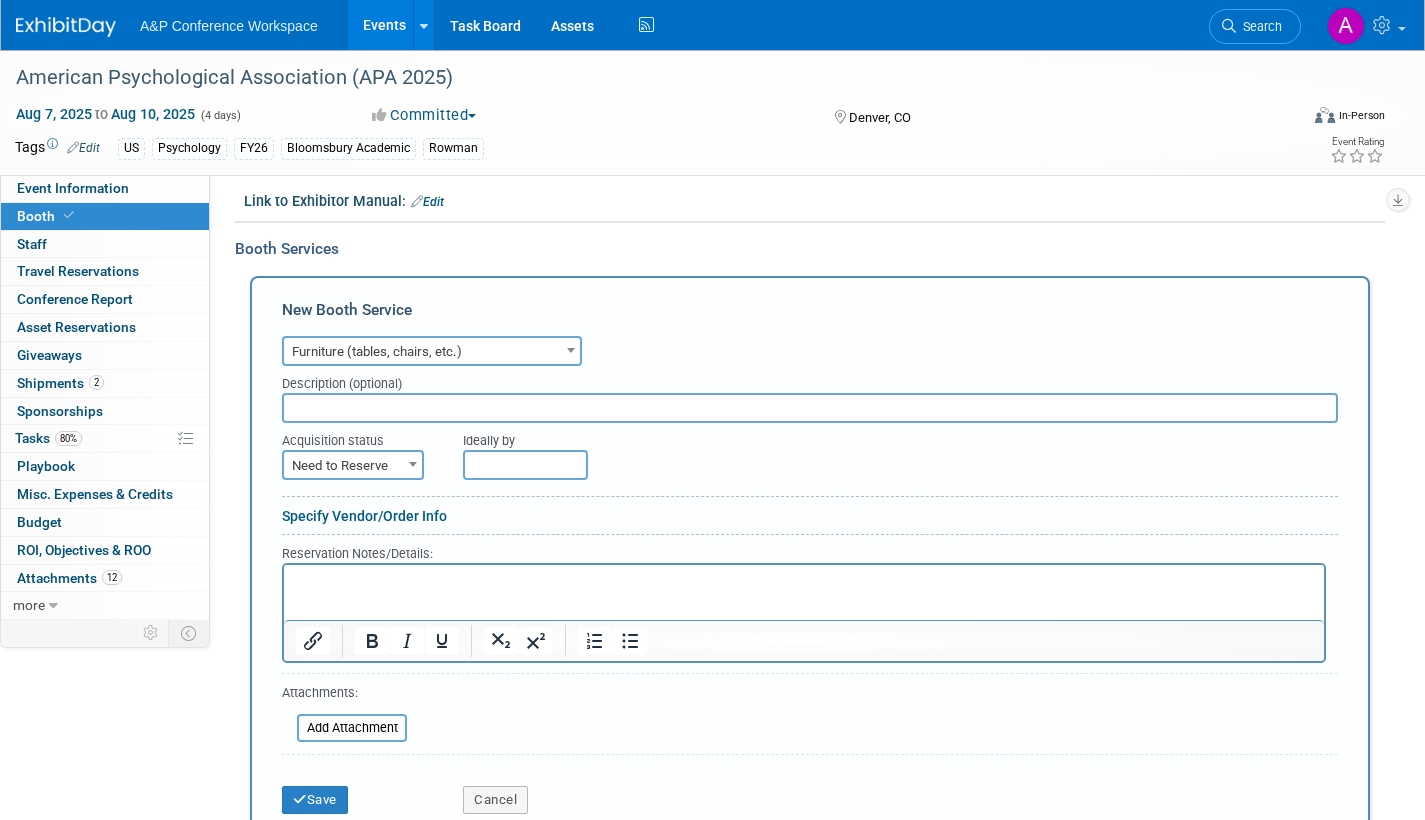 click at bounding box center (810, 408) 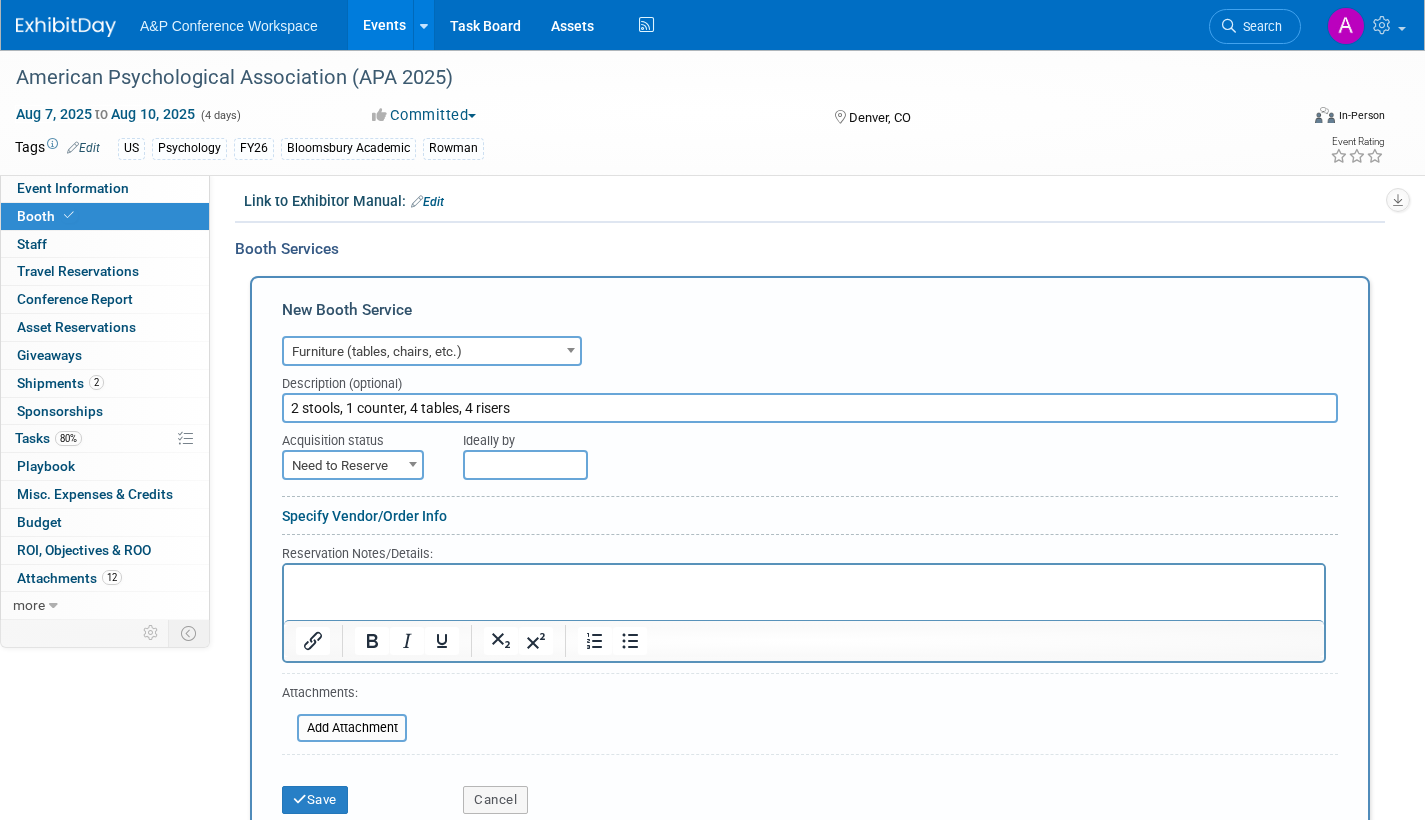 type on "2 stools, 1 counter, 4 tables, 4 risers" 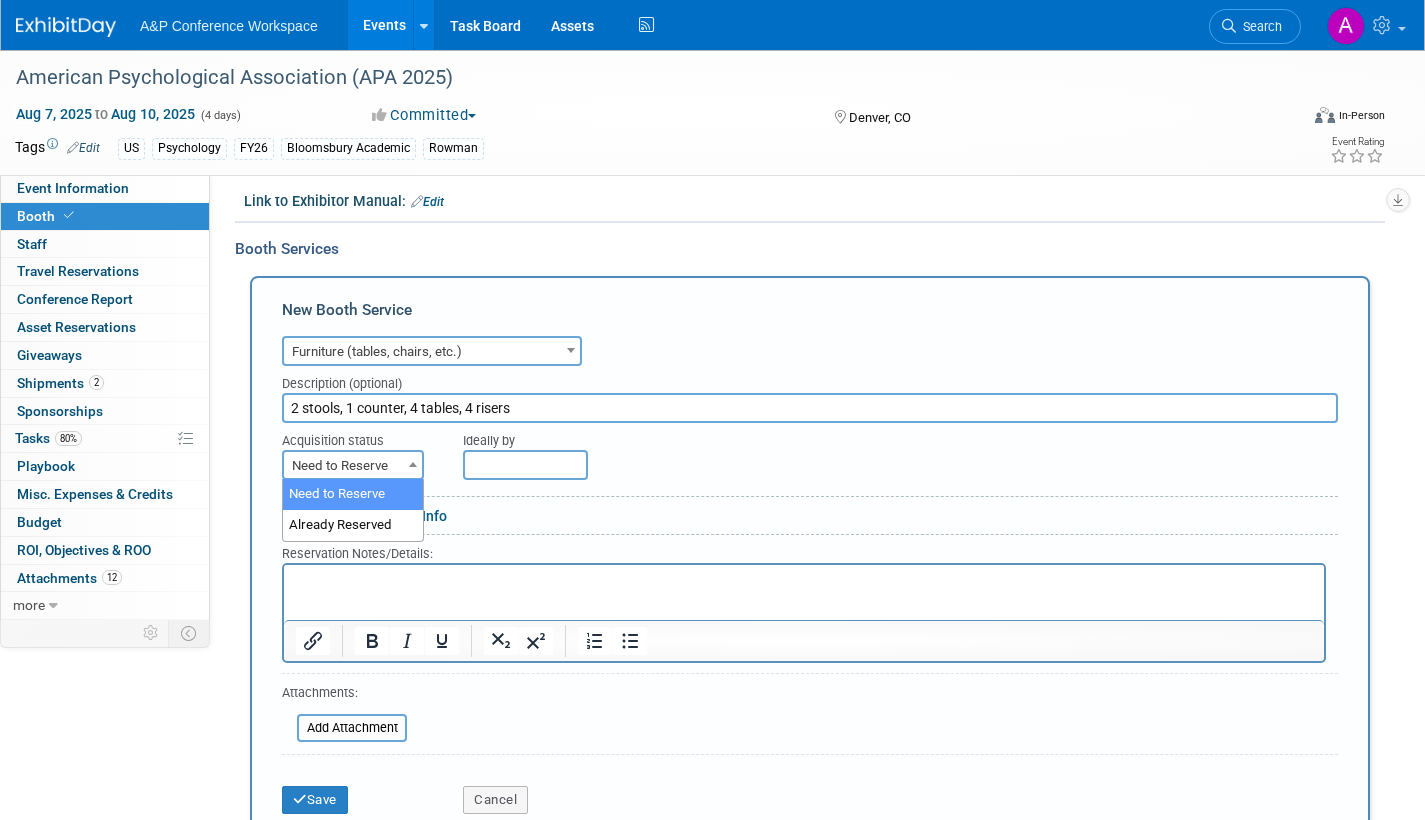 click at bounding box center [413, 464] 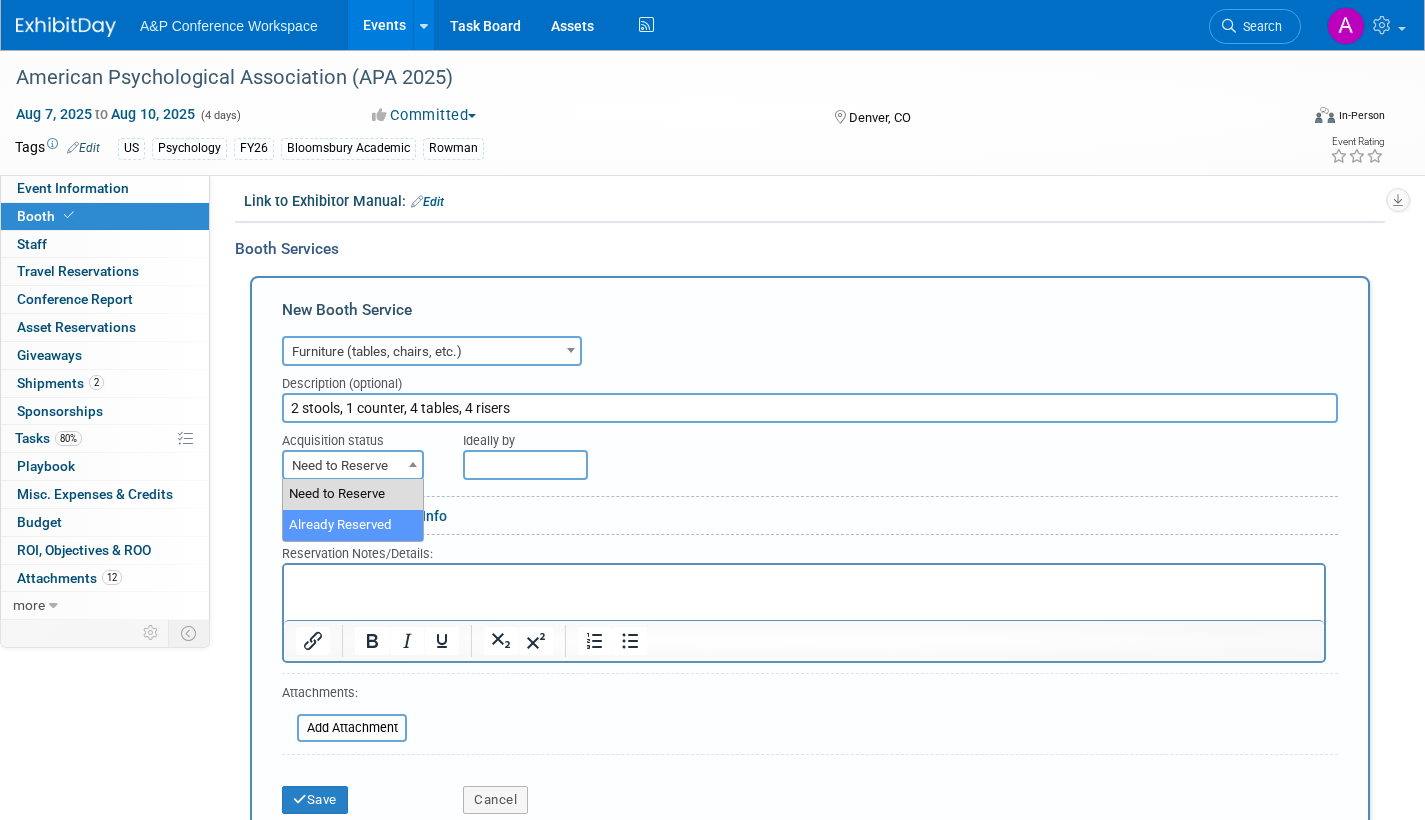 select on "2" 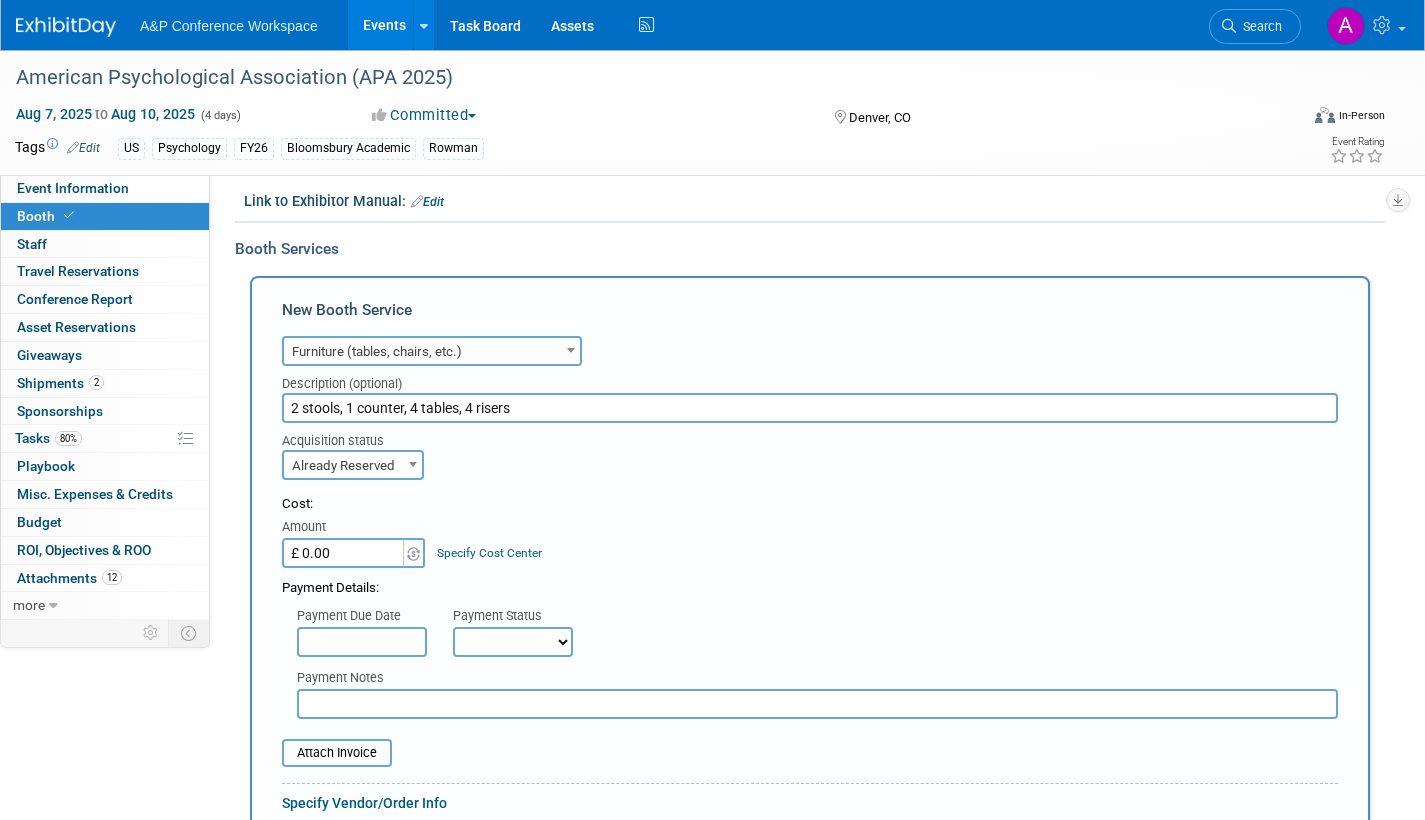 drag, startPoint x: 521, startPoint y: 646, endPoint x: 517, endPoint y: 660, distance: 14.56022 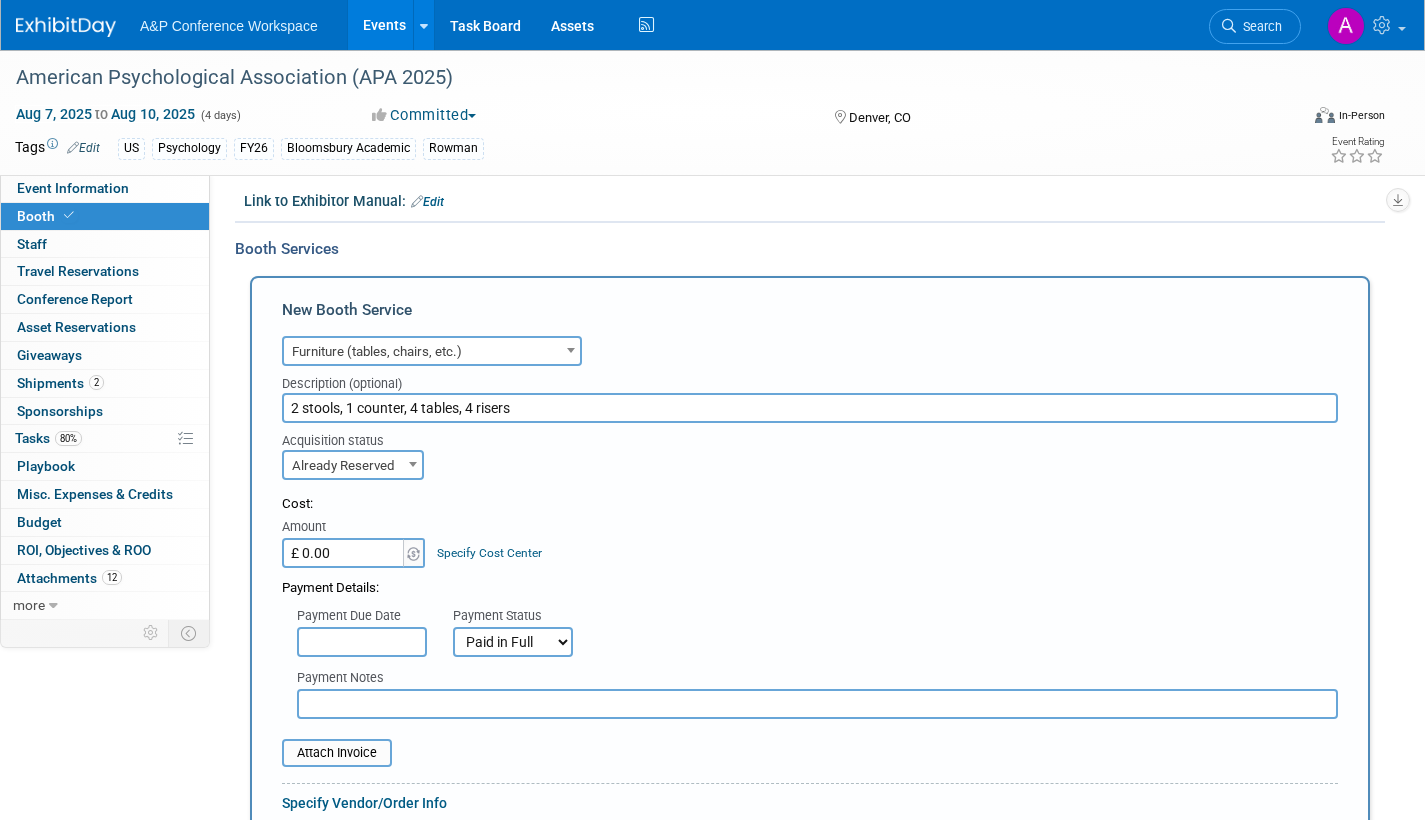 click on "Not Paid Yet
Partially Paid
Paid in Full" at bounding box center [513, 642] 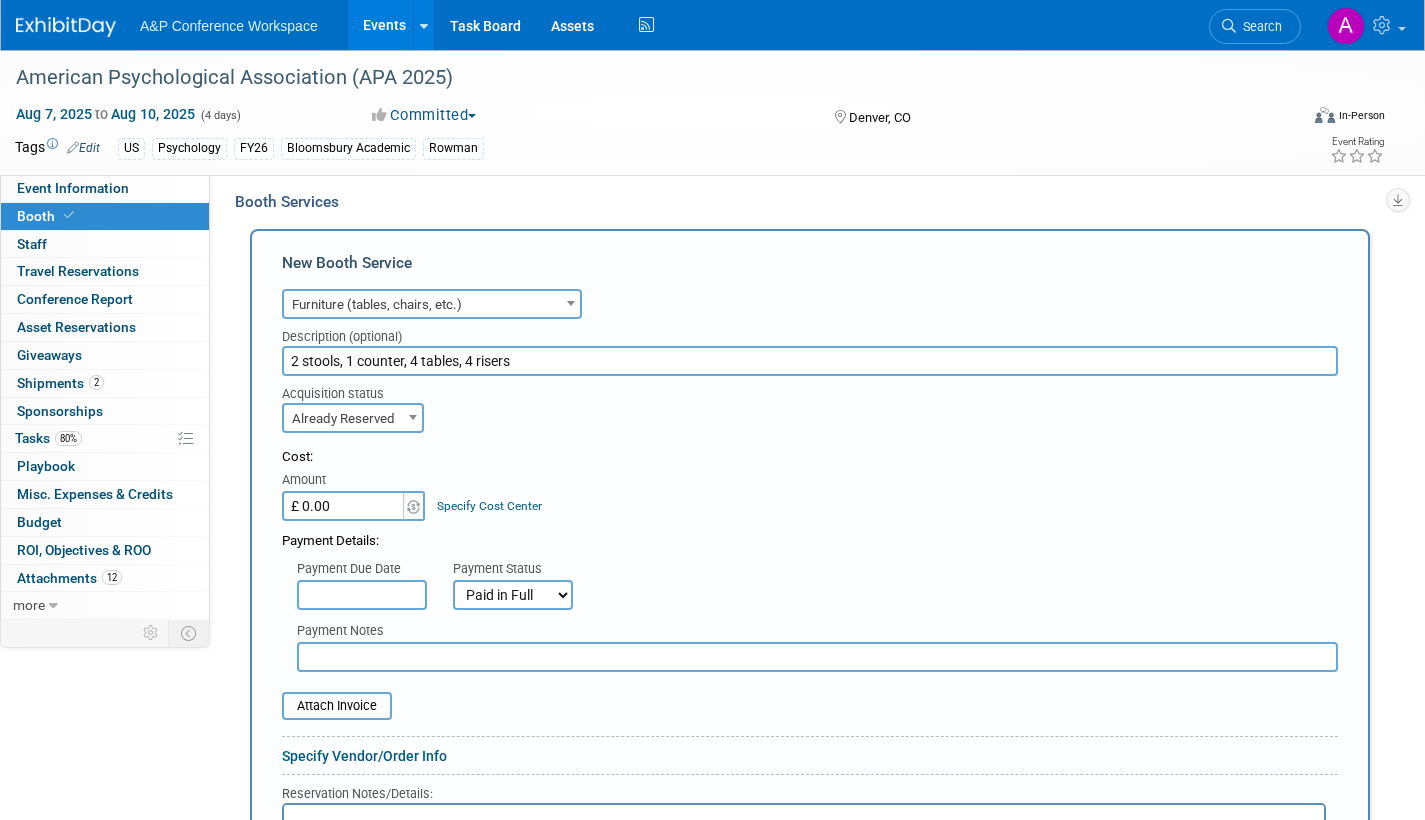 scroll, scrollTop: 827, scrollLeft: 0, axis: vertical 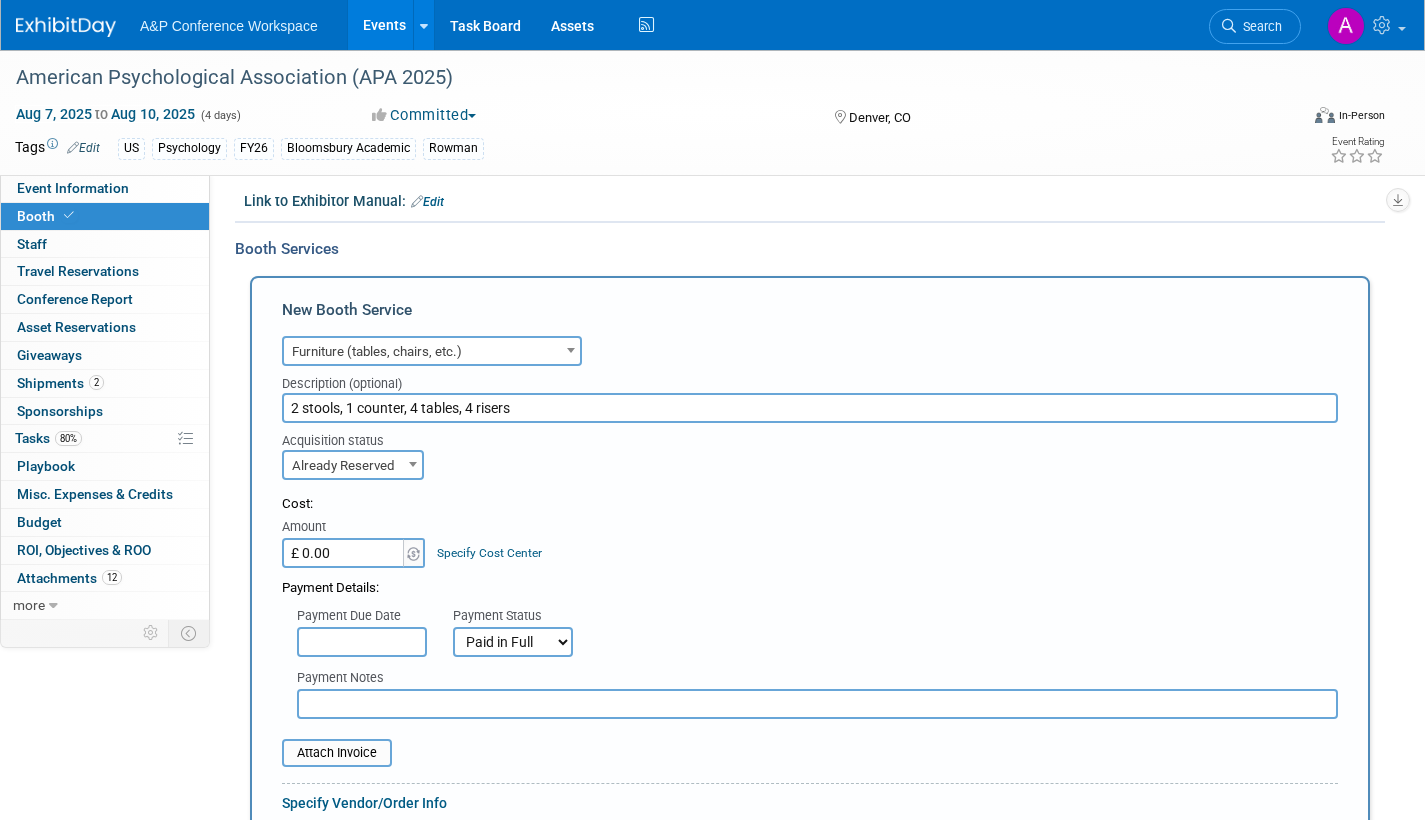 click on "2 stools, 1 counter, 4 tables, 4 risers" at bounding box center (810, 408) 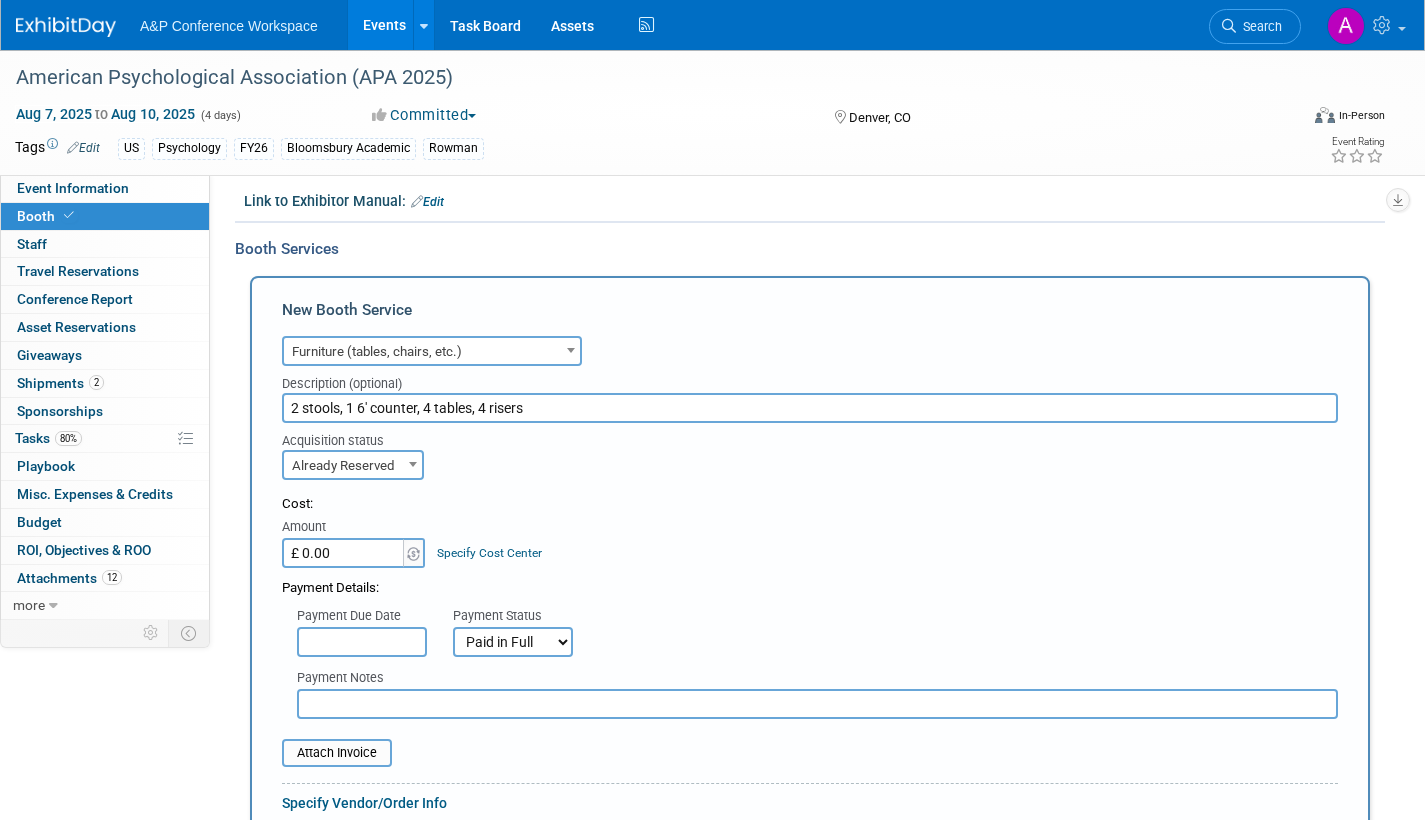 click on "2 stools, 1 6' counter, 4 tables, 4 risers" at bounding box center [810, 408] 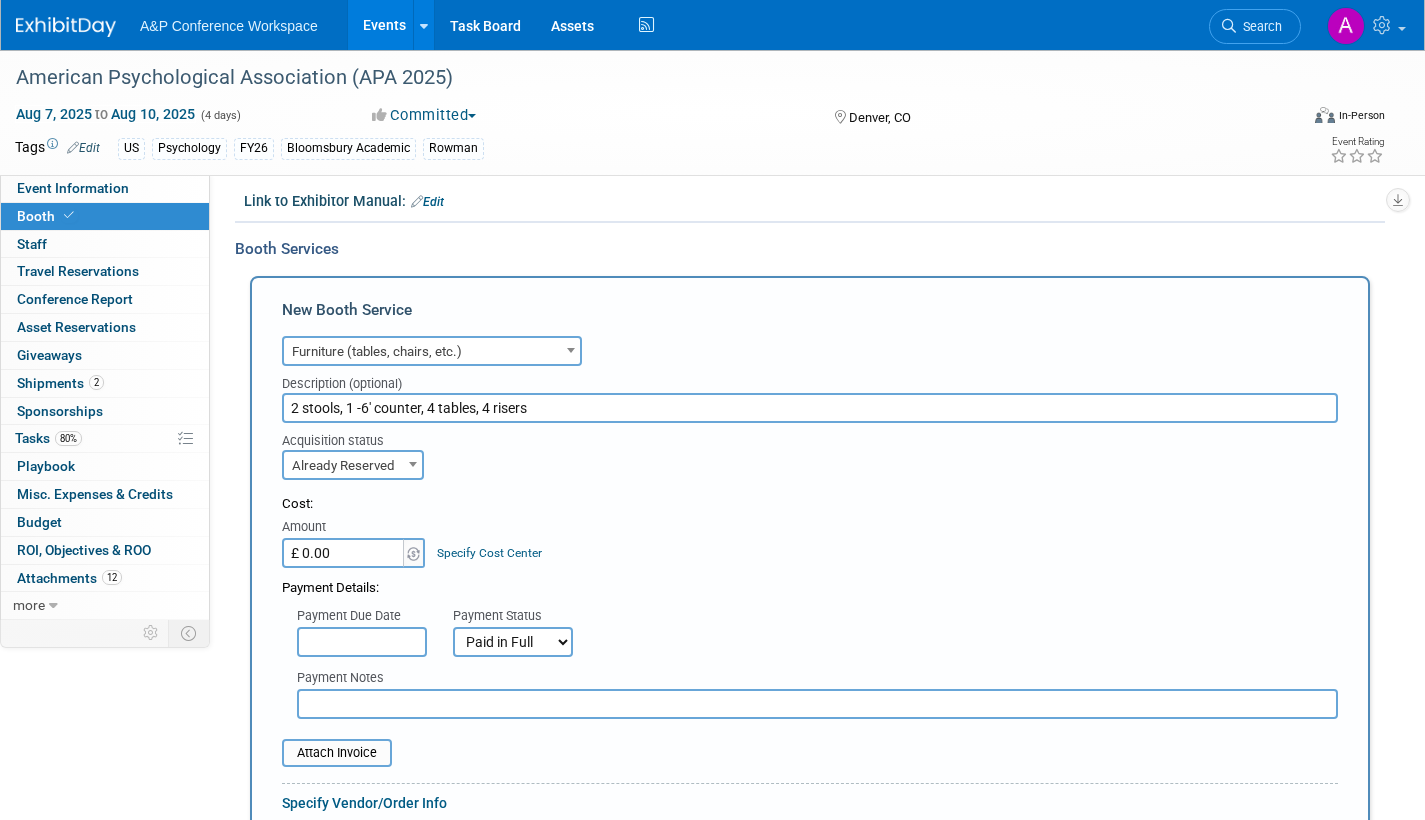 click on "2 stools, 1 -6' counter, 4 tables, 4 risers" at bounding box center (810, 408) 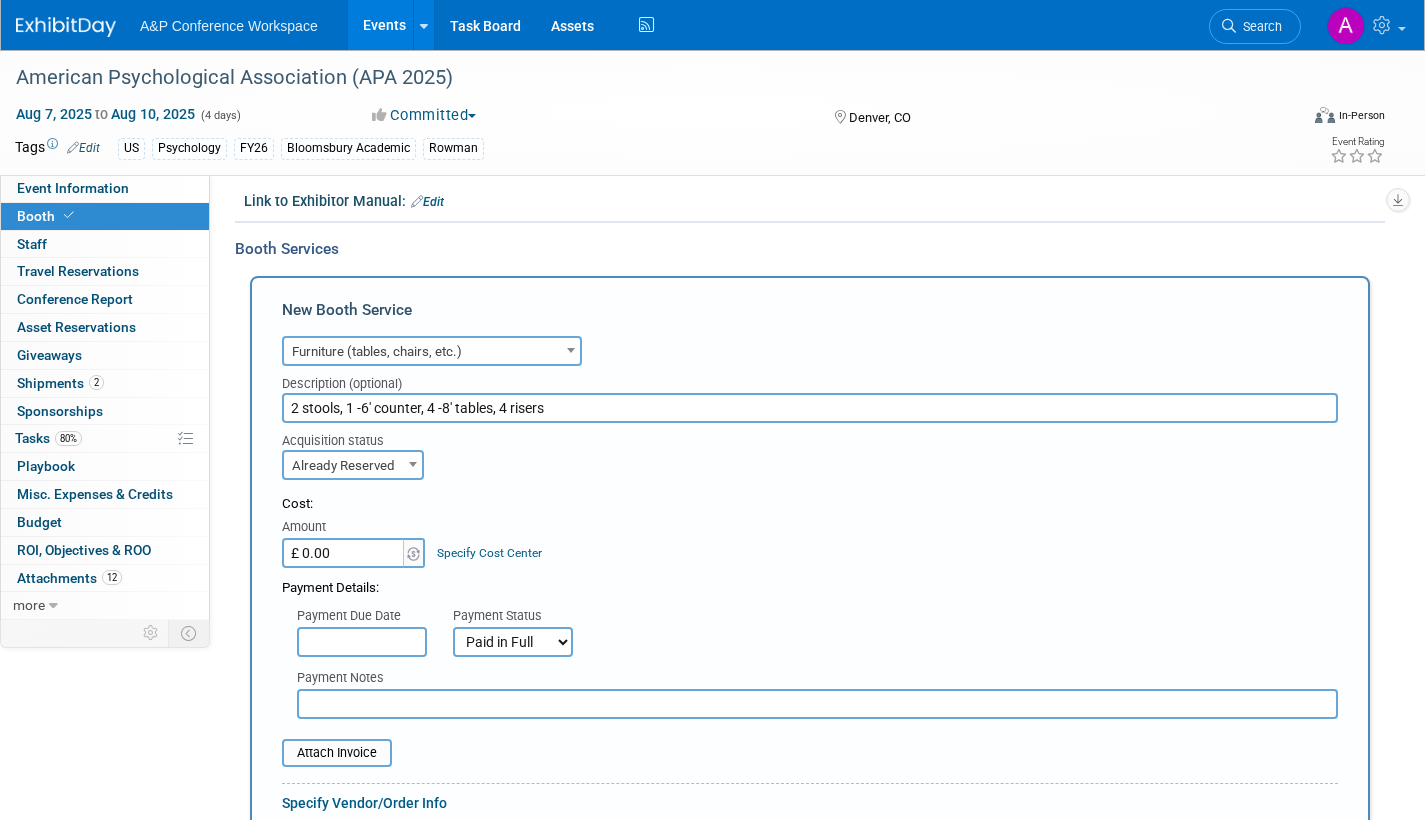 scroll, scrollTop: 1327, scrollLeft: 0, axis: vertical 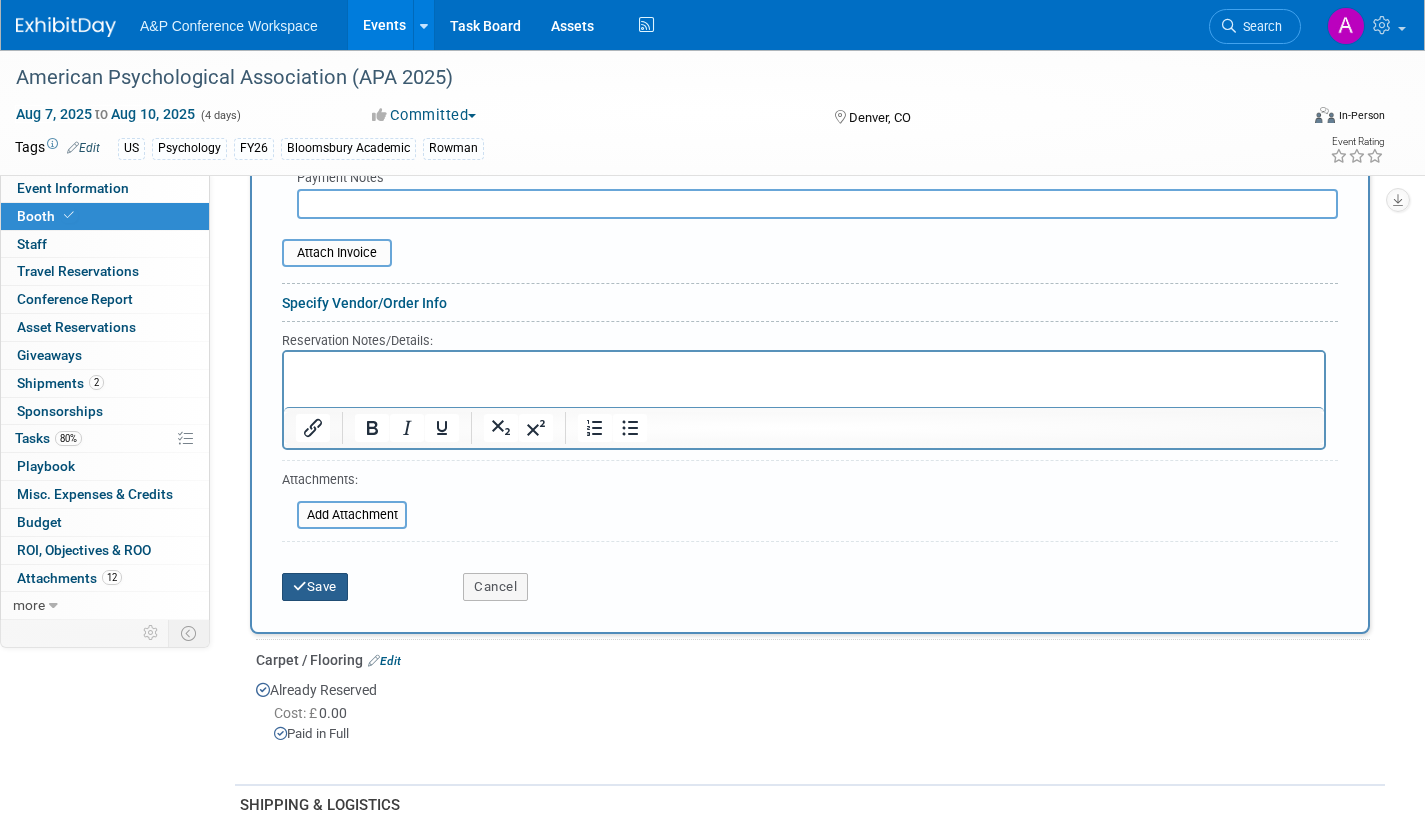 type on "2 stools, 1 -6' counter, 4 -8' tables, 4 risers" 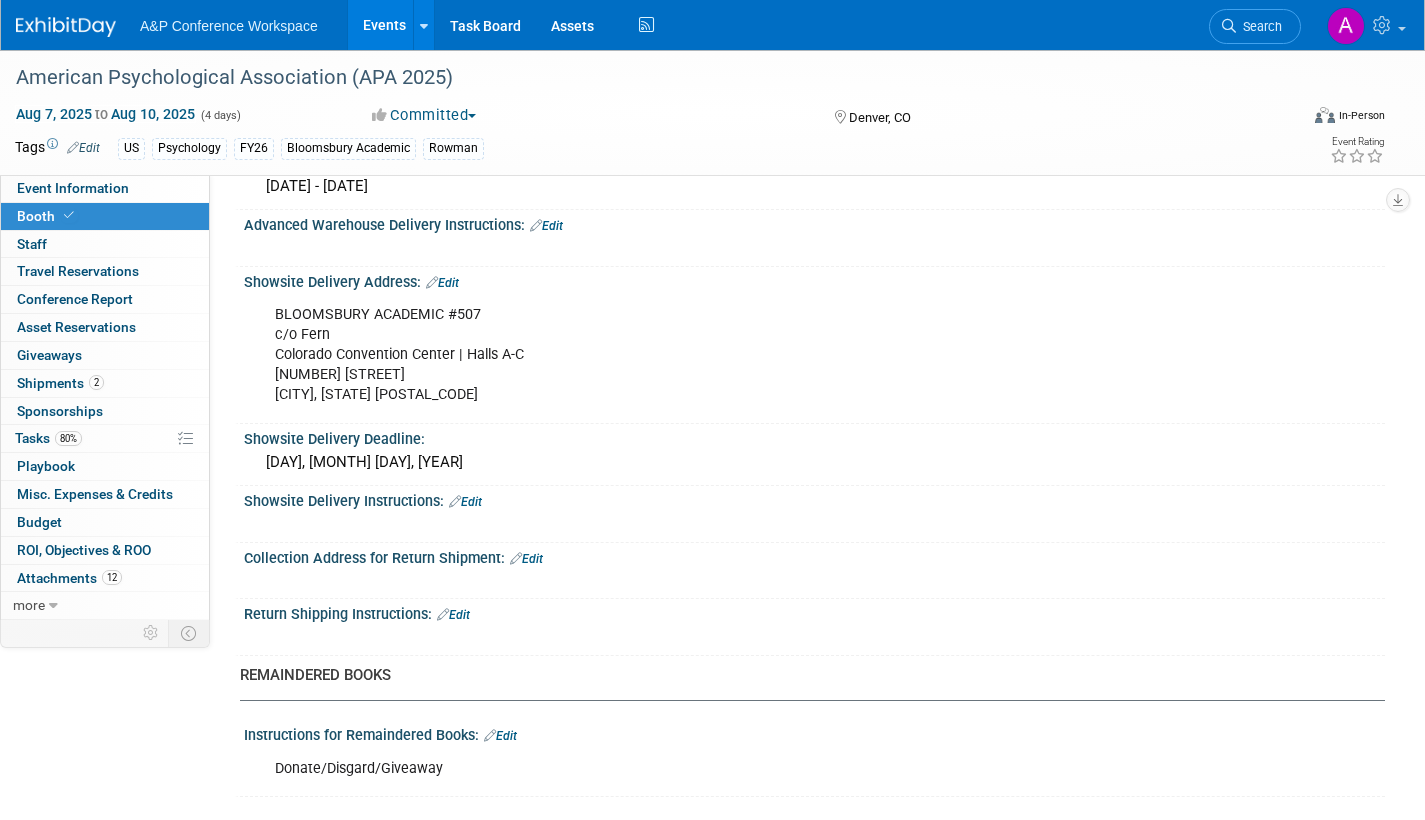scroll, scrollTop: 1655, scrollLeft: 0, axis: vertical 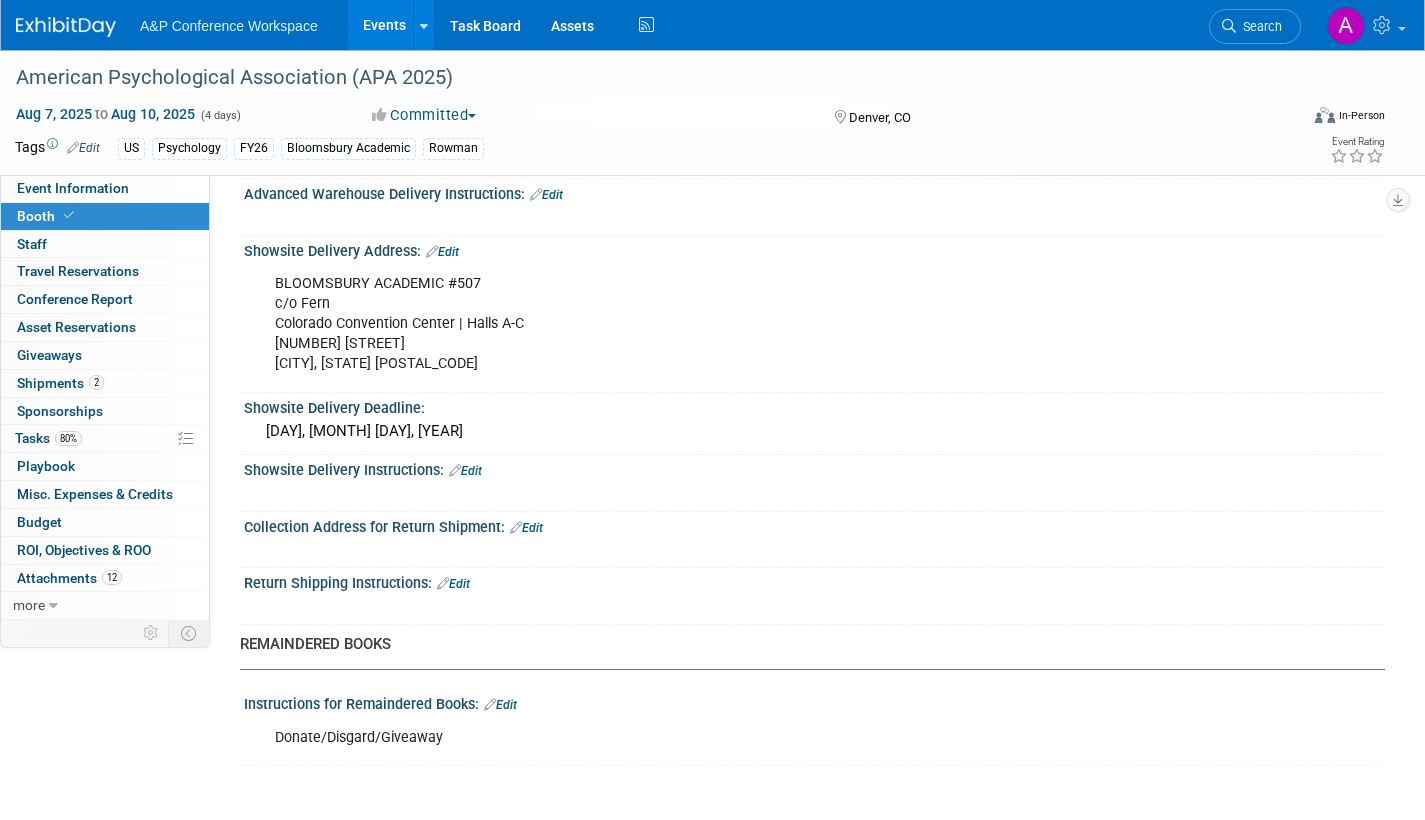 click on "Edit" at bounding box center [453, 584] 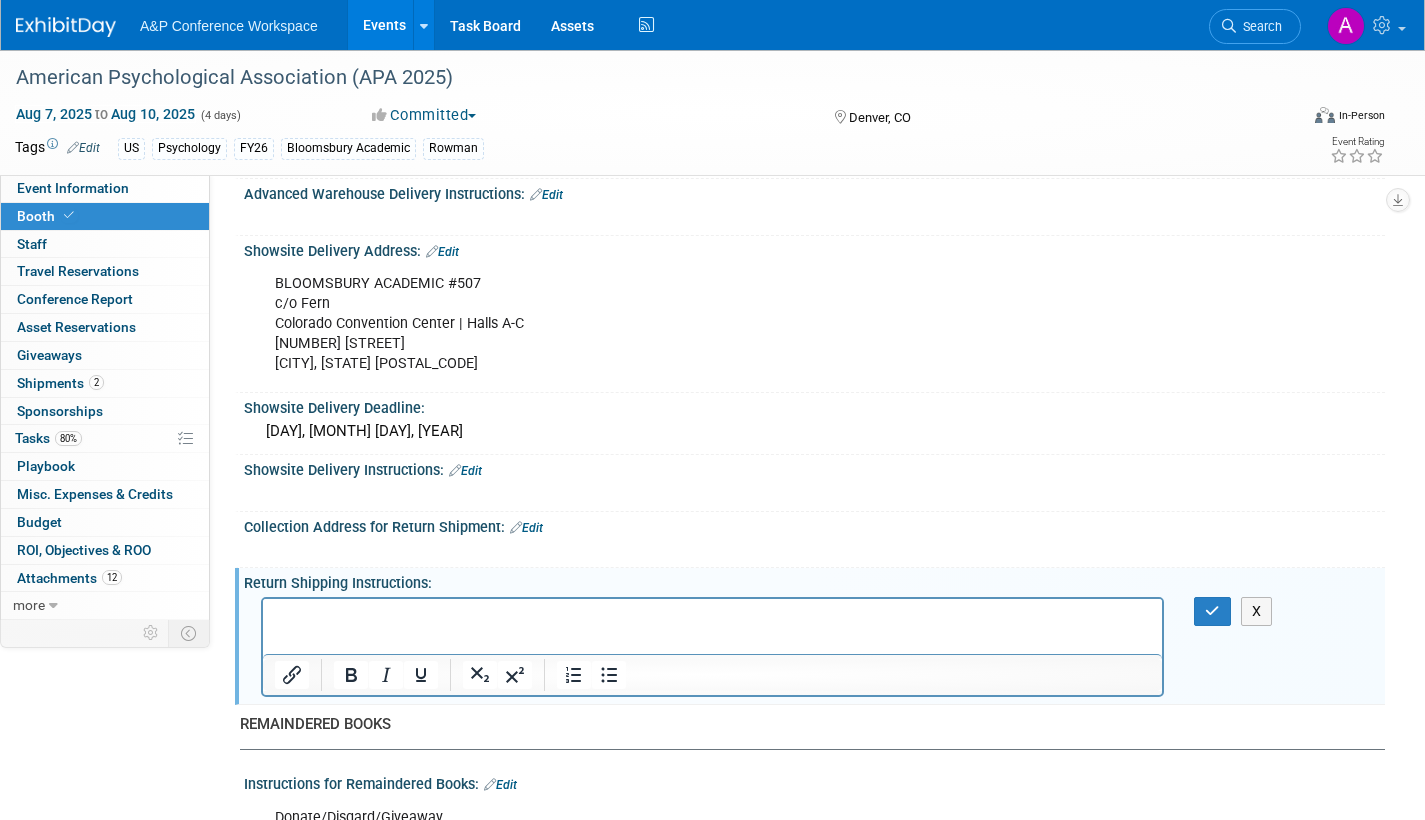 scroll, scrollTop: 0, scrollLeft: 0, axis: both 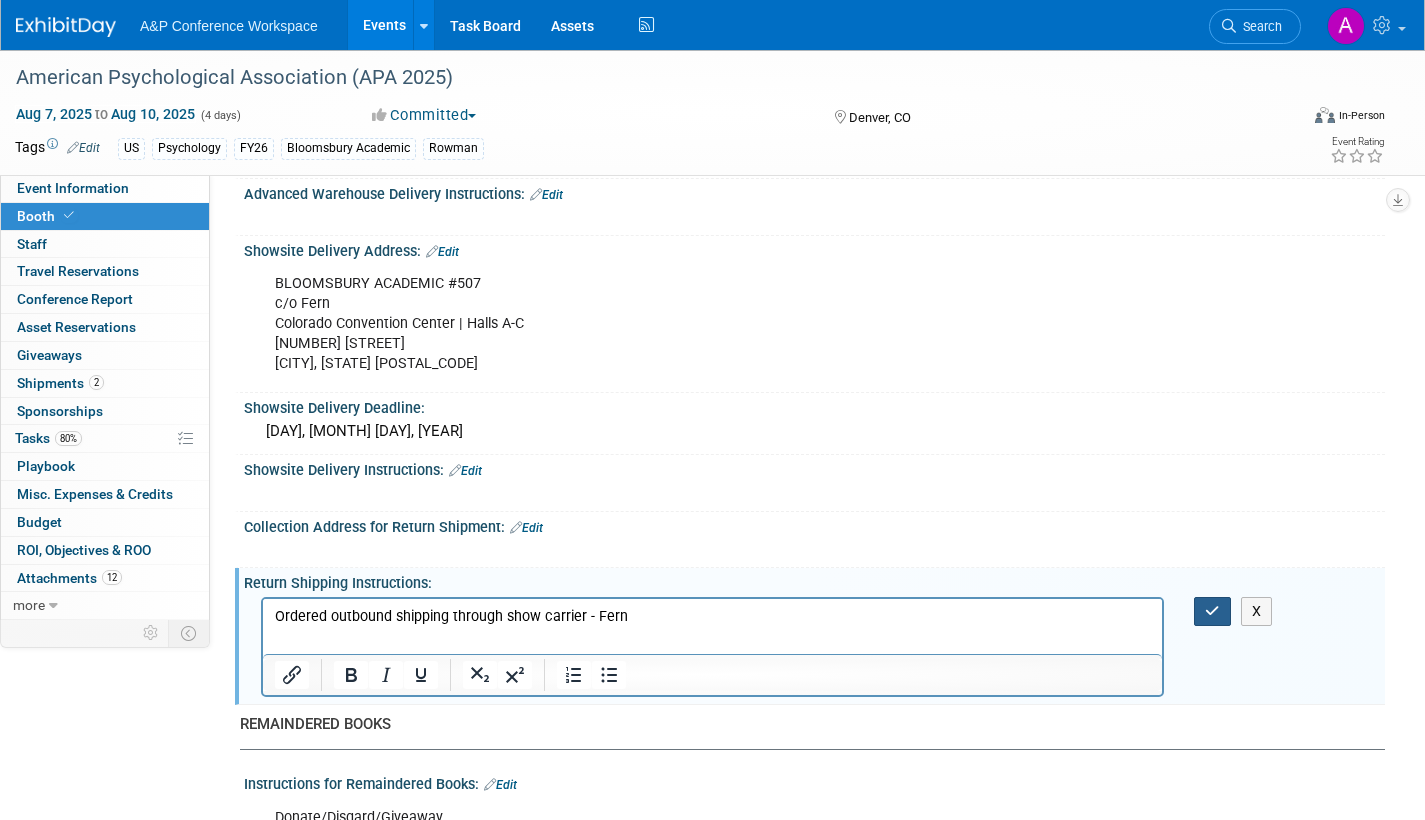 click at bounding box center [1212, 611] 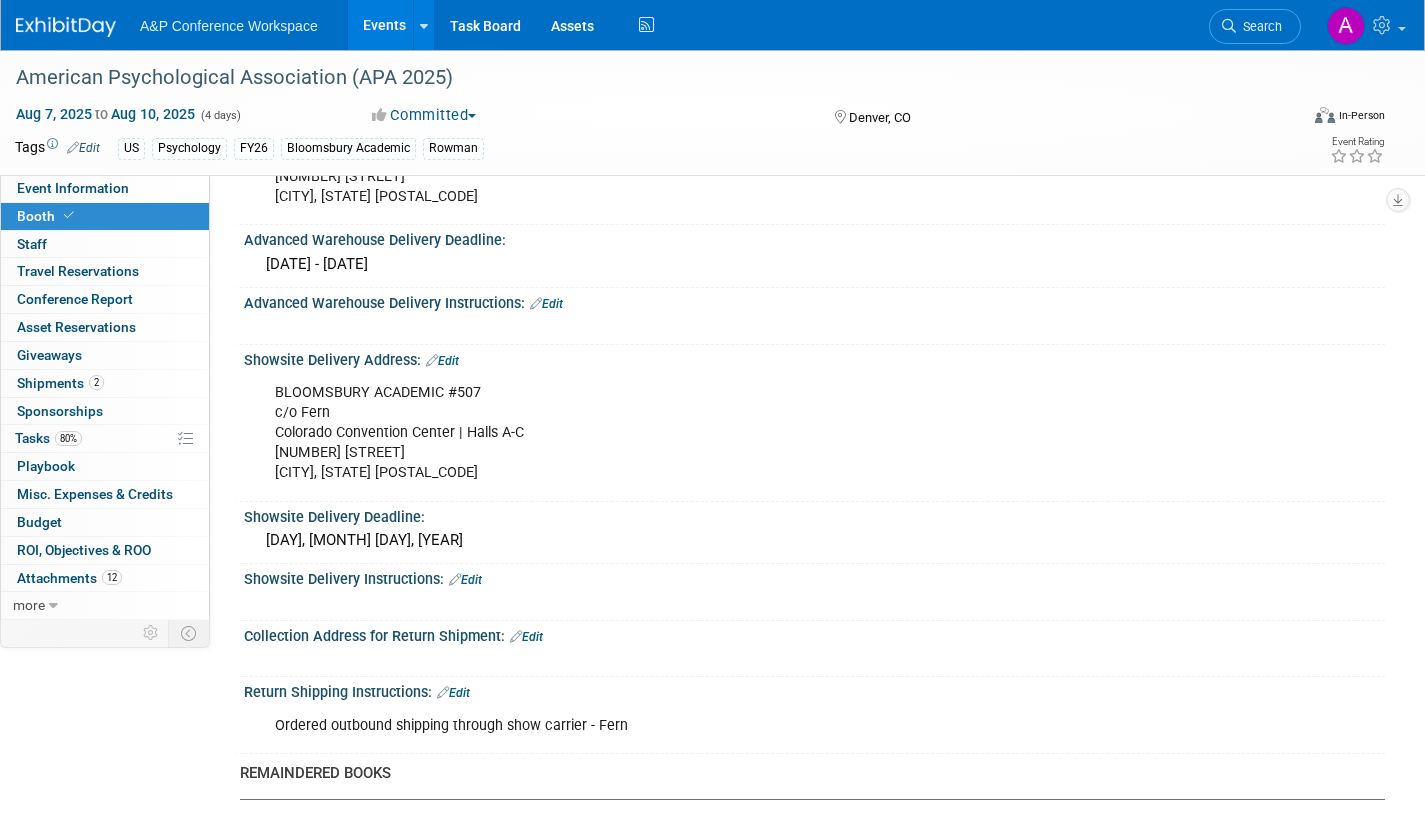 scroll, scrollTop: 1535, scrollLeft: 0, axis: vertical 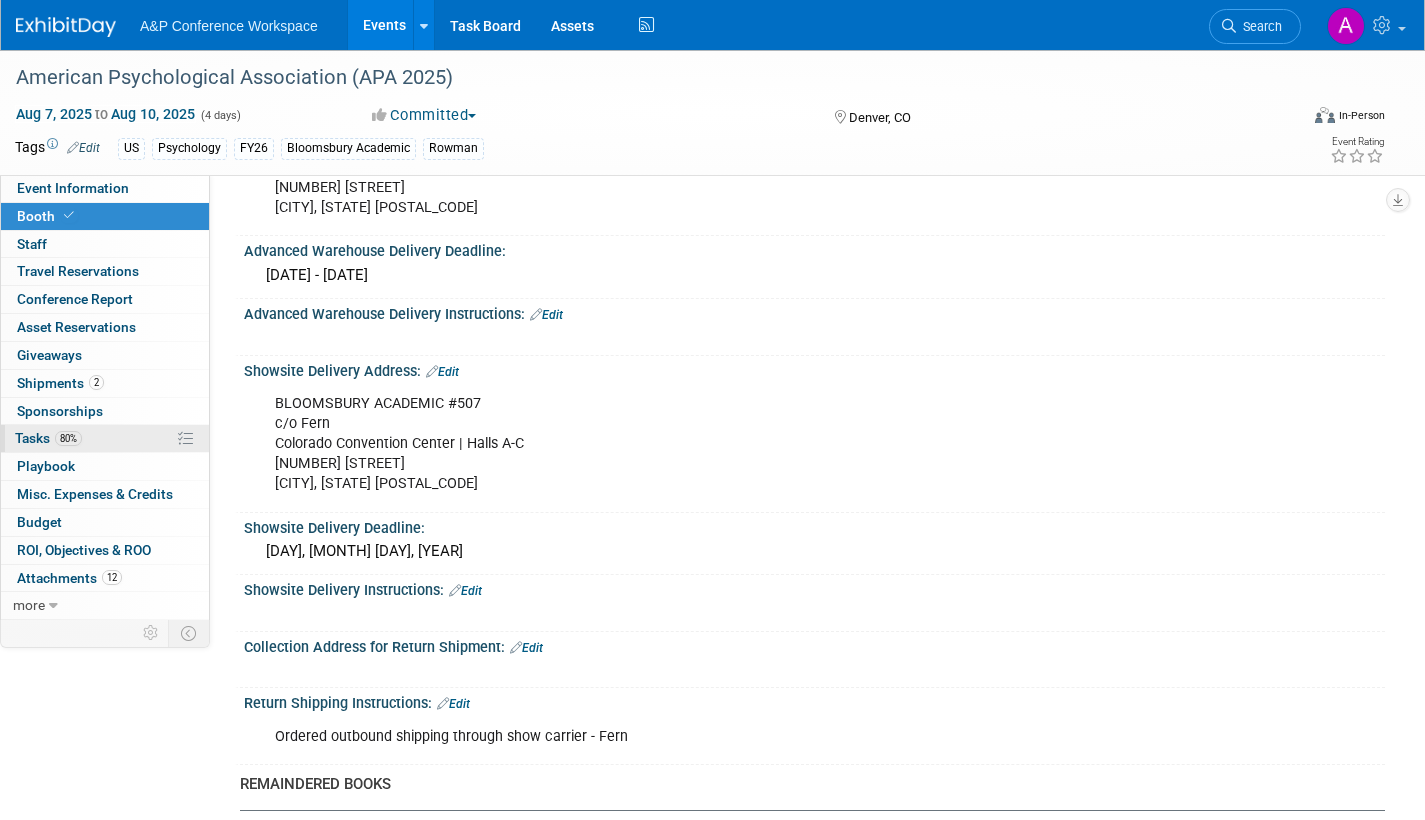 click on "Tasks 80%" at bounding box center (48, 438) 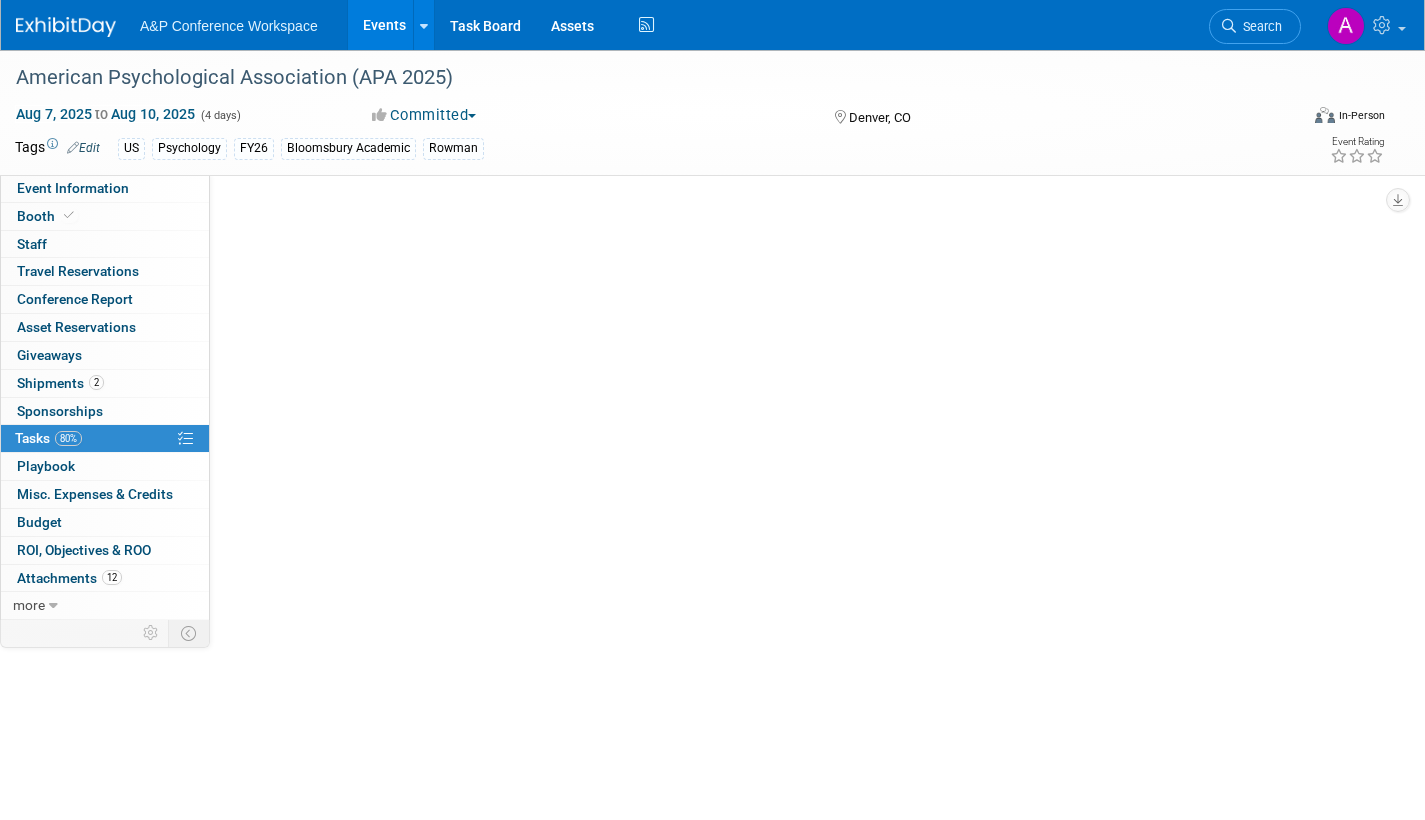 scroll, scrollTop: 0, scrollLeft: 0, axis: both 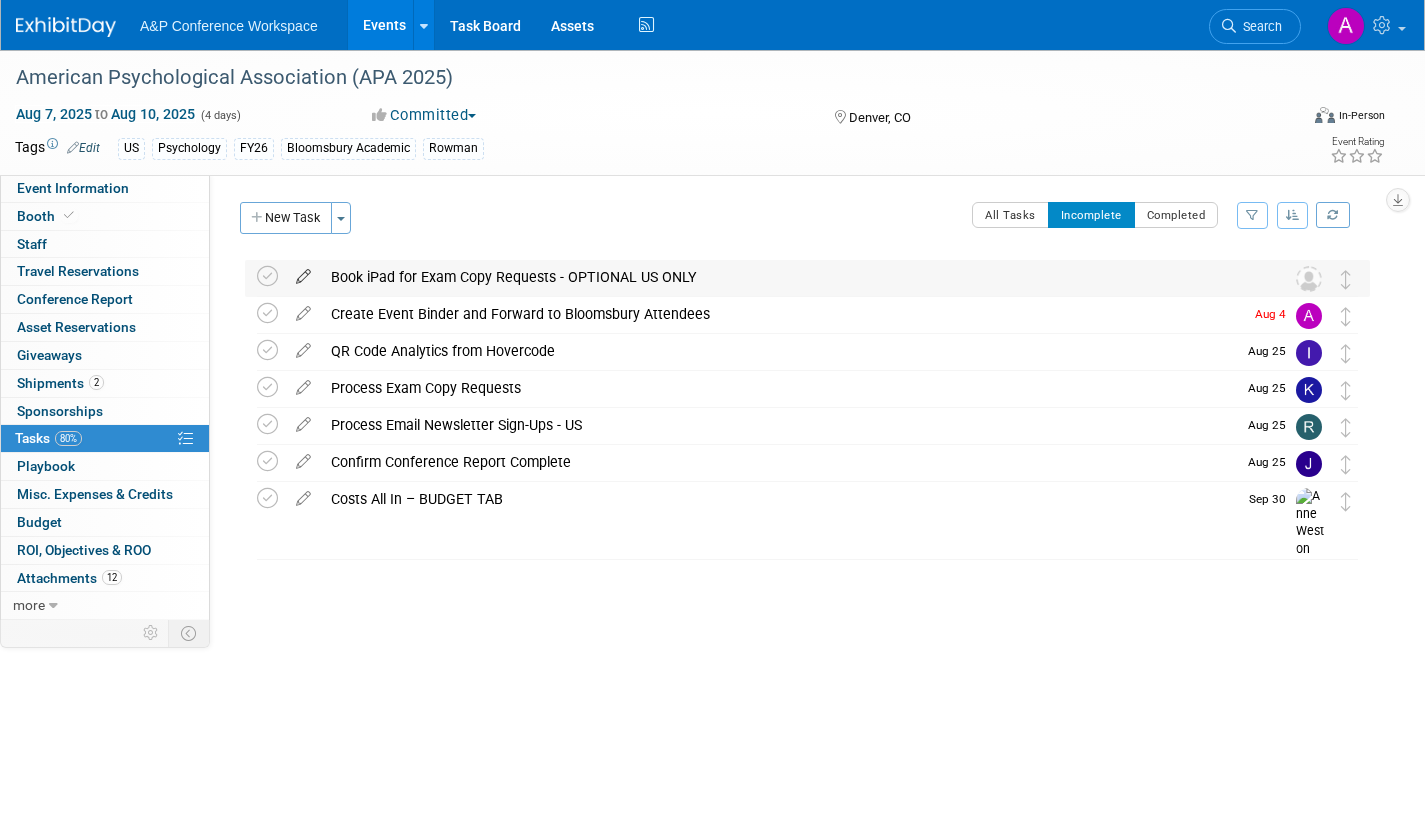click at bounding box center (303, 272) 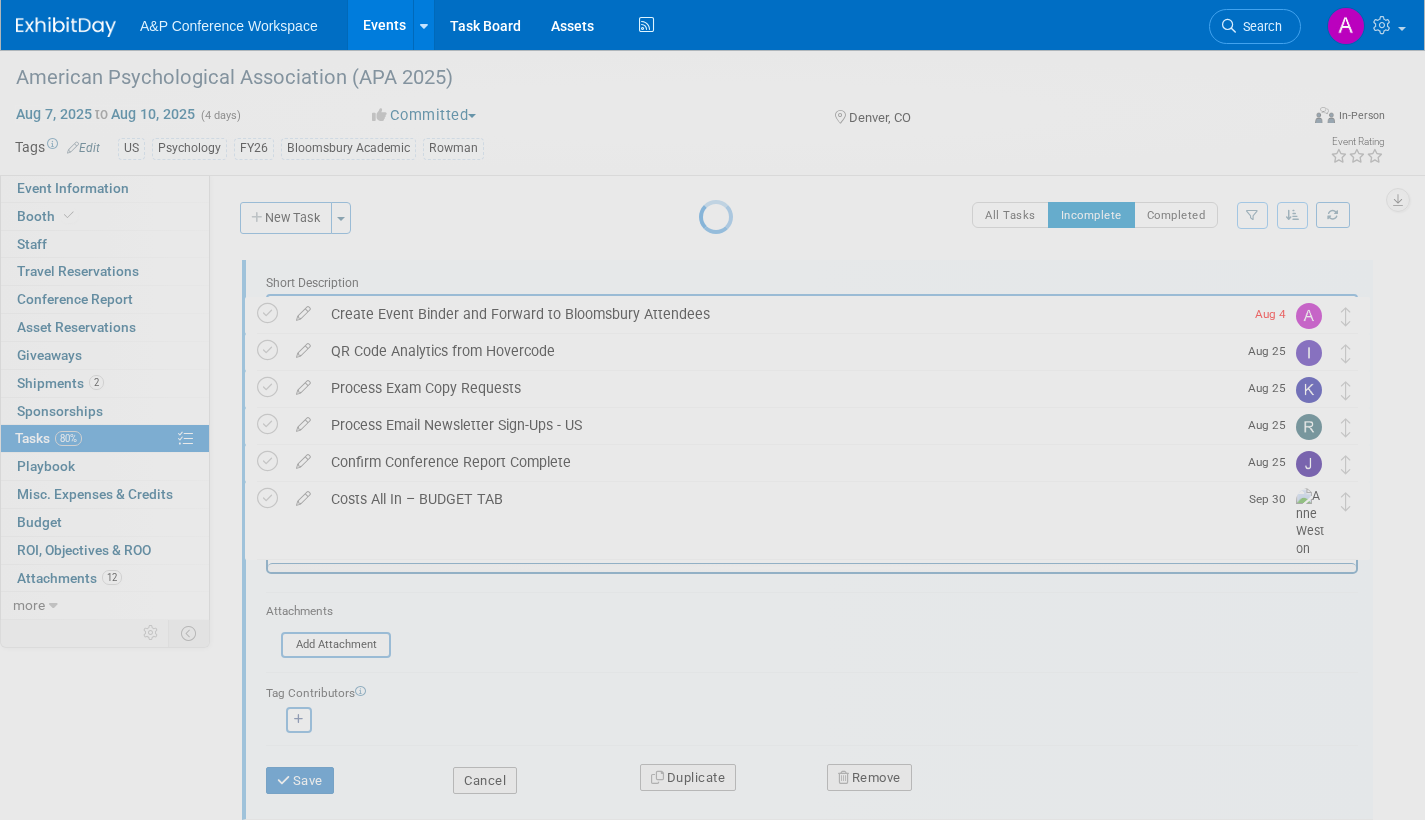 scroll, scrollTop: 0, scrollLeft: 0, axis: both 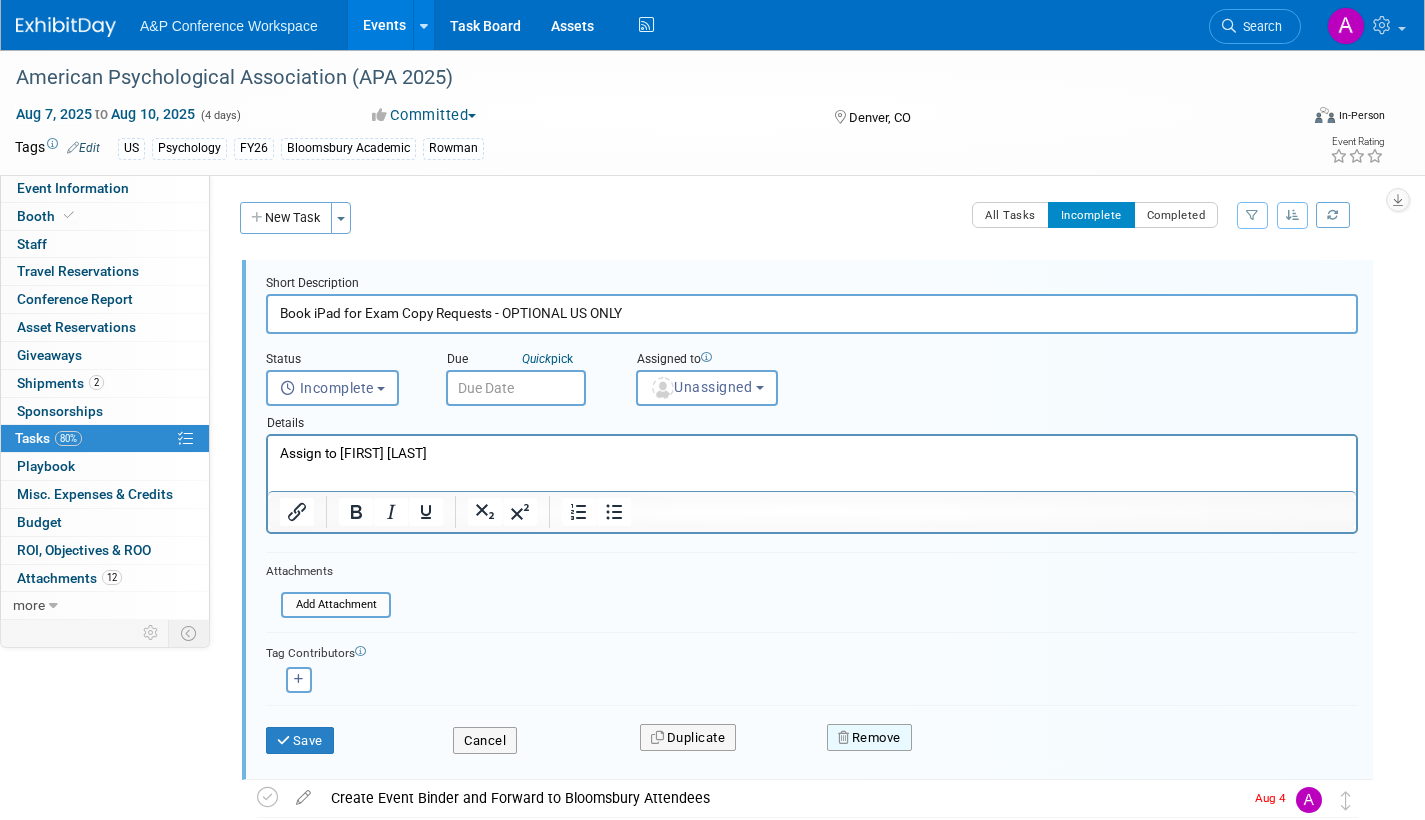 click on "Remove" at bounding box center [869, 738] 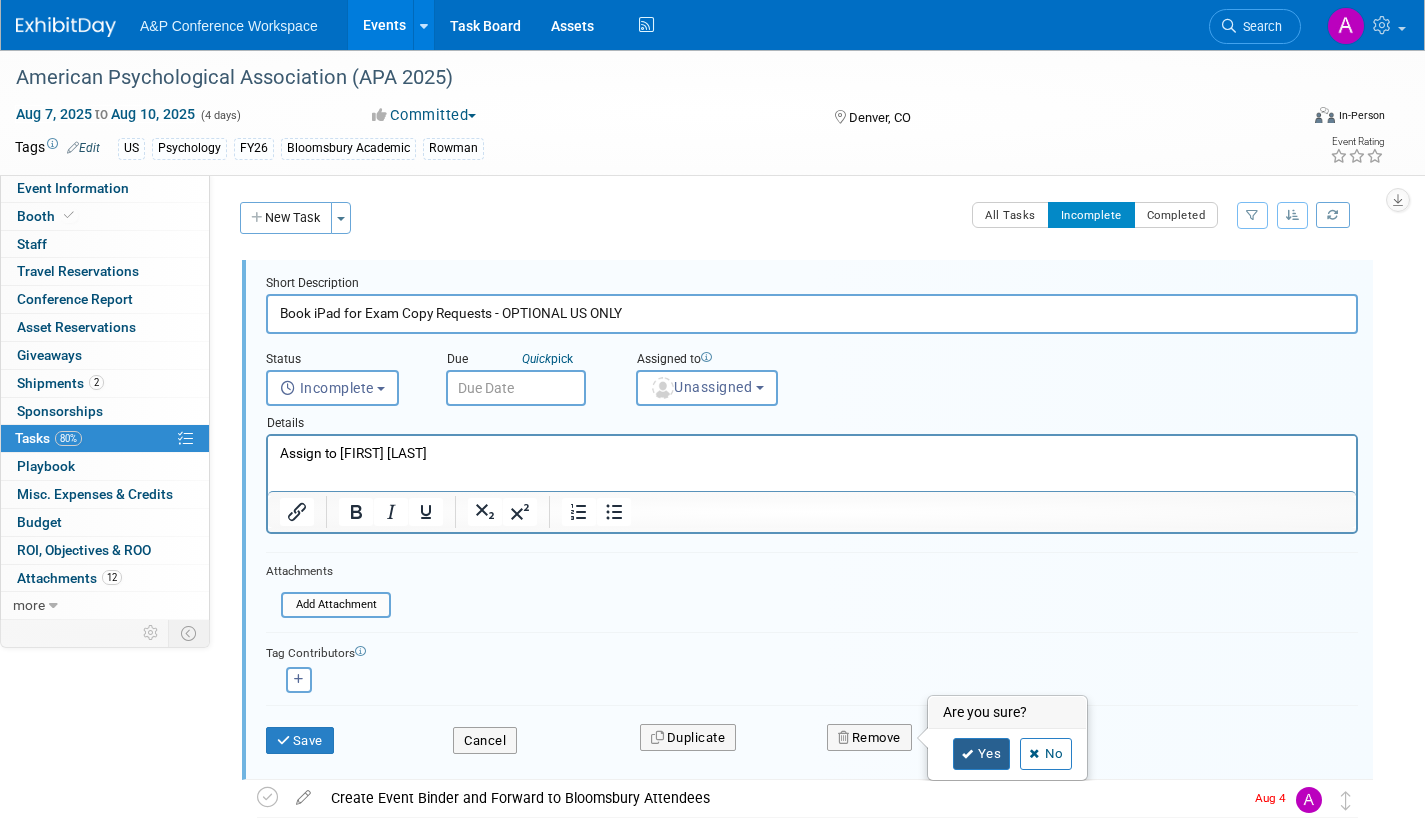 click on "Yes" at bounding box center (982, 754) 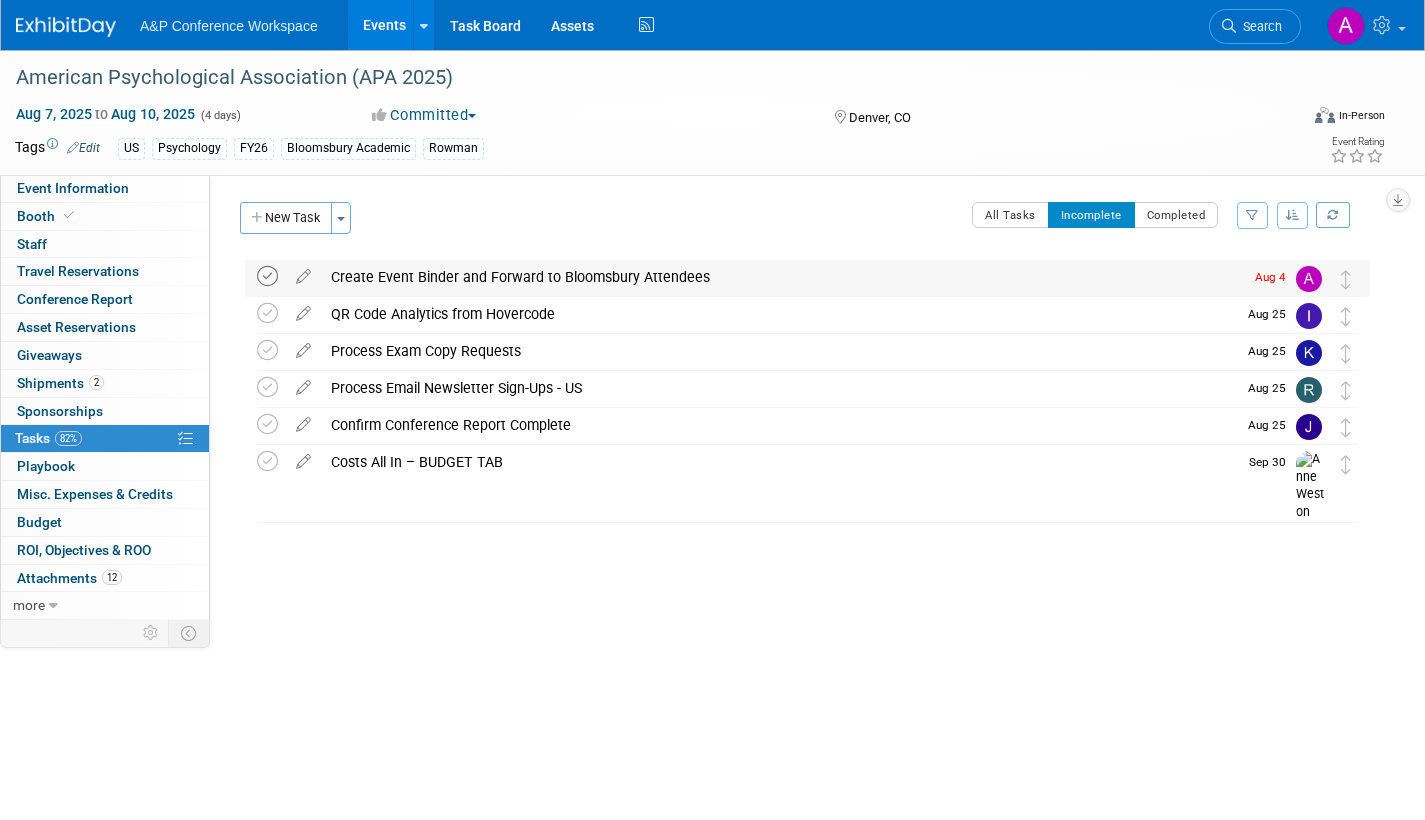 click at bounding box center (267, 276) 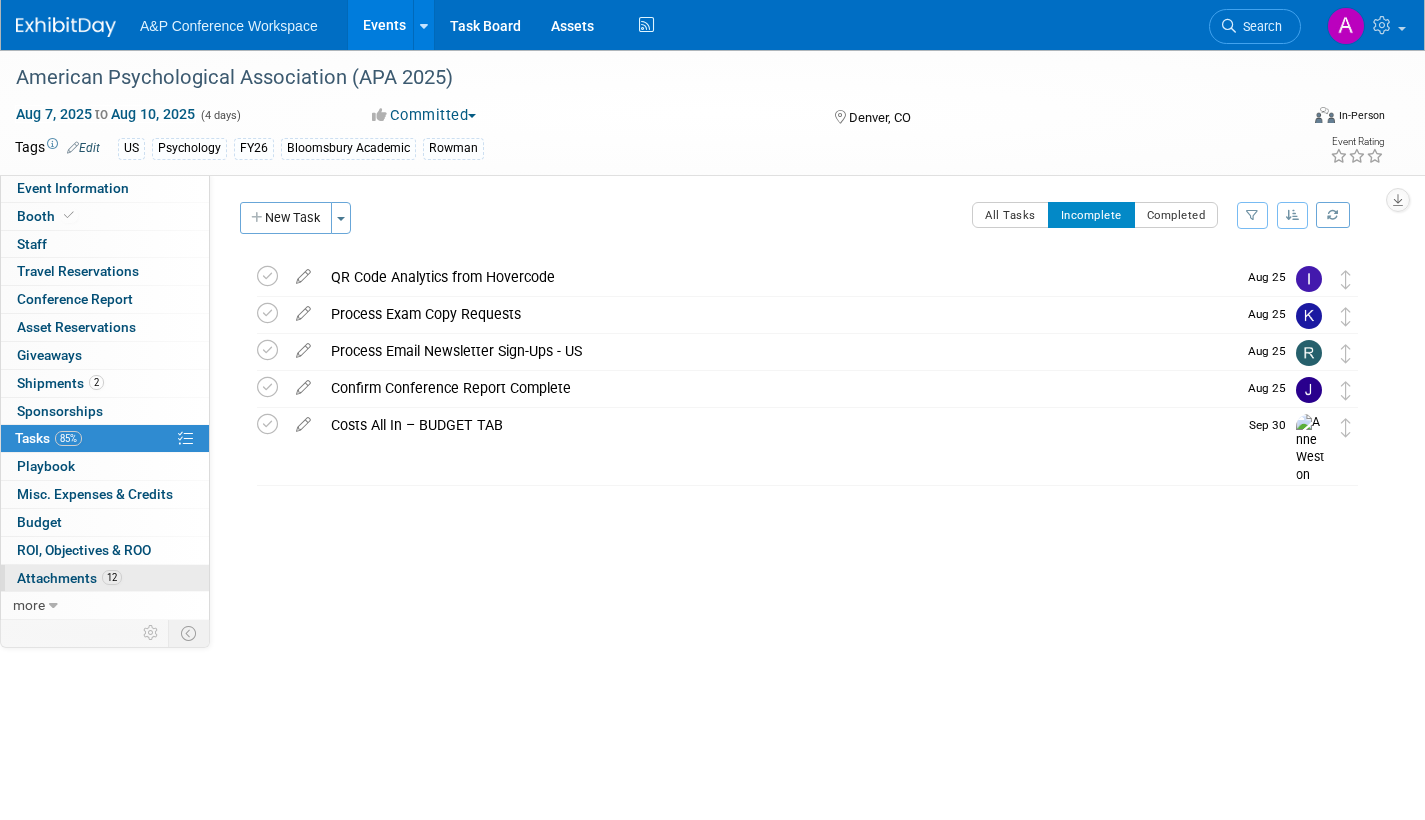 click on "Attachments 12" at bounding box center (69, 578) 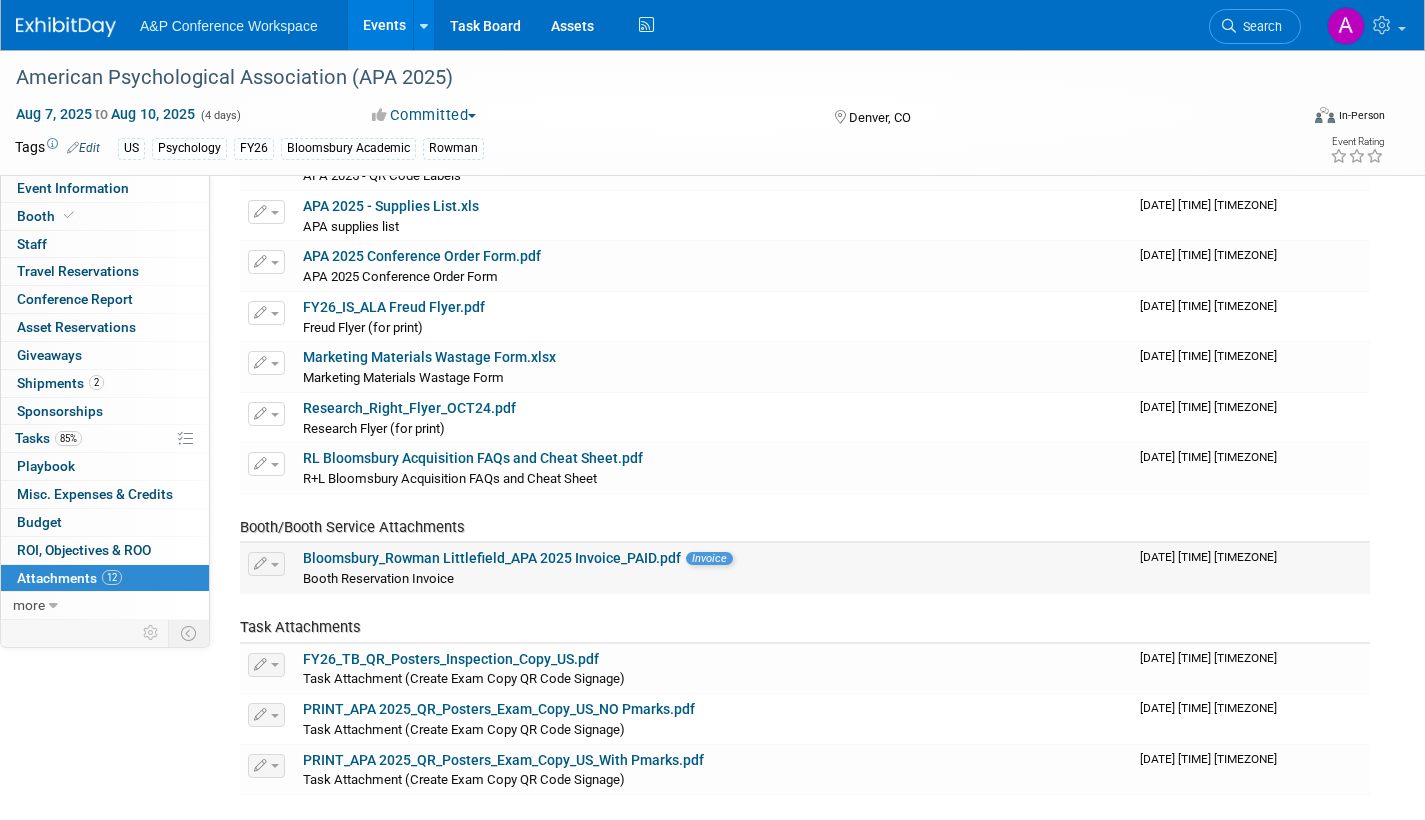 scroll, scrollTop: 417, scrollLeft: 0, axis: vertical 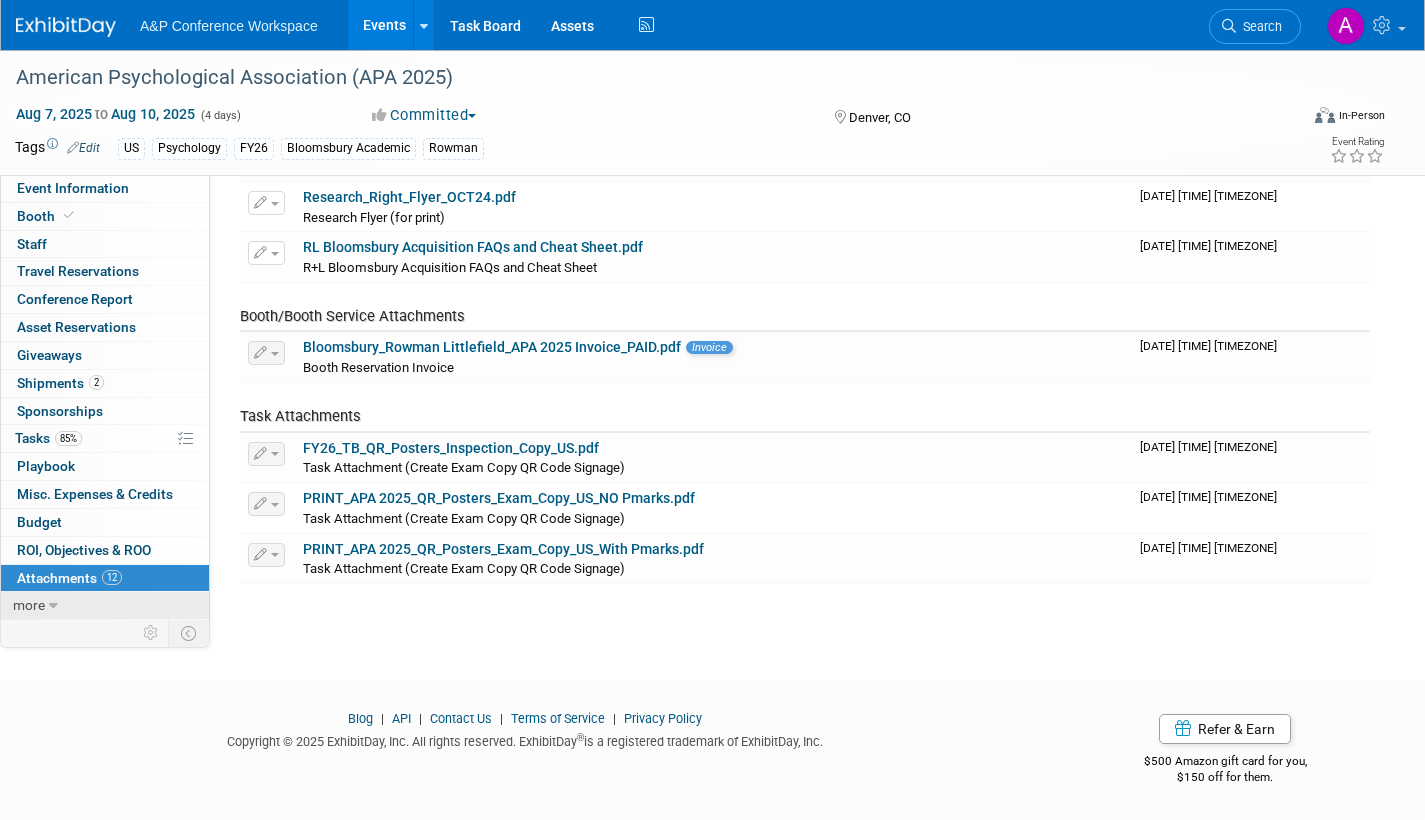click on "more" at bounding box center [29, 605] 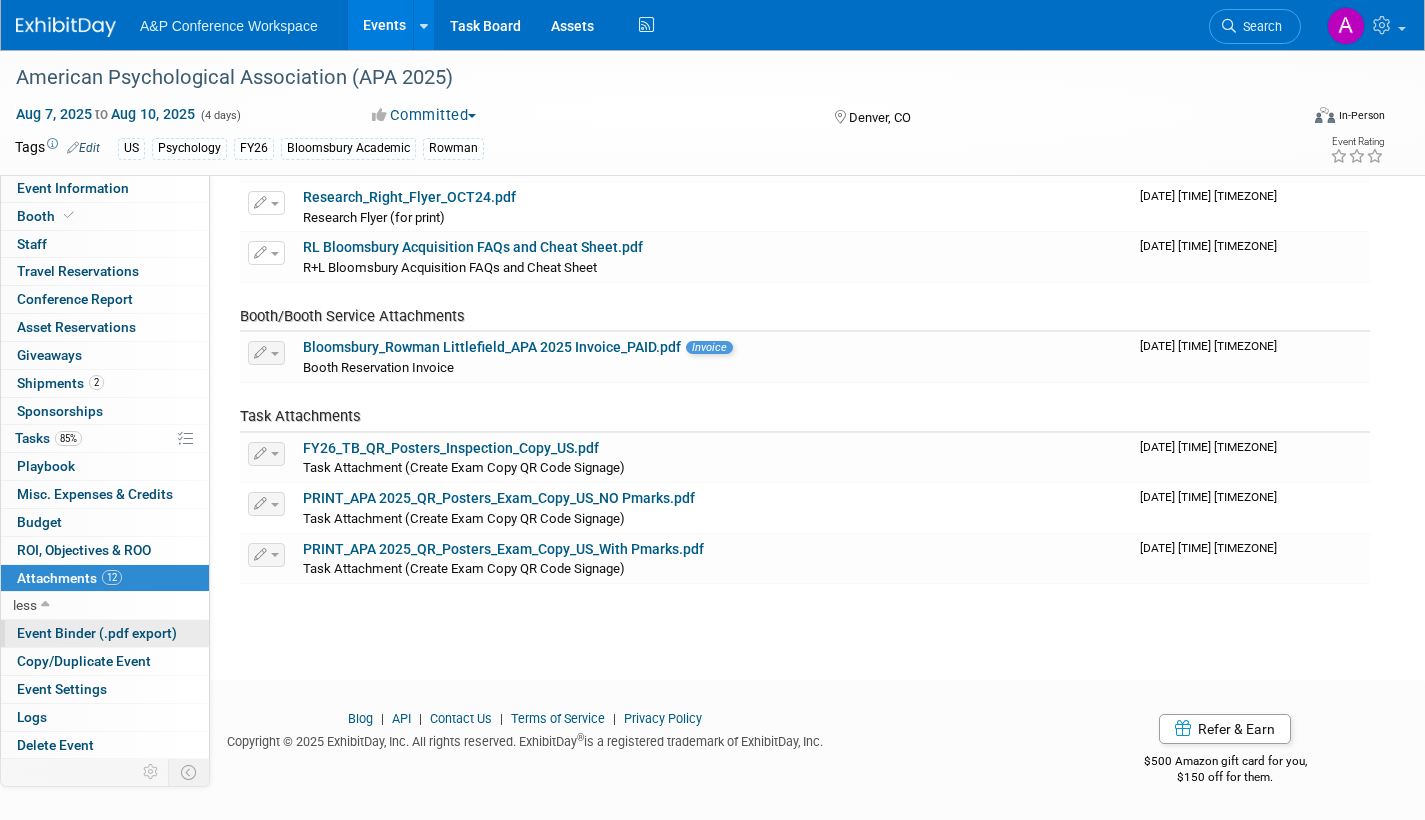 click on "Event Binder (.pdf export)" at bounding box center (97, 633) 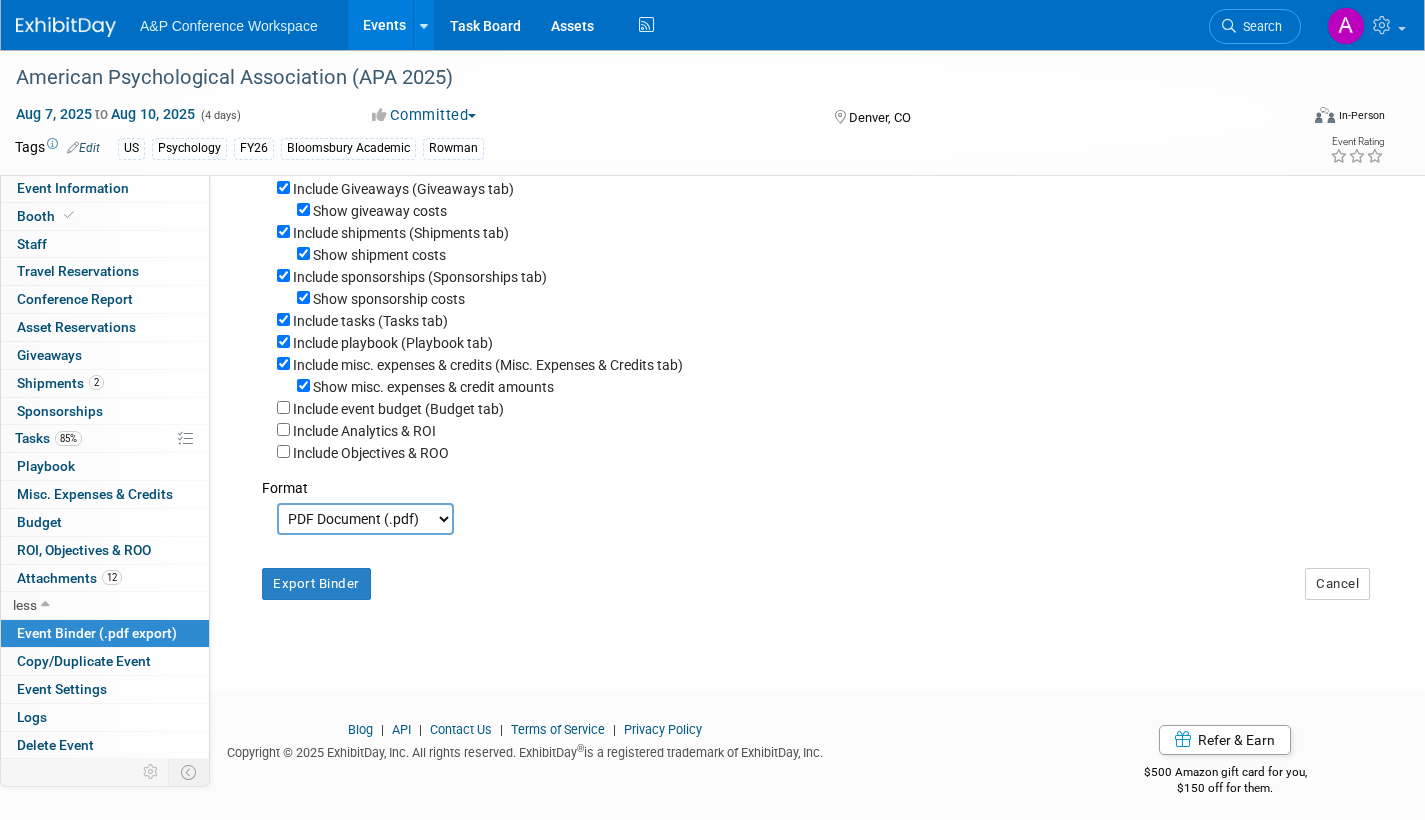 scroll, scrollTop: 389, scrollLeft: 0, axis: vertical 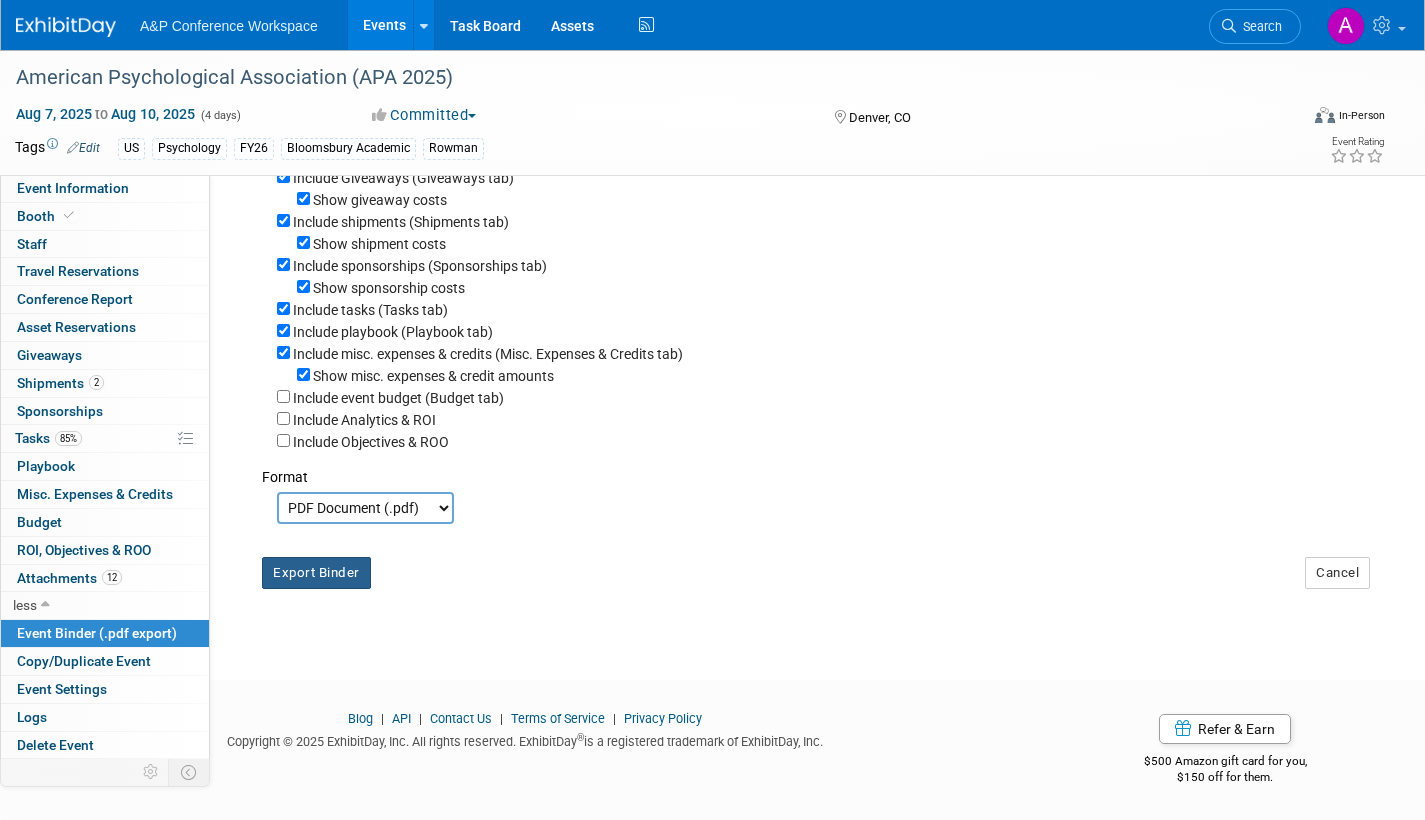 click on "Export Binder" at bounding box center [316, 573] 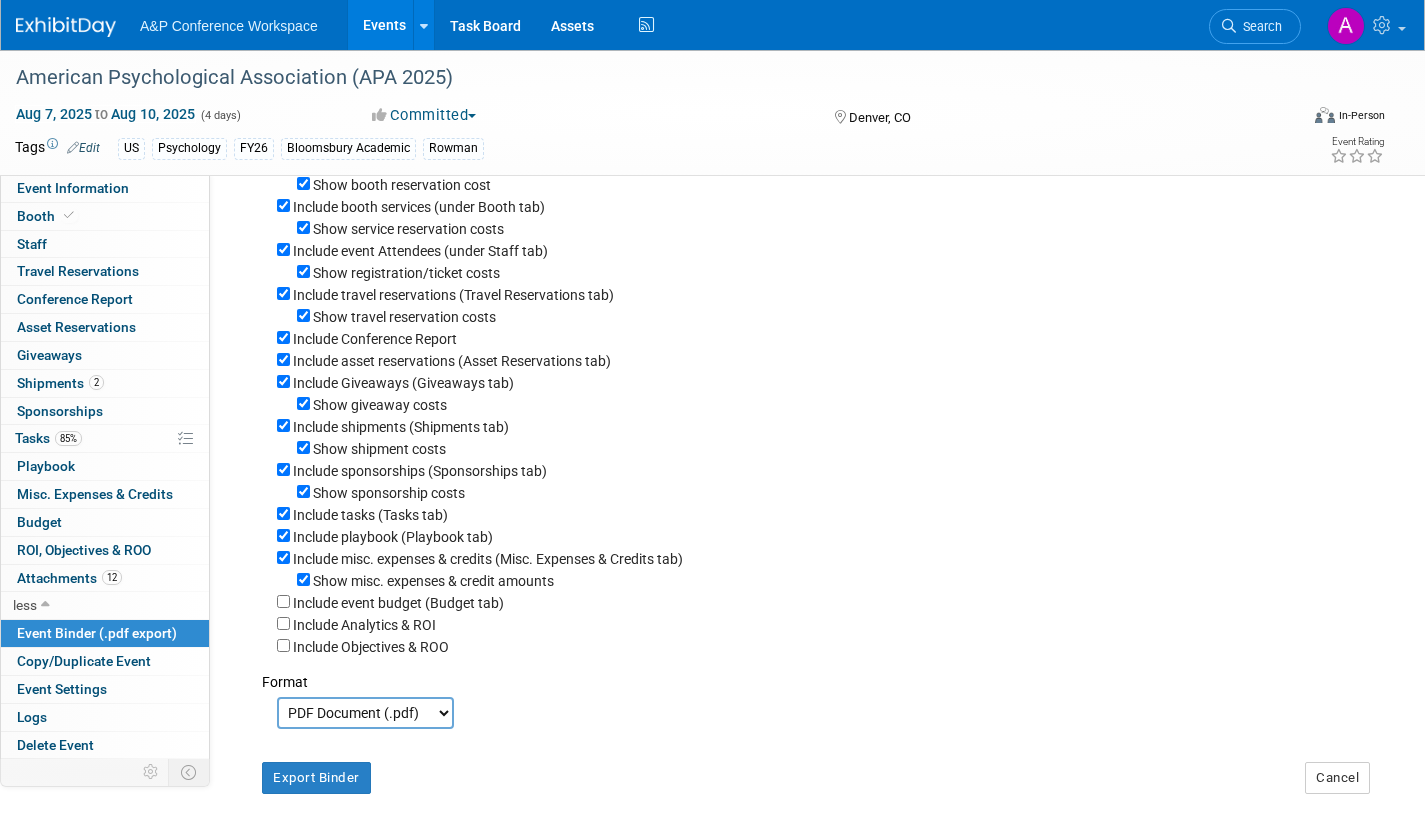 scroll, scrollTop: 0, scrollLeft: 0, axis: both 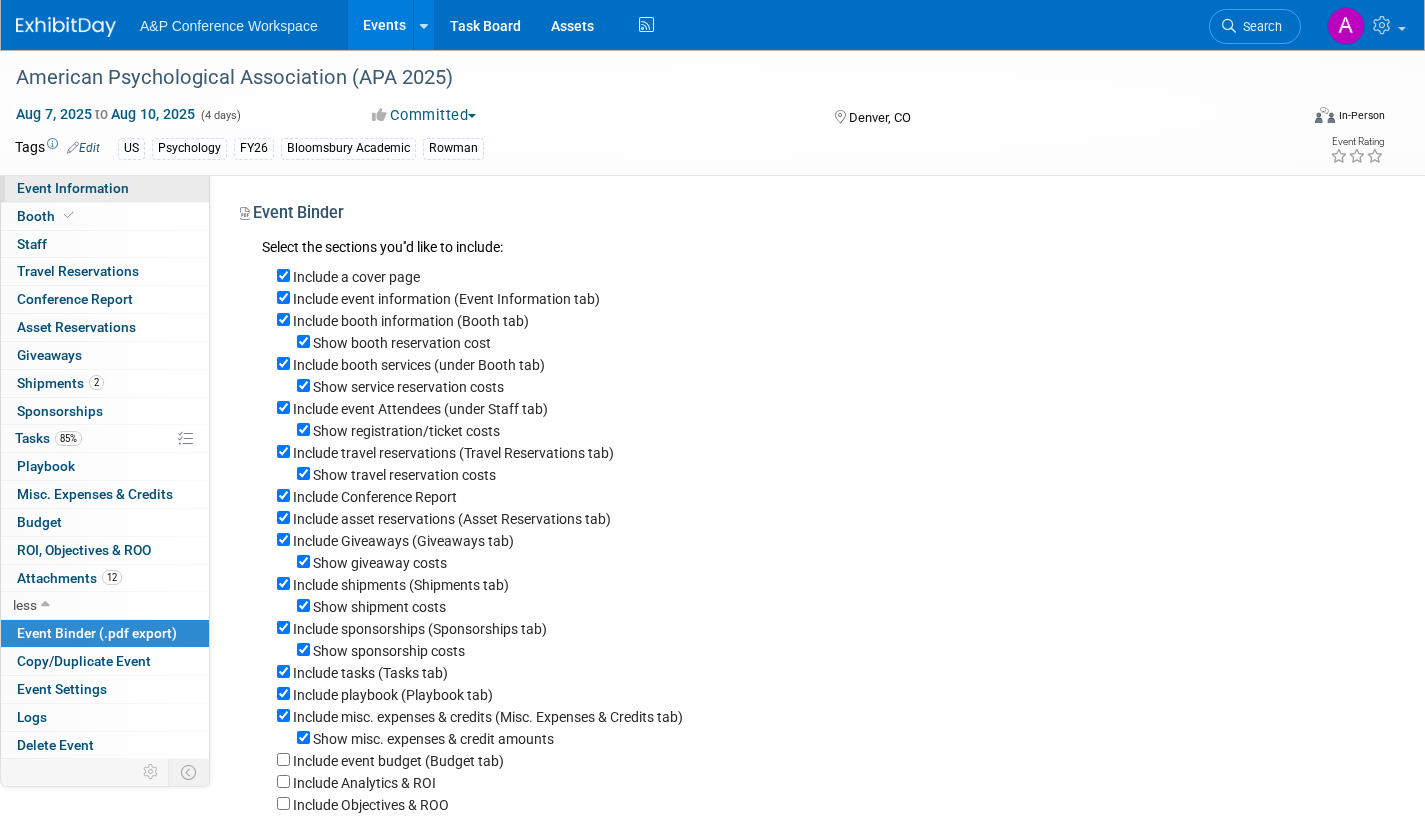 click on "Event Information" at bounding box center (73, 188) 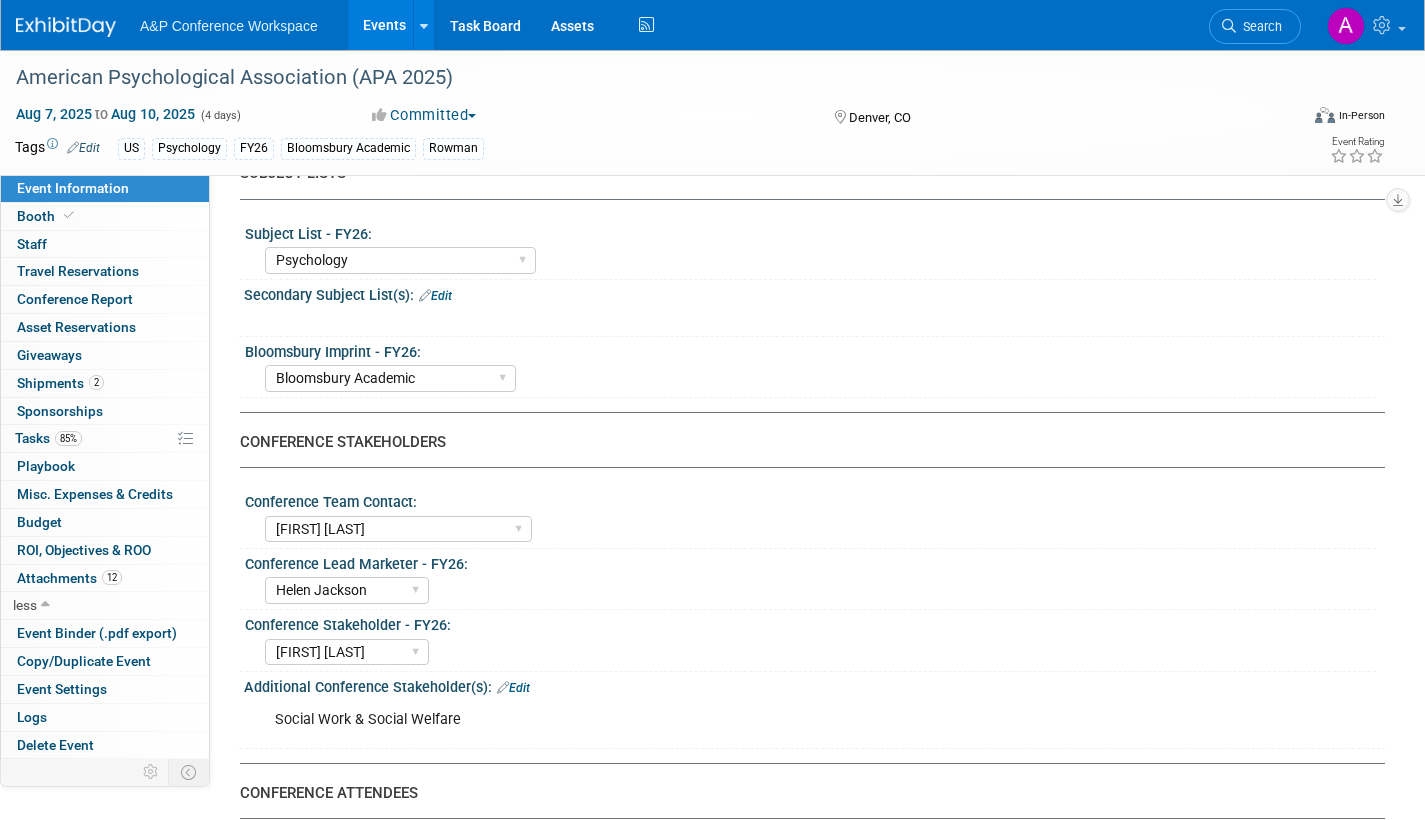 scroll, scrollTop: 900, scrollLeft: 0, axis: vertical 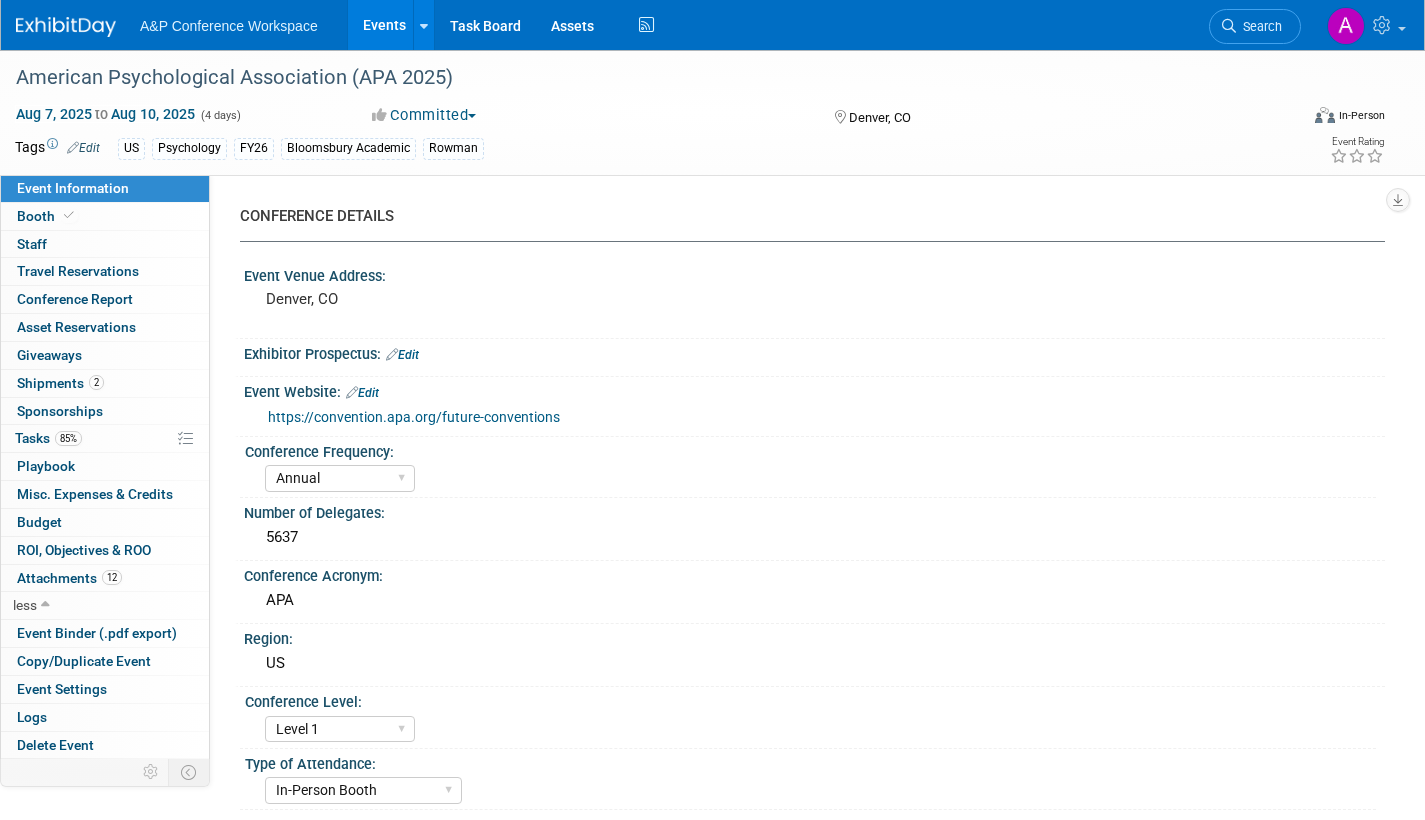 click on "https://convention.apa.org/future-conventions" at bounding box center (414, 417) 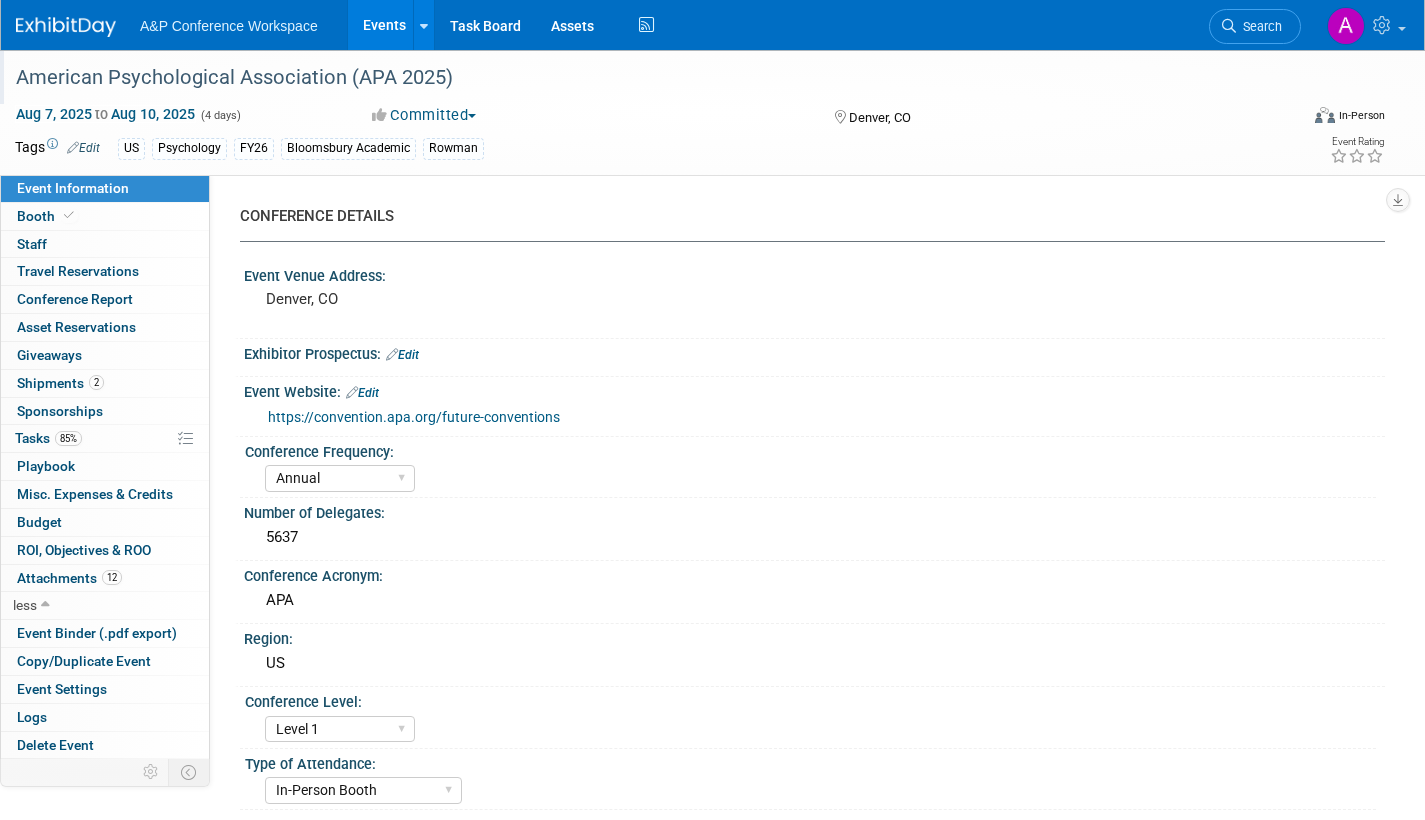 click on "American Psychological Association (APA 2025)" at bounding box center [638, 78] 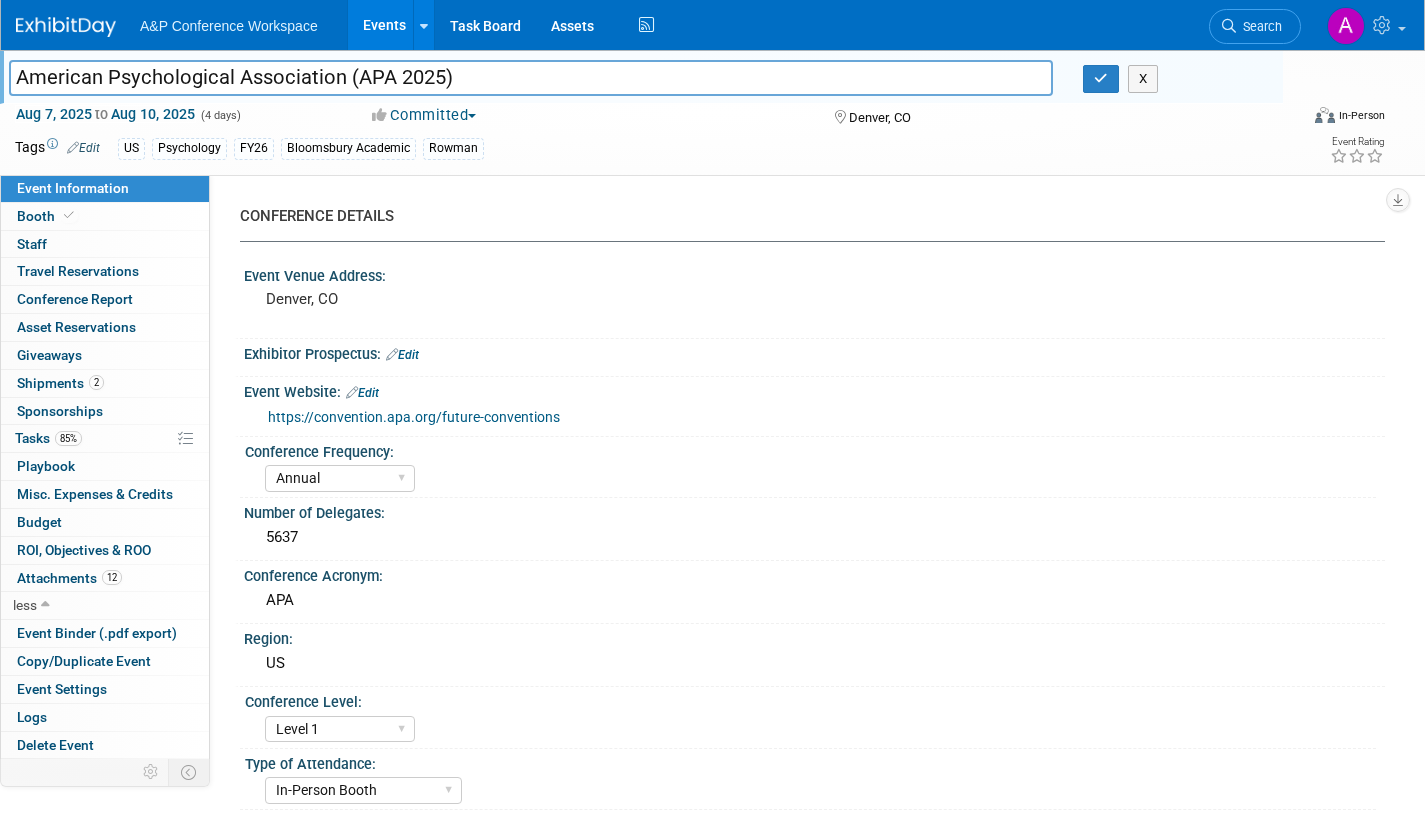 drag, startPoint x: 465, startPoint y: 76, endPoint x: -52, endPoint y: 91, distance: 517.2175 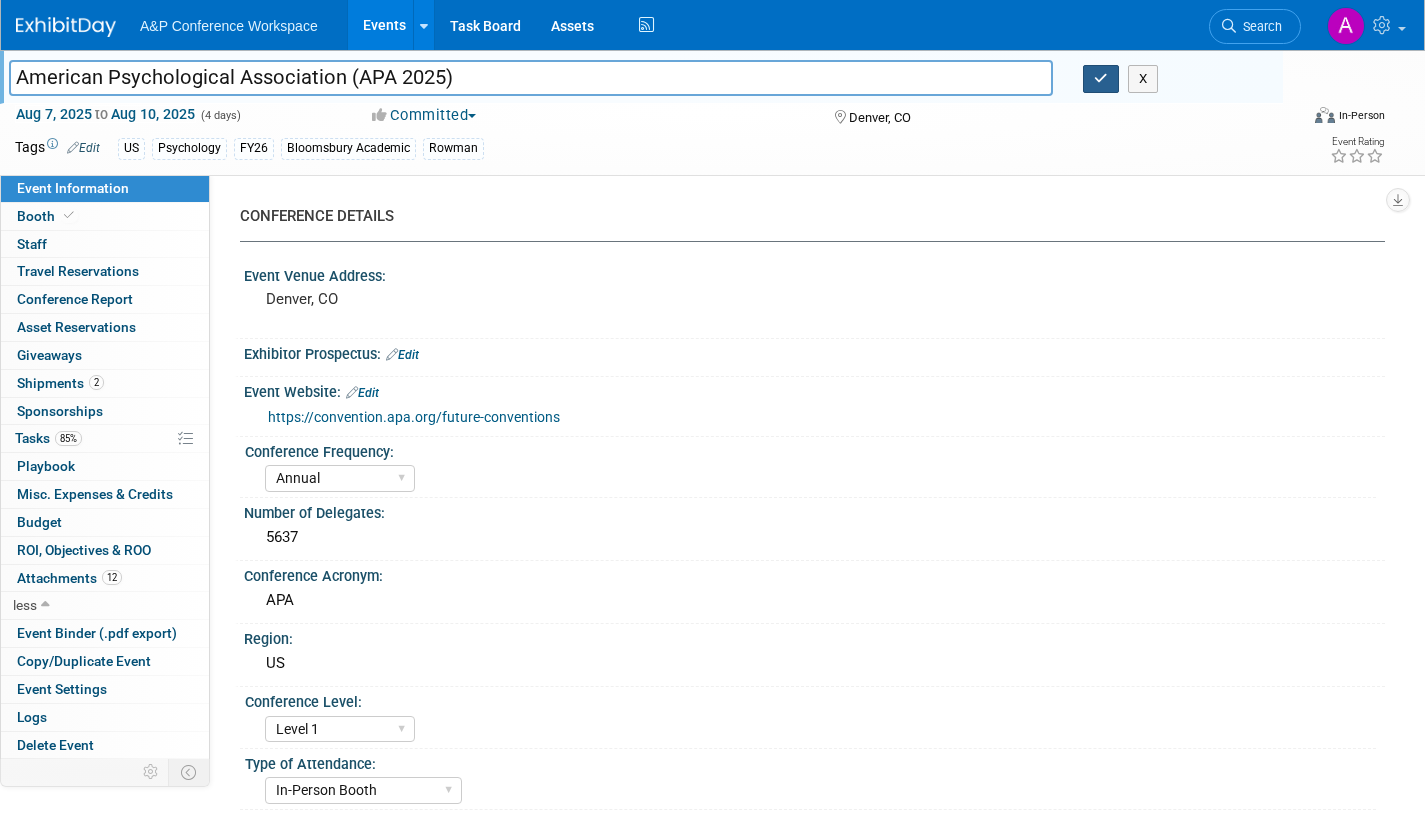 click at bounding box center (1101, 78) 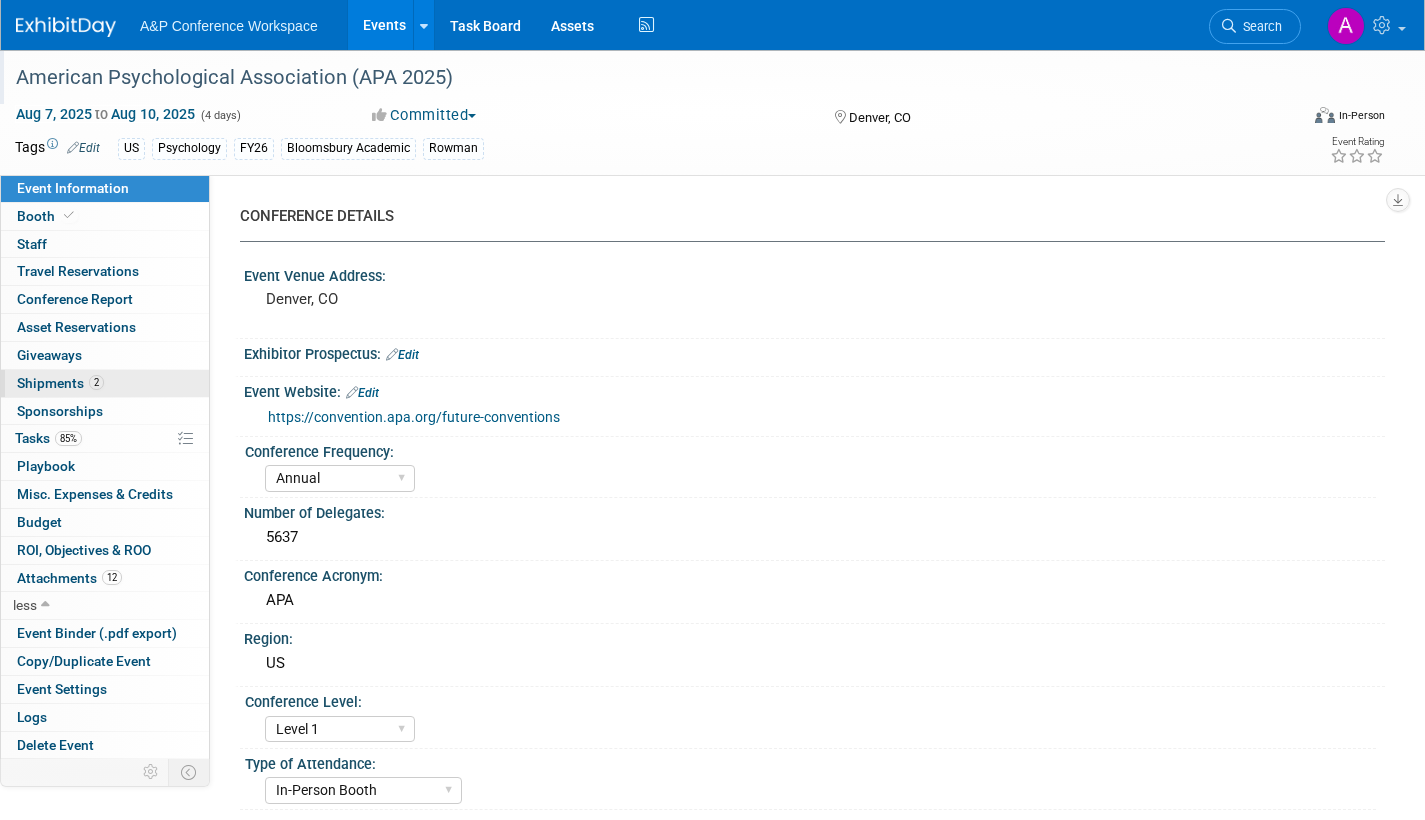 click on "Shipments 2" at bounding box center (60, 383) 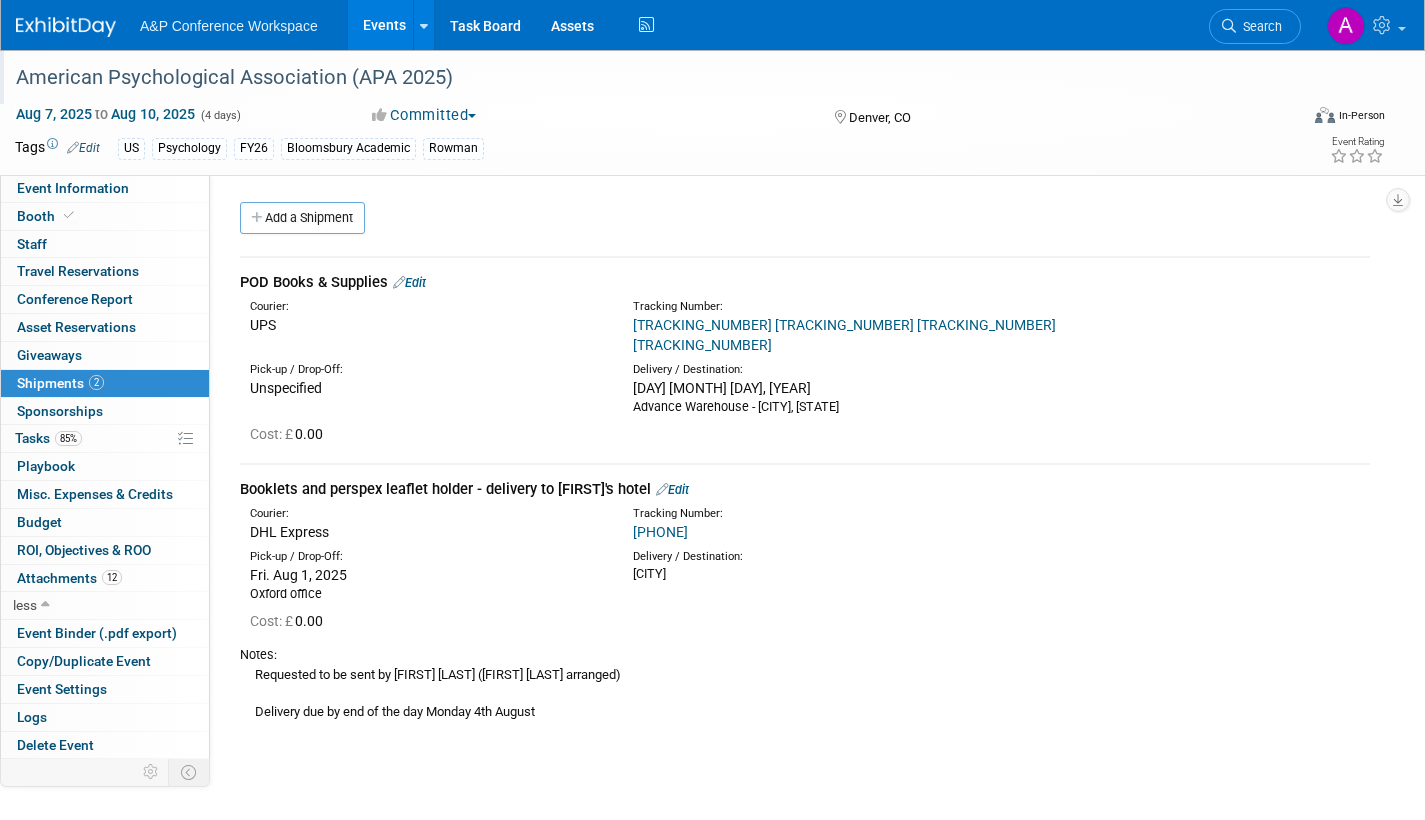 drag, startPoint x: 241, startPoint y: 284, endPoint x: 396, endPoint y: 622, distance: 371.8454 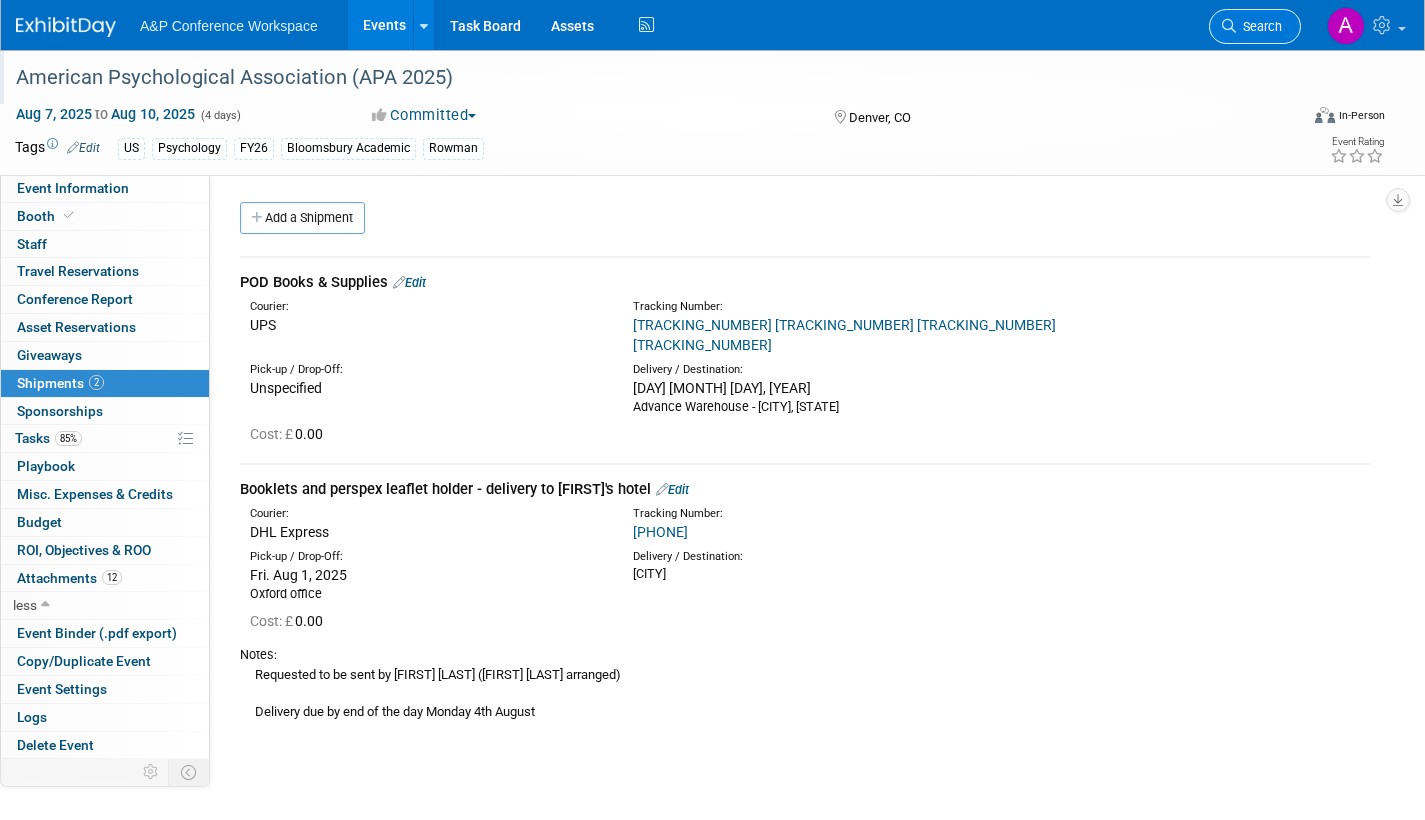 click on "Search" at bounding box center (1255, 26) 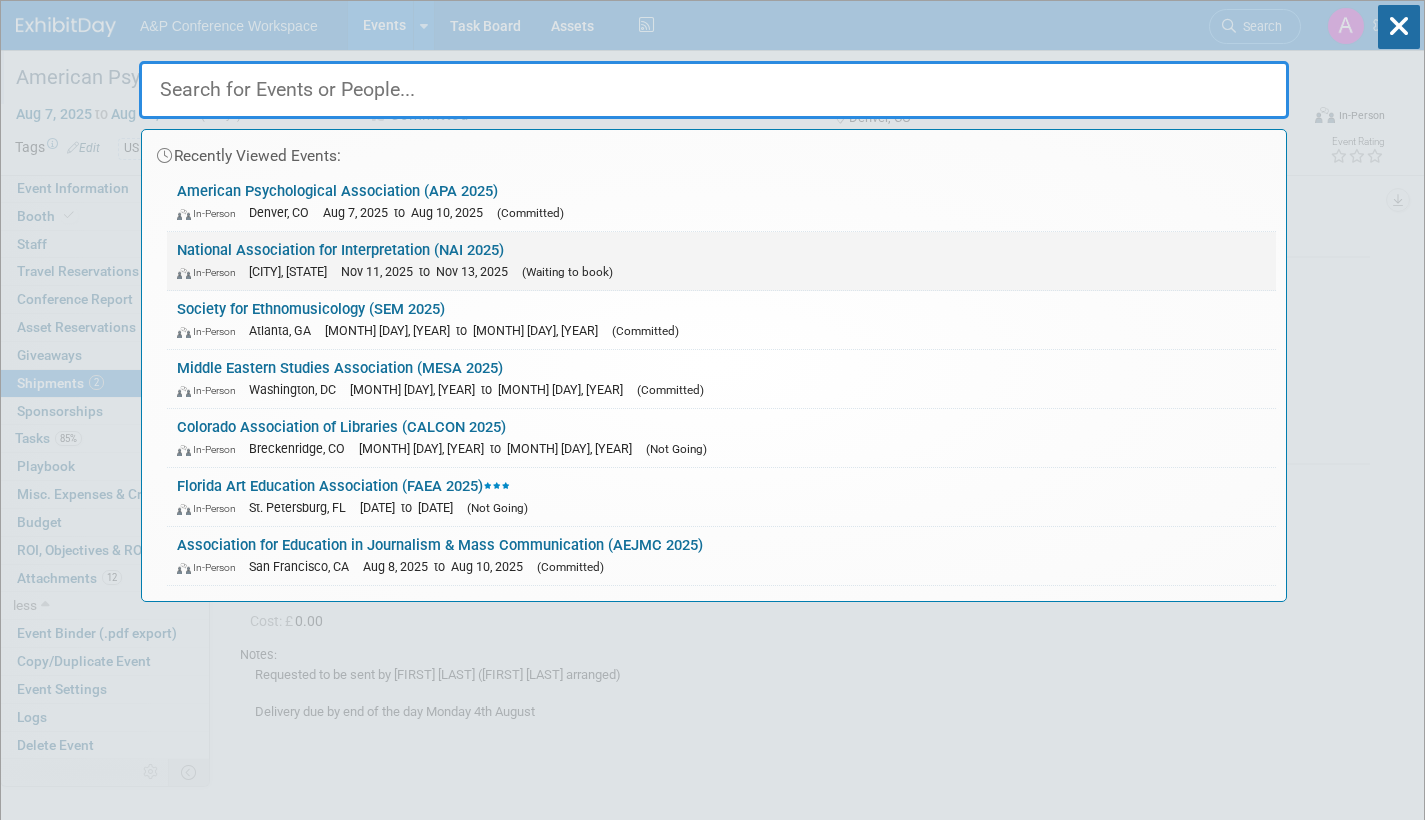click on "National Association for Interpretation (NAI 2025)
In-Person
[CITY], [STATE]
Nov 11, 2025  to  Nov 13, 2025
(Waiting to book)" at bounding box center (721, 261) 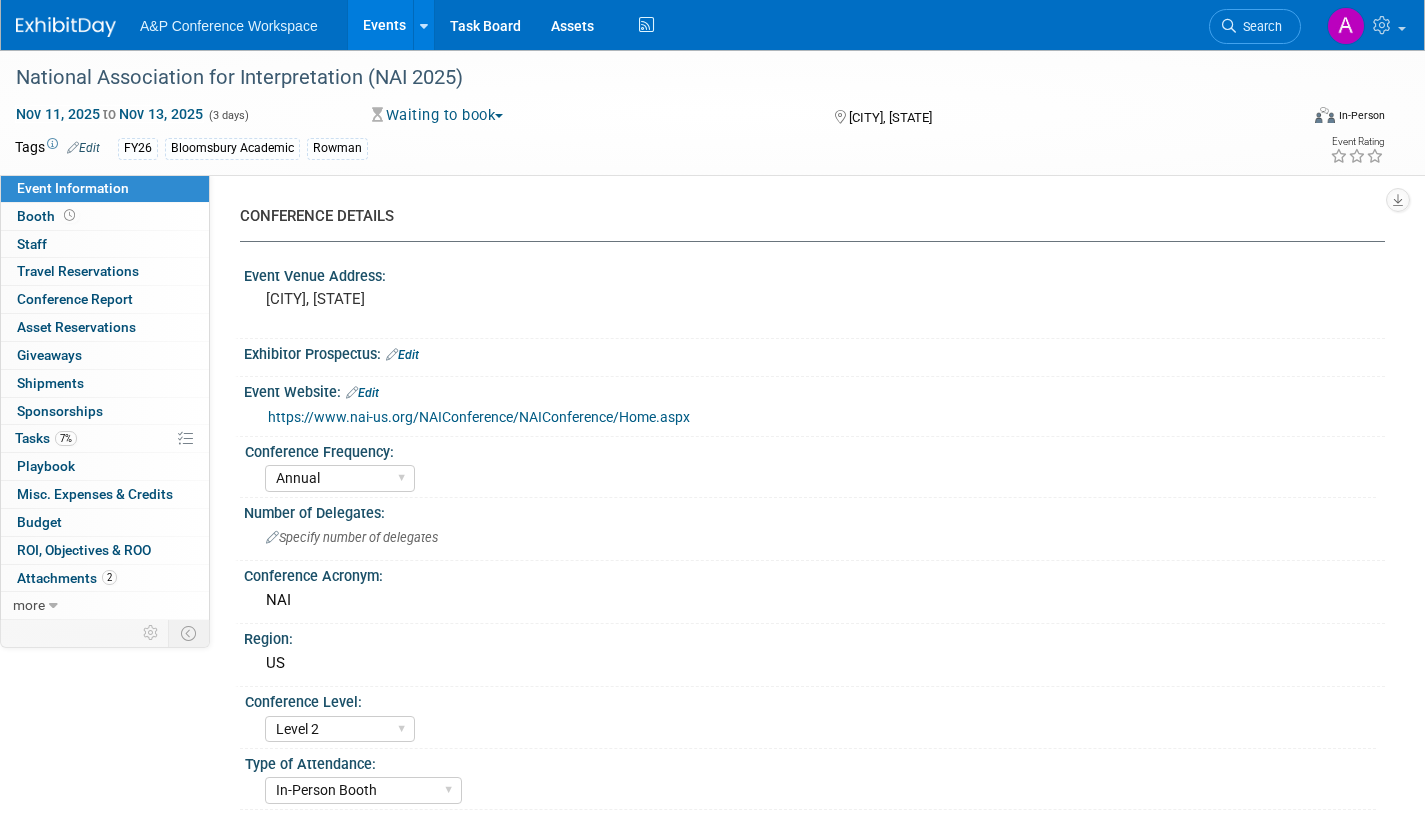 select on "Annual" 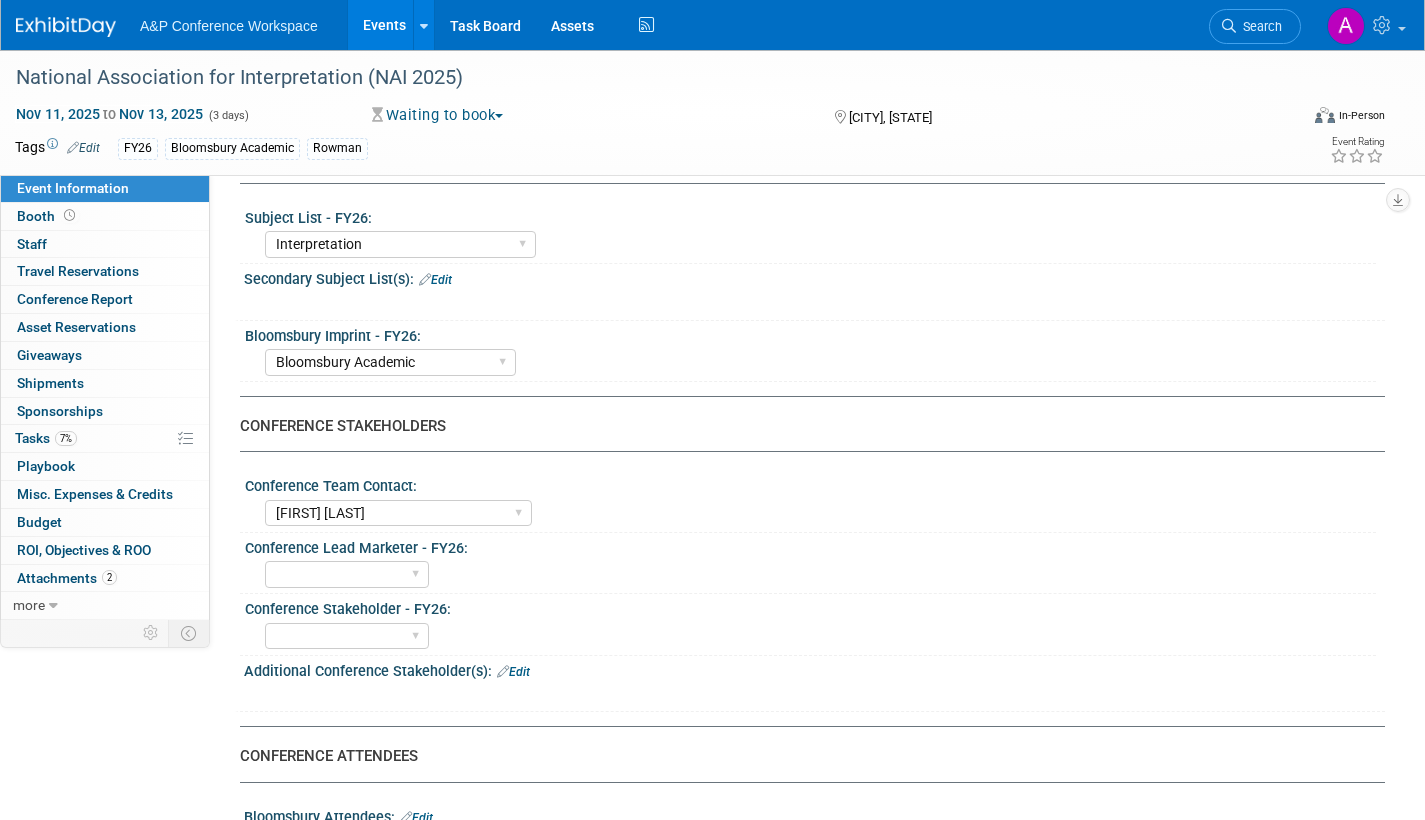 scroll, scrollTop: 700, scrollLeft: 0, axis: vertical 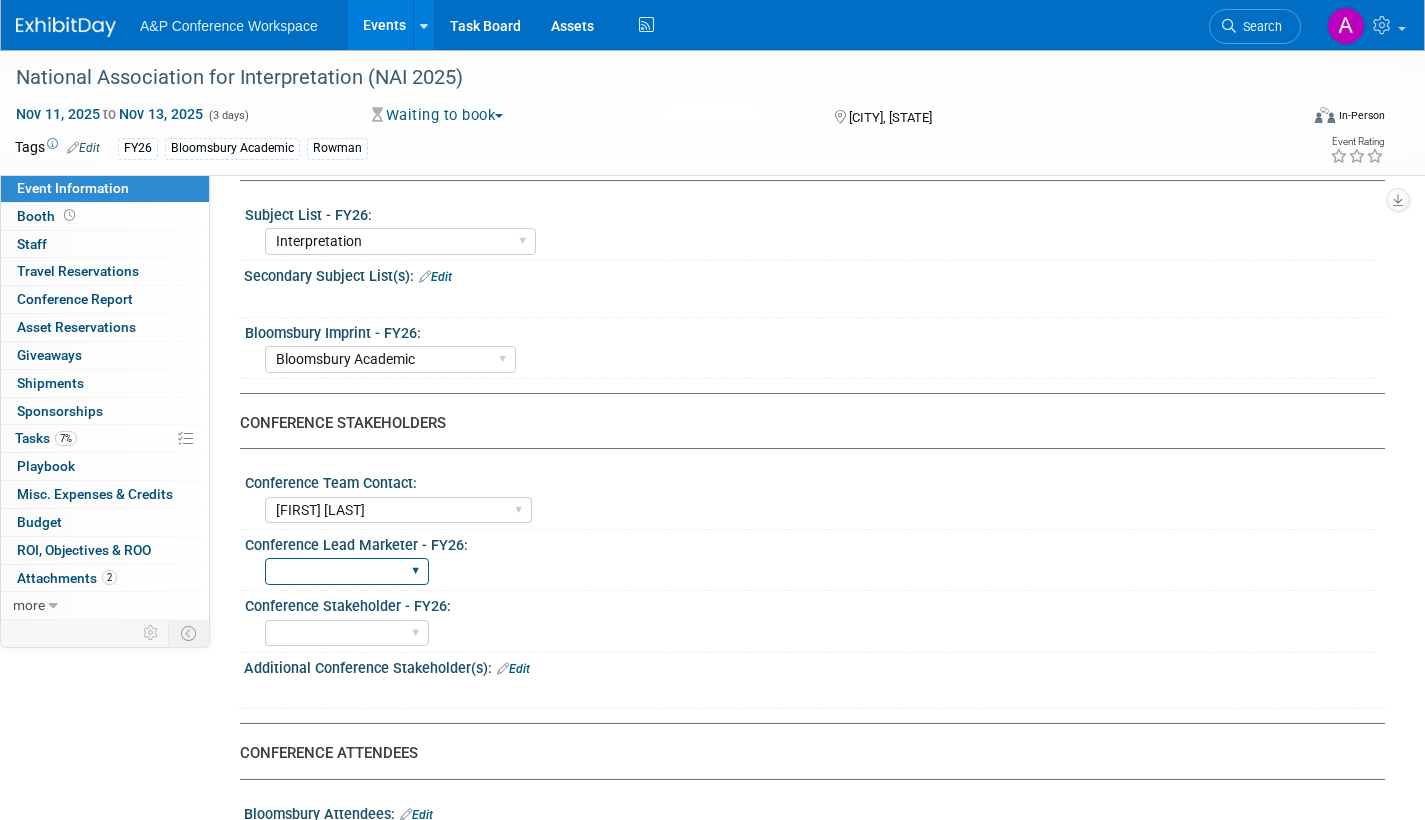 click on "Abigail Larkin
Alice Billington
Ami Reitmeier
Amy Suratia
Andy Boyd
Anna Roberts
Annie Lee
Brenna Akerman
Caitlin Flint
Carey Cameron
Carly Bull
Charlotte Unsworth
Eleanor Wilson
Emma Chonofsky
Erika Rollins
Helen Jackson
Jack Solloway
Jenny Liddiard
Joe Kreuser
Karen Reid
Katie Dean
Khadija Ahmed
Laura Montgomery
Lianna Iwanikiw
Louise Morgan
Maria Davies
Maria Rohde
Mark Strong
Mary Mahoney
McKenna Freiss
Michelle Kelly
OPEN POSITION
Paige Domantey
Phoebe Murphy-Dunn
Rachel Sherlock
Rebecca Callow
Ros Jubber
Rosalie Love
Sam Tilzey
Samantha Klein
Sarah Ruddock
Seth Taylor
Shereen Muhyeddeen
Sofie Logan
Sophia Hettler
Taylor Thompson
Teodora Rousseva
Tia Ali
Vanessa Taylor-Sharpe
Veronica Dove
Vivien Quick
NEW HIRE
Lynsay Williams
Lily Webber
Alex Kind
Camille Richmond" at bounding box center (347, 571) 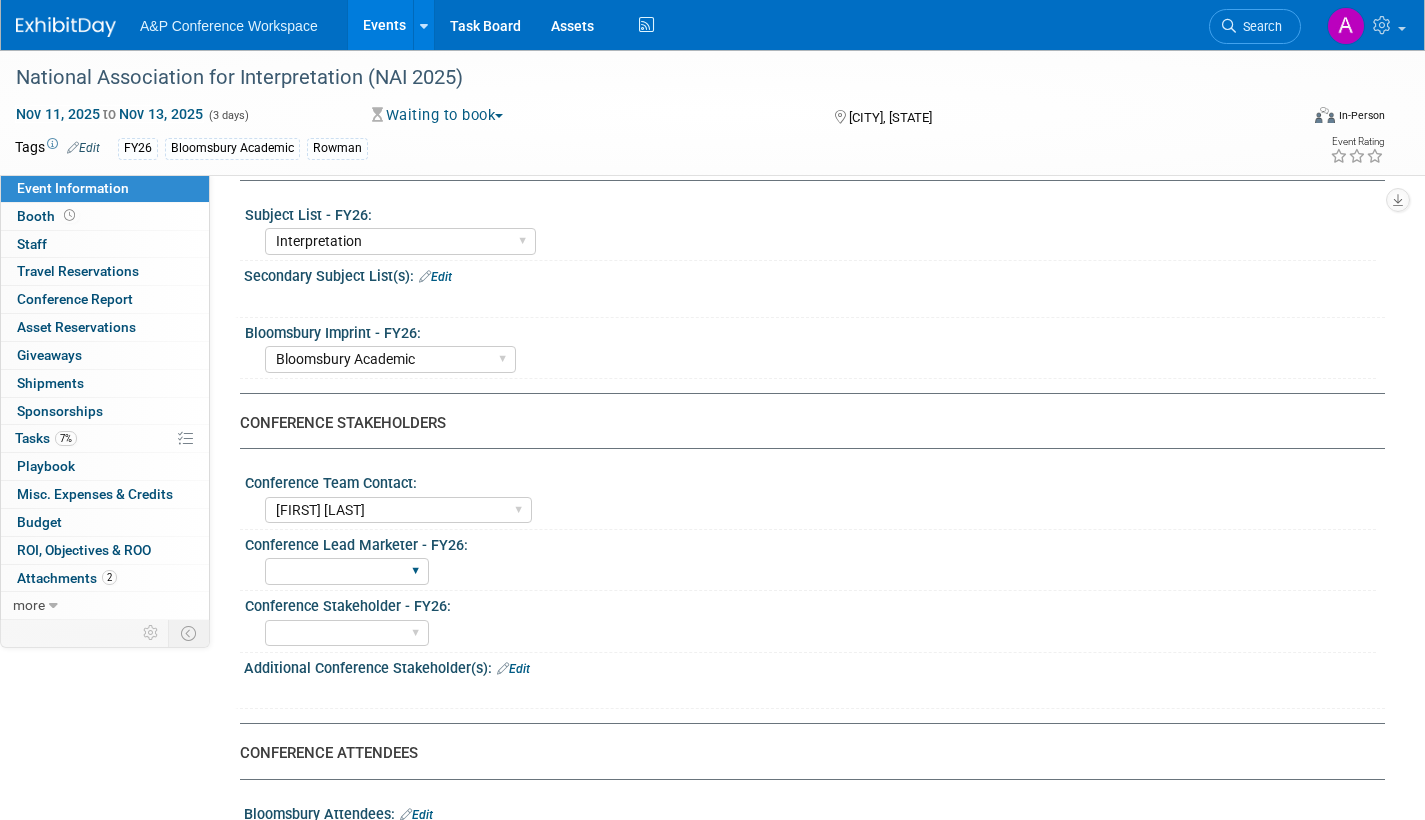 select on "Taylor Thompson" 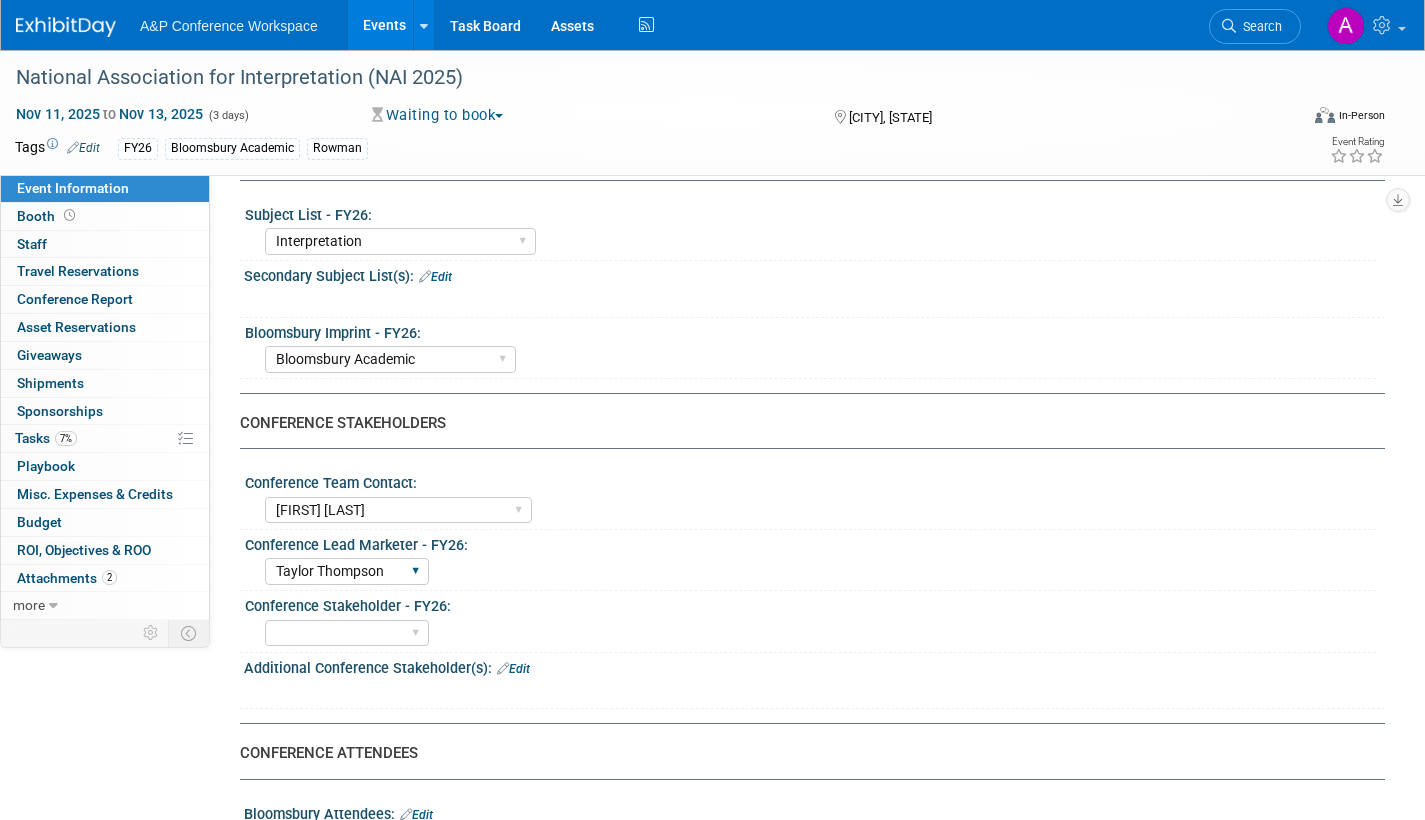click on "Abigail Larkin
Alice Billington
Ami Reitmeier
Amy Suratia
Andy Boyd
Anna Roberts
Annie Lee
Brenna Akerman
Caitlin Flint
Carey Cameron
Carly Bull
Charlotte Unsworth
Eleanor Wilson
Emma Chonofsky
Erika Rollins
Helen Jackson
Jack Solloway
Jenny Liddiard
Joe Kreuser
Karen Reid
Katie Dean
Khadija Ahmed
Laura Montgomery
Lianna Iwanikiw
Louise Morgan
Maria Davies
Maria Rohde
Mark Strong
Mary Mahoney
McKenna Freiss
Michelle Kelly
OPEN POSITION
Paige Domantey
Phoebe Murphy-Dunn
Rachel Sherlock
Rebecca Callow
Ros Jubber
Rosalie Love
Sam Tilzey
Samantha Klein
Sarah Ruddock
Seth Taylor
Shereen Muhyeddeen
Sofie Logan
Sophia Hettler
Taylor Thompson
Teodora Rousseva
Tia Ali
Vanessa Taylor-Sharpe
Veronica Dove
Vivien Quick
NEW HIRE
Lynsay Williams
Lily Webber
Alex Kind
Camille Richmond" at bounding box center (347, 571) 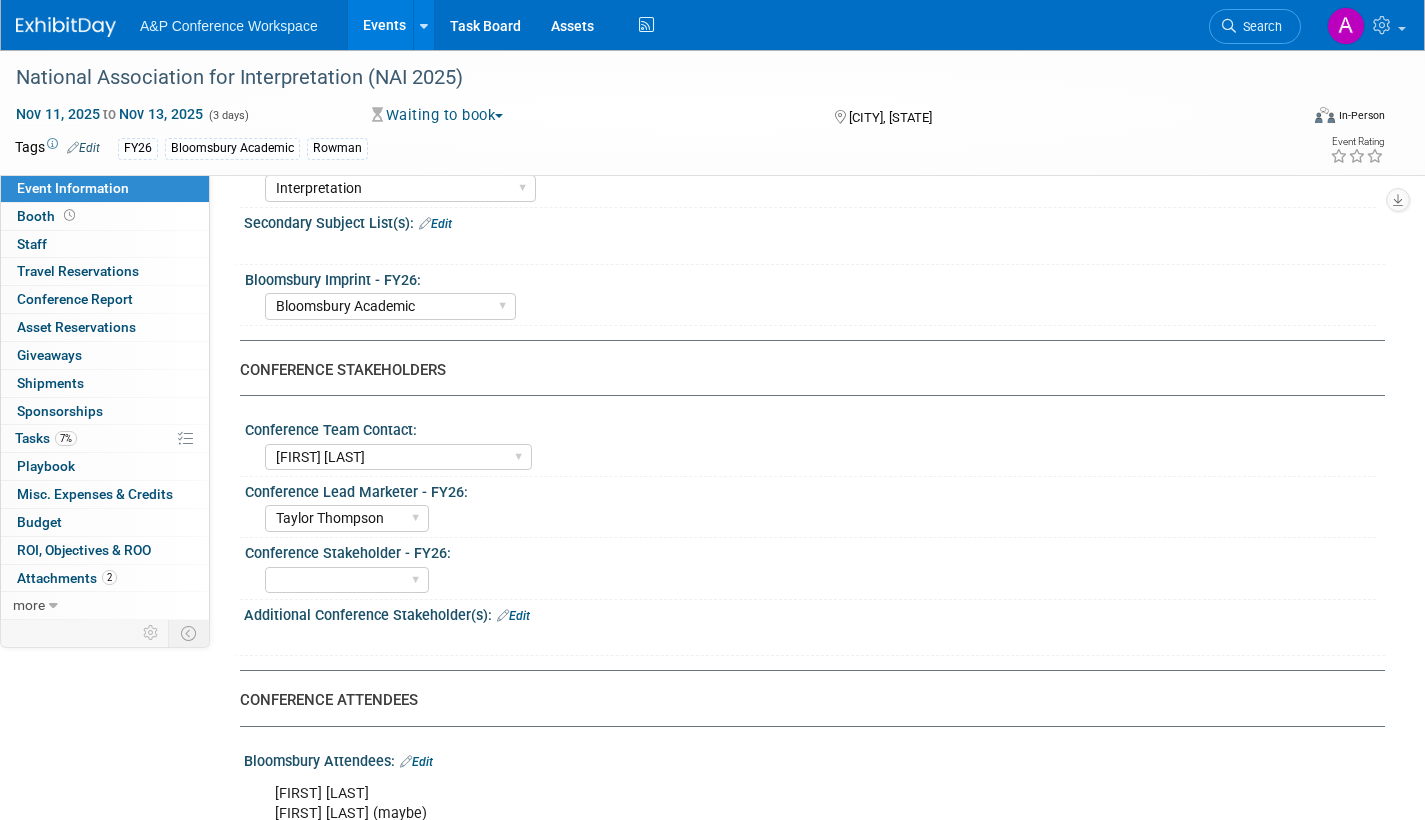 scroll, scrollTop: 800, scrollLeft: 0, axis: vertical 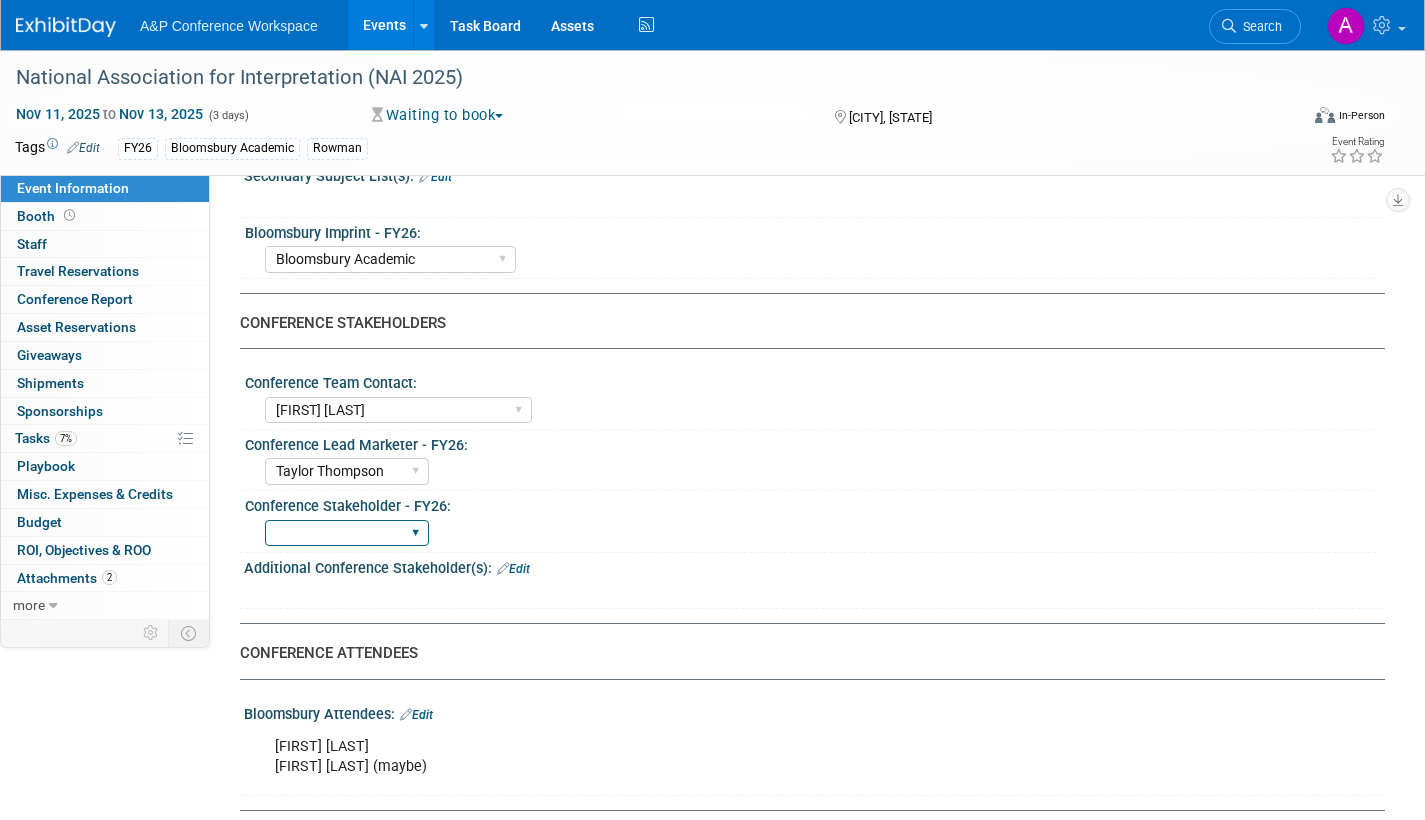 click on "Abigail Larkin
Alice Billington
Ami Reitmeier
Amy Suratia
Andy Boyd
Anna Roberts
Annie Lee
Brenna Akerman
Caitlin Flint
Carey Cameron
Carly Bull
Charlotte Unsworth
Eleanor Wilson
Emma Chonofsky
Erika Rollins
Helen Jackson
Jack Solloway
Jenny Liddiard
Joe Kreuser
Karen Reid
Katie Dean
Khadija Ahmed
Laura Montgomery
Lianna Iwanikiw
Louise Morgan
Maria Davies
Maria Rohde
Mark Strong
Mary Mahoney
McKenna Freiss
Michelle Kelly
OPEN POSITION
Paige Domantey
Phoebe Murphy-Dunn
Rachel Sherlock
Rebecca Callow
Ros Jubber
Rosalie Love
Sam Tilzey
Samantha Klein
Sarah Ruddock
Seth Taylor
Shereen Muhyeddeen
Sofie Logan
Sophia Hettler
Taylor Thompson
Teodora Rousseva
Tia Ali
Vanessa Taylor-Sharpe
Veronica Dove
Vivien Quick
NEW HIRE
Lynsay Williams
Alex Kind
Camille Richmond" at bounding box center [347, 533] 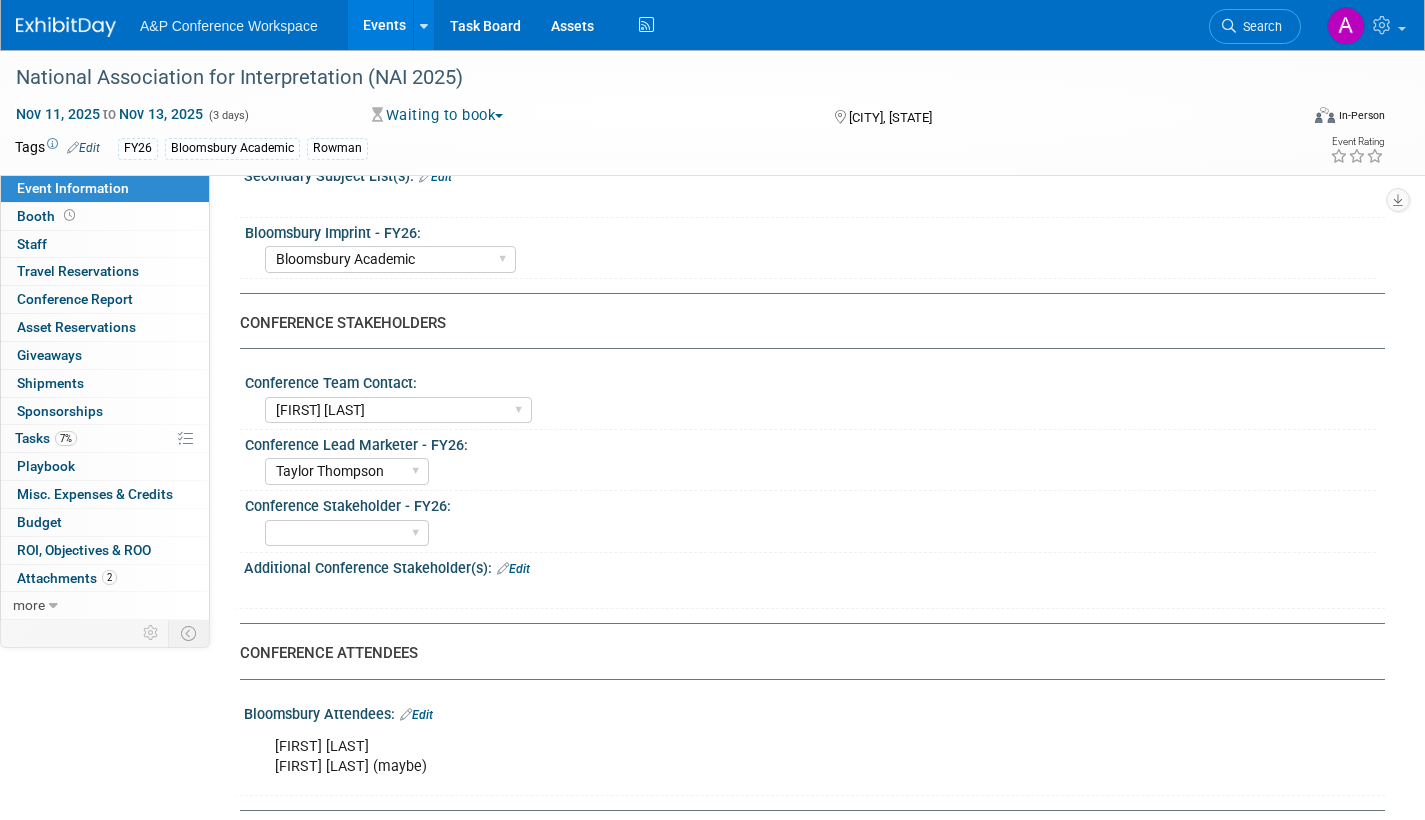 click on "Abigail Larkin
Alice Billington
Ami Reitmeier
Amy Suratia
Andy Boyd
Anna Roberts
Annie Lee
Brenna Akerman
Caitlin Flint
Carey Cameron
Carly Bull
Charlotte Unsworth
Eleanor Wilson
Emma Chonofsky
Erika Rollins
Helen Jackson
Jack Solloway
Jenny Liddiard
Joe Kreuser
Karen Reid
Katie Dean
Khadija Ahmed
Laura Montgomery
Lianna Iwanikiw
Louise Morgan
Maria Davies
Maria Rohde
Mark Strong
Mary Mahoney
McKenna Freiss
Michelle Kelly
OPEN POSITION
Paige Domantey
Phoebe Murphy-Dunn
Rachel Sherlock
Rebecca Callow
Ros Jubber
Rosalie Love
Sam Tilzey
Samantha Klein
Sarah Ruddock
Seth Taylor
Shereen Muhyeddeen
Sofie Logan
Sophia Hettler
Taylor Thompson
Teodora Rousseva
Tia Ali
Vanessa Taylor-Sharpe
Veronica Dove
Vivien Quick
NEW HIRE
Lynsay Williams
Lily Webber
Alex Kind
Camille Richmond" at bounding box center (820, 469) 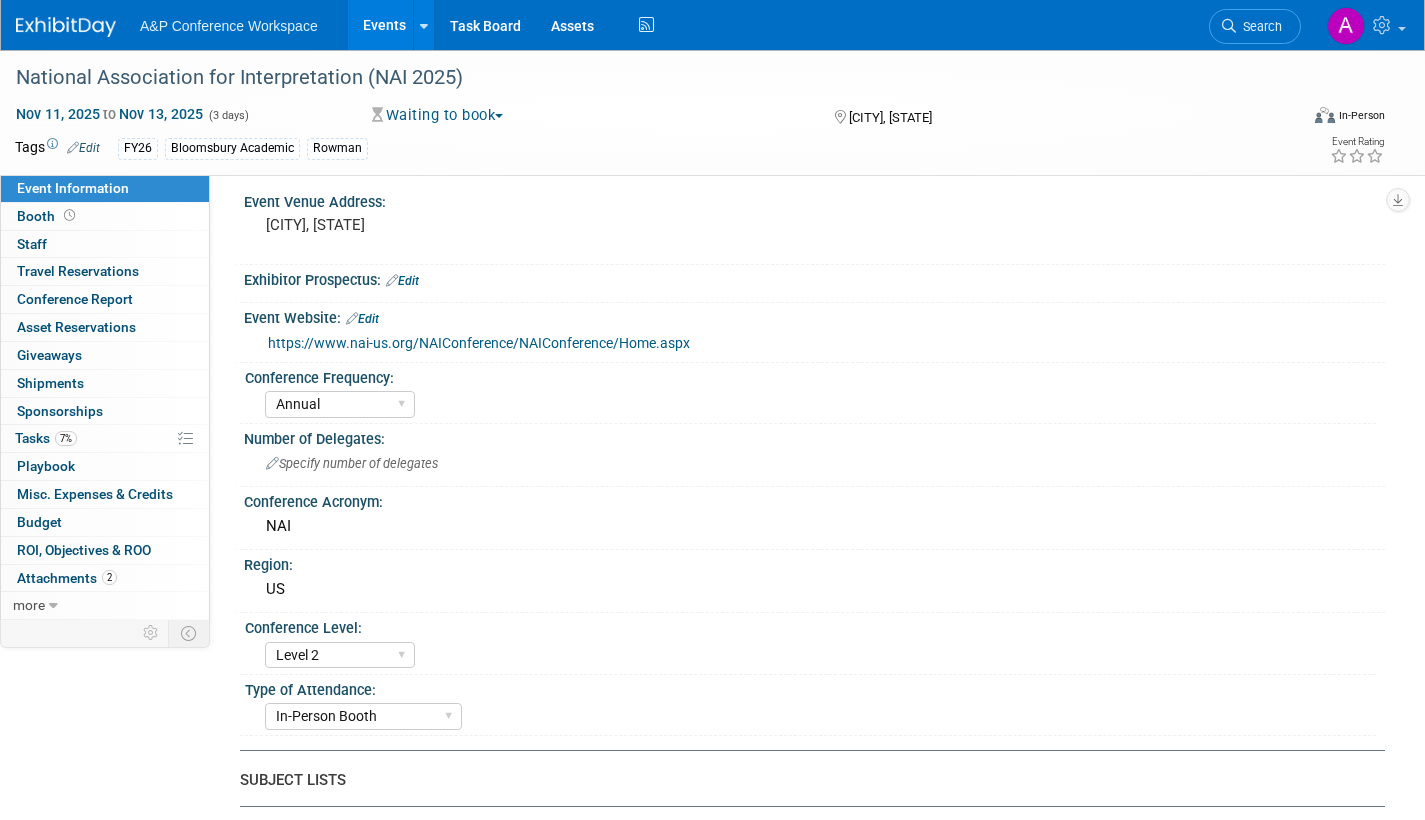 scroll, scrollTop: 0, scrollLeft: 0, axis: both 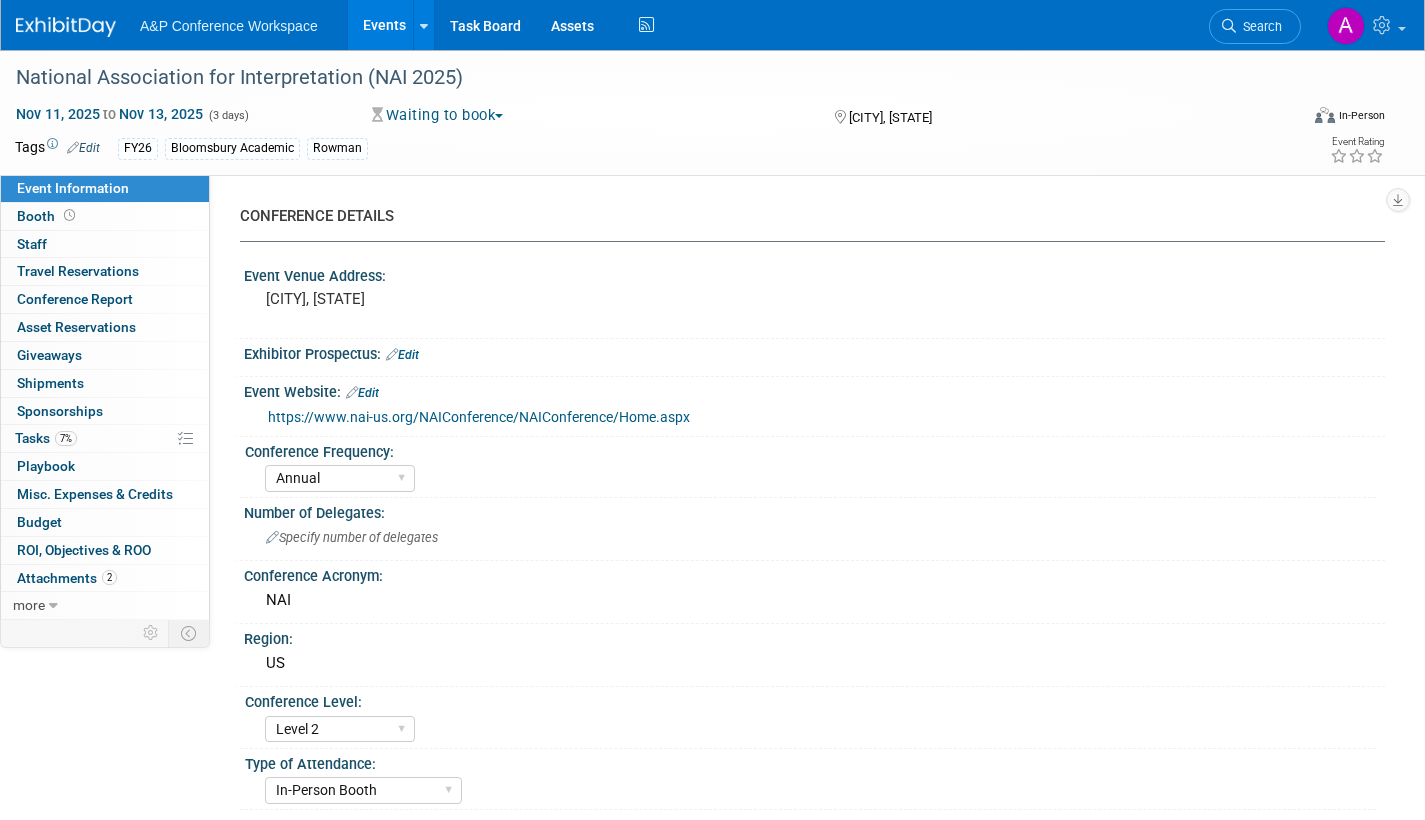 click at bounding box center [499, 116] 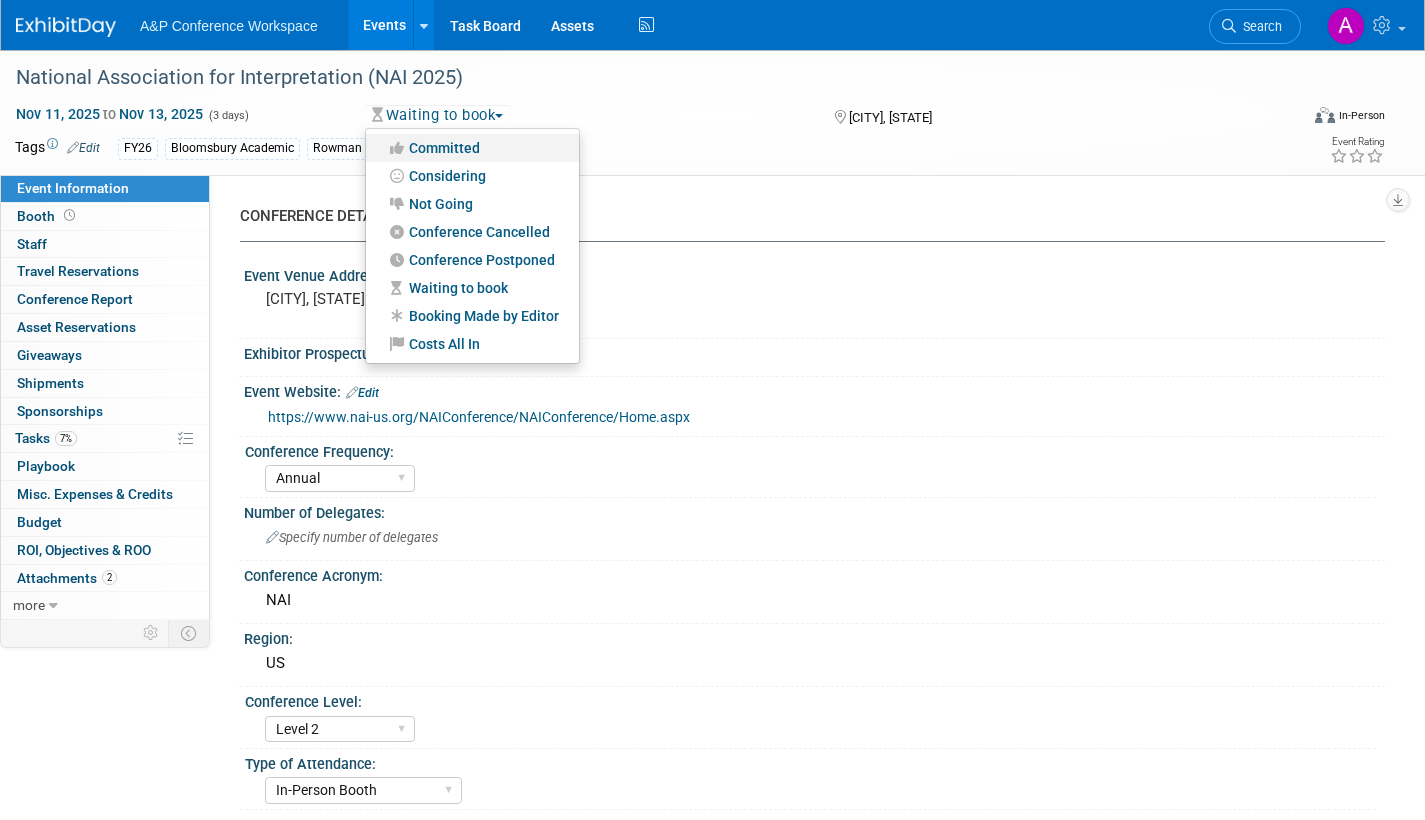 click on "Committed" at bounding box center (472, 148) 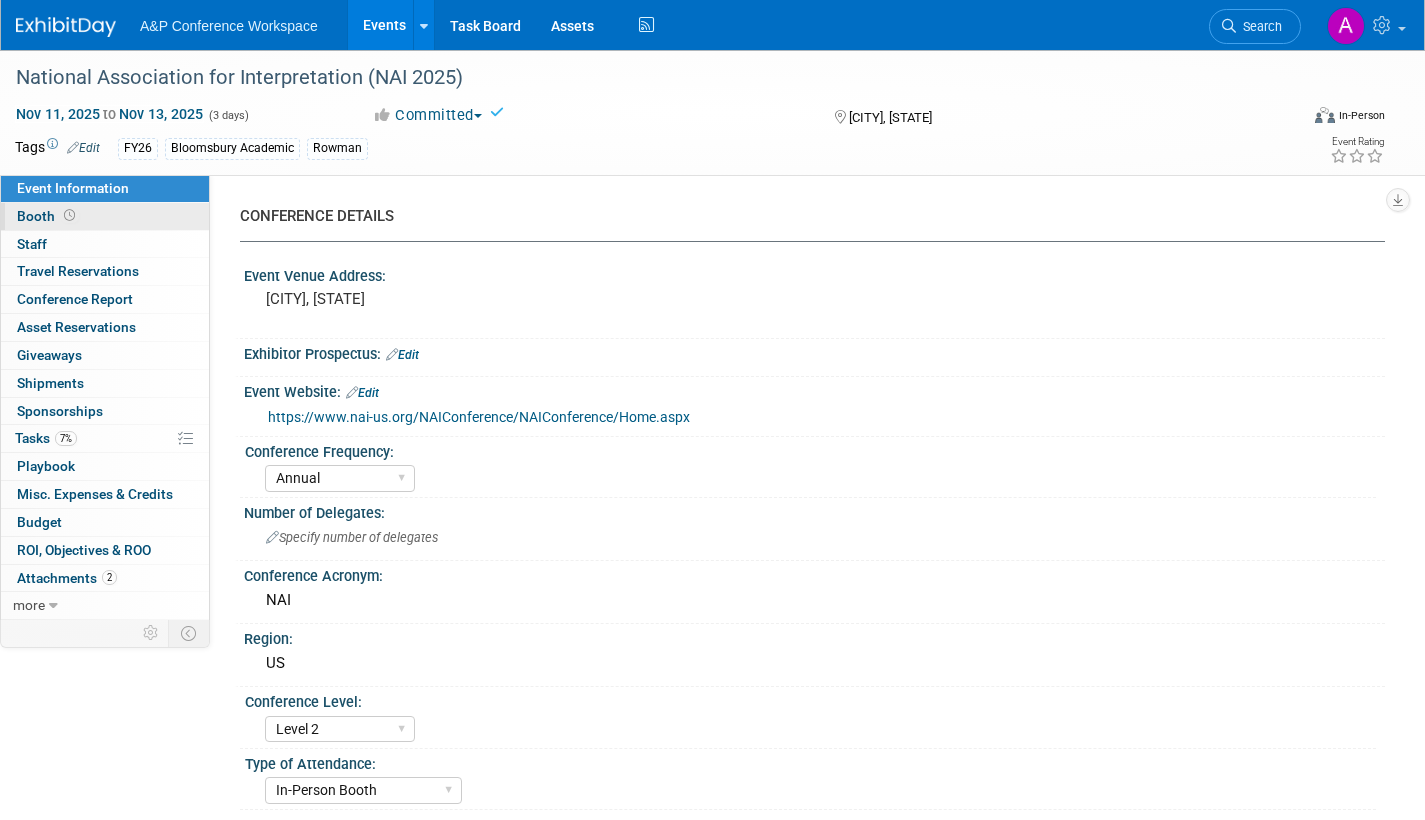 click on "Booth" at bounding box center [48, 216] 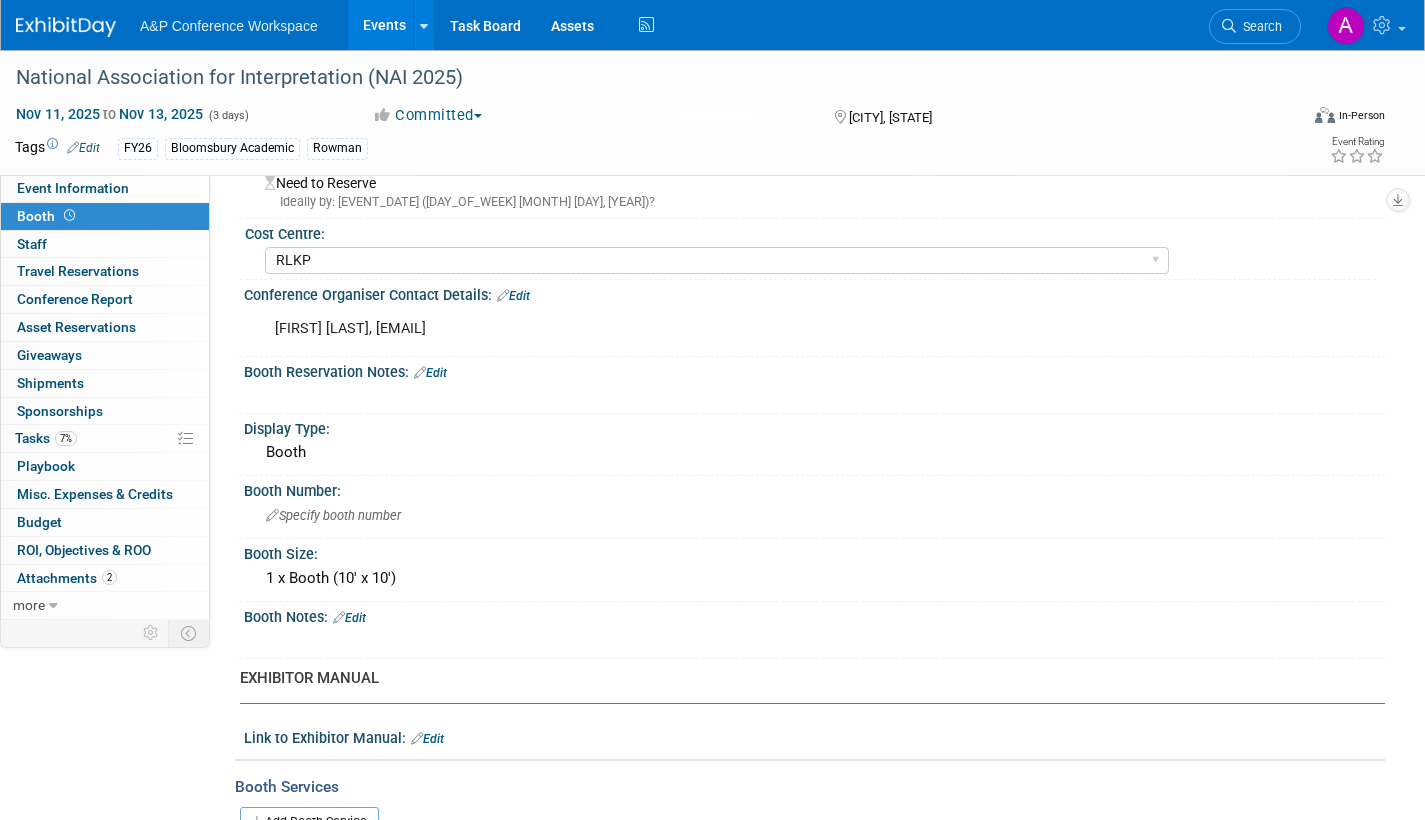 scroll, scrollTop: 0, scrollLeft: 0, axis: both 